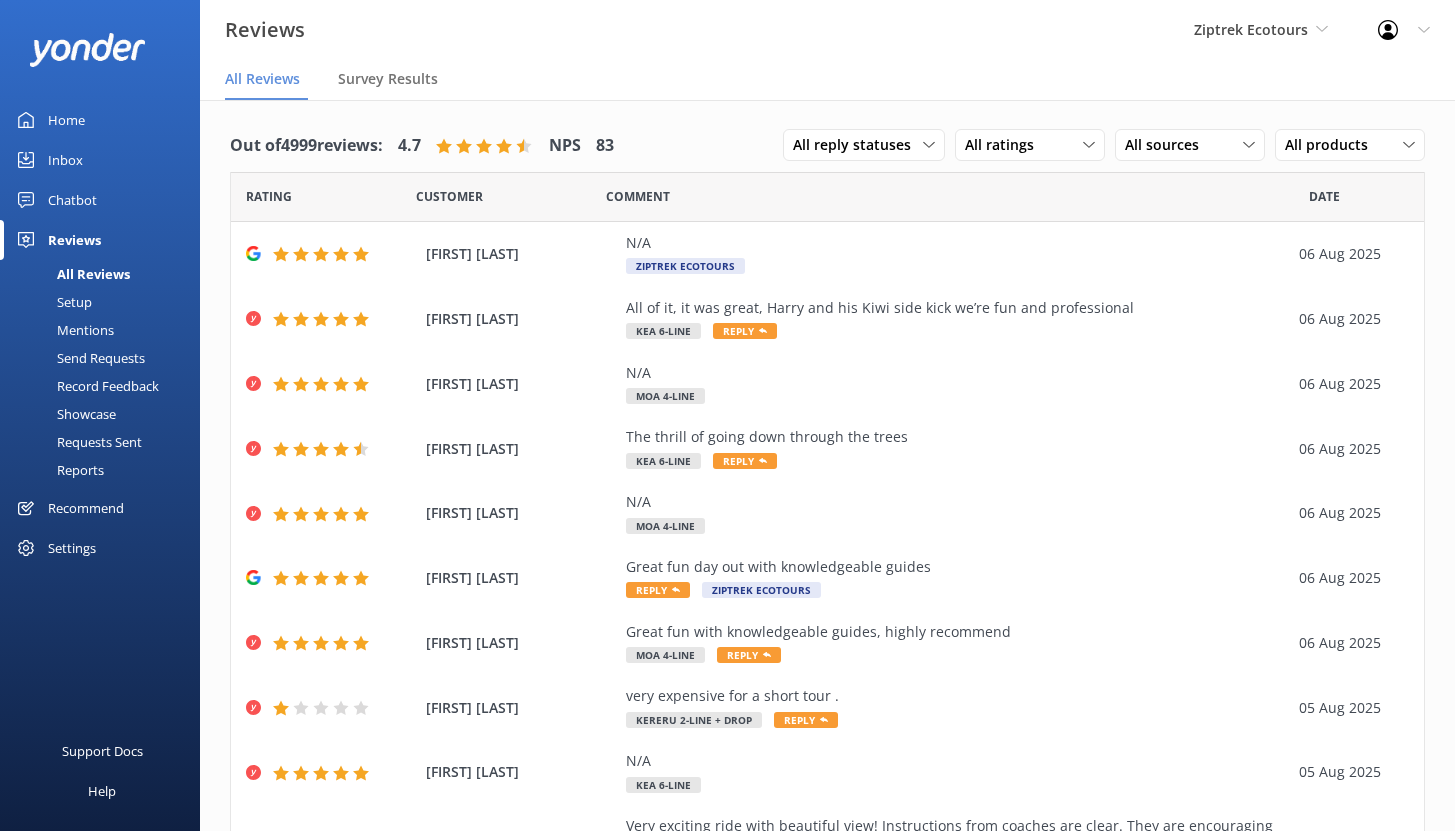 scroll, scrollTop: 40, scrollLeft: 0, axis: vertical 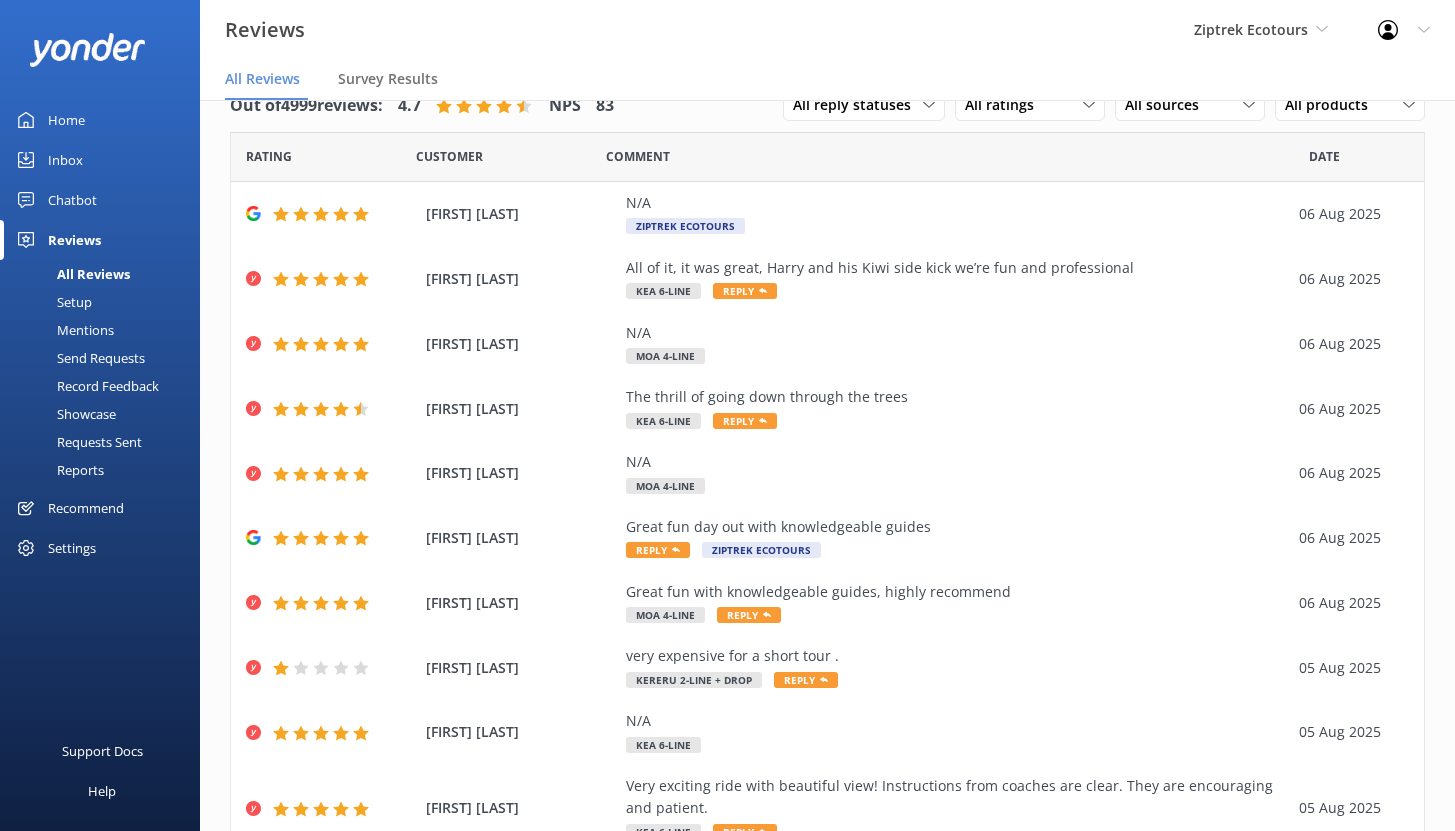 click on "Home" at bounding box center [66, 120] 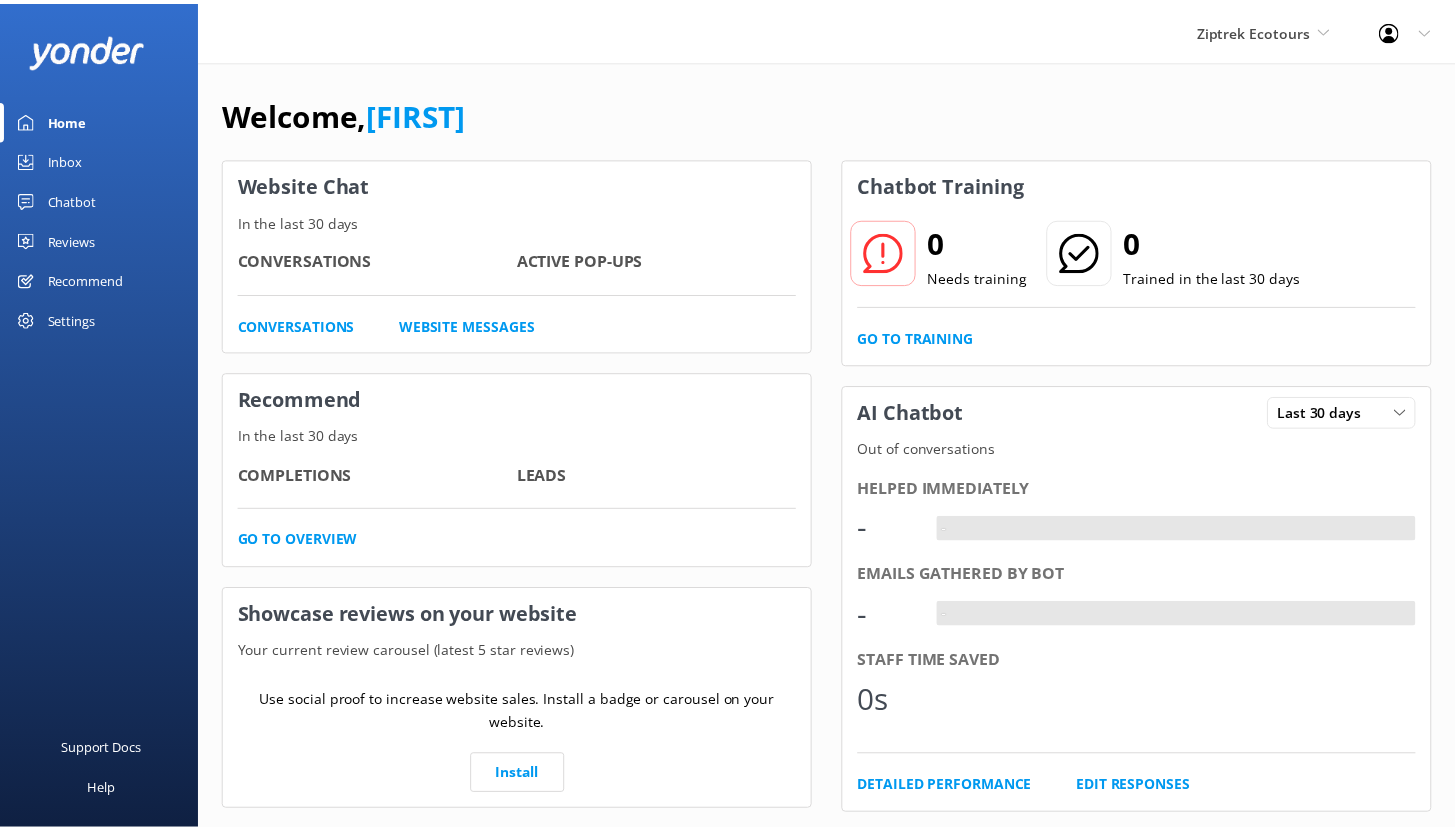 scroll, scrollTop: 0, scrollLeft: 0, axis: both 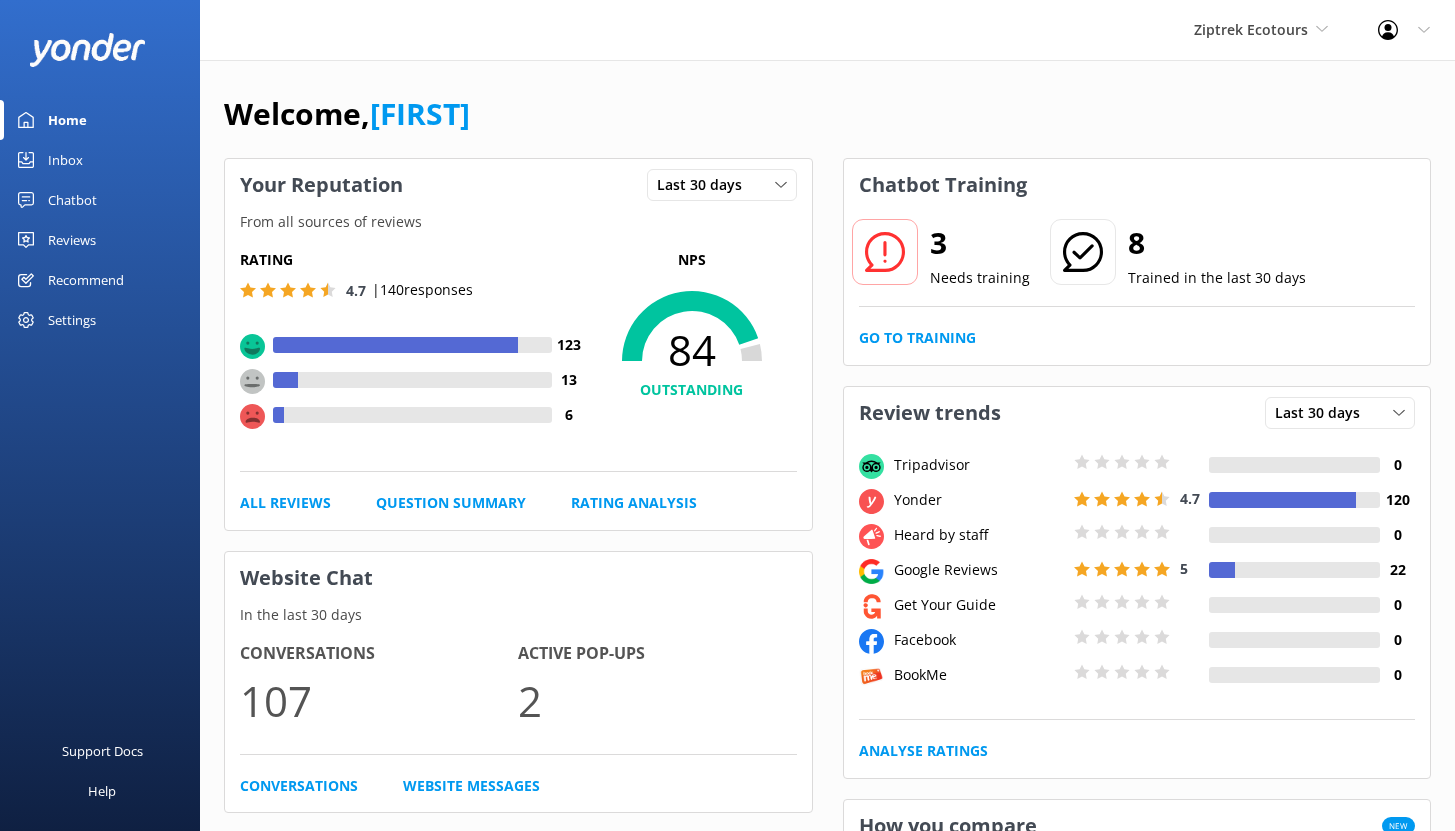 click on "Chatbot" at bounding box center [72, 200] 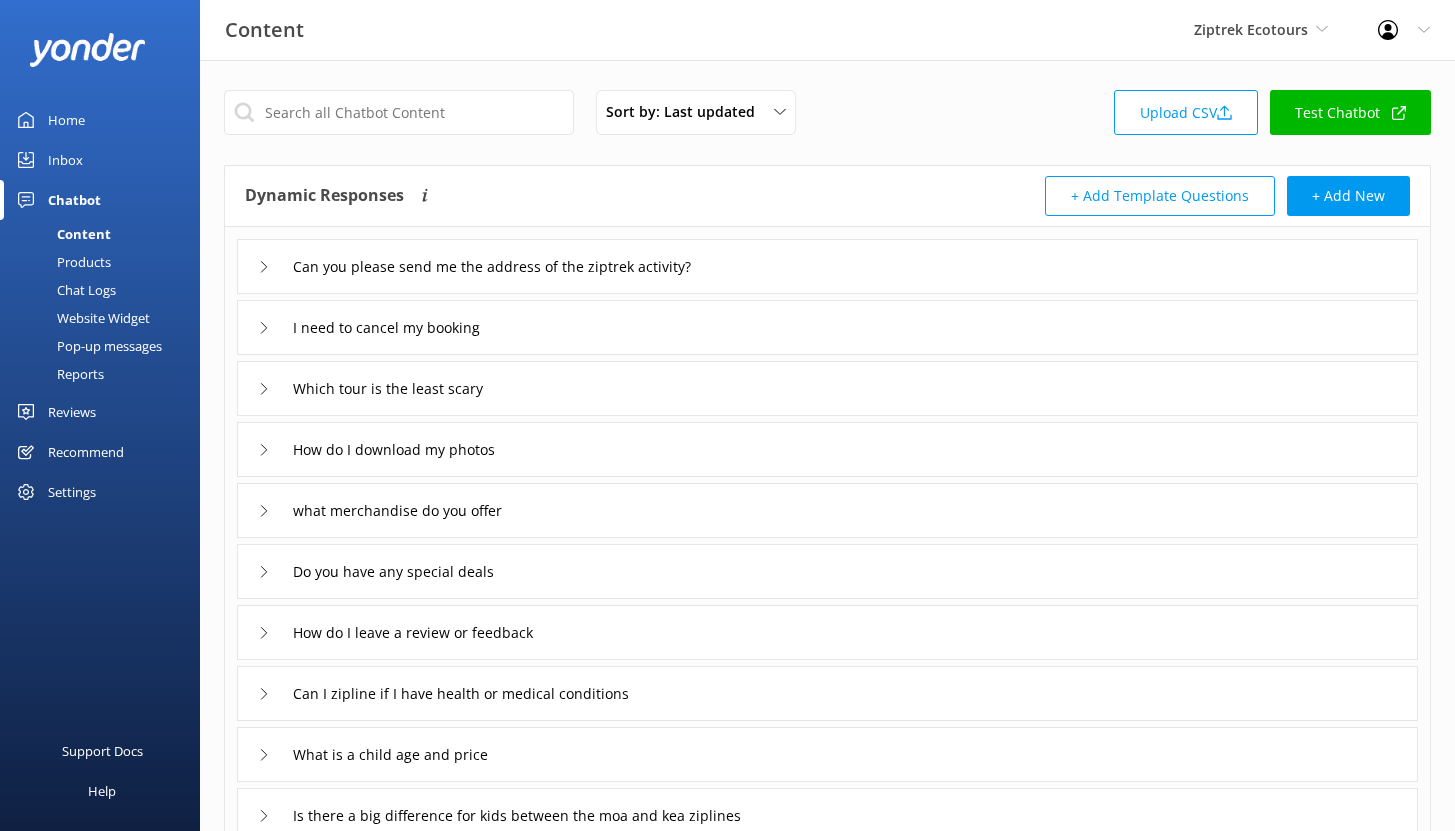 click on "Reports" at bounding box center [58, 374] 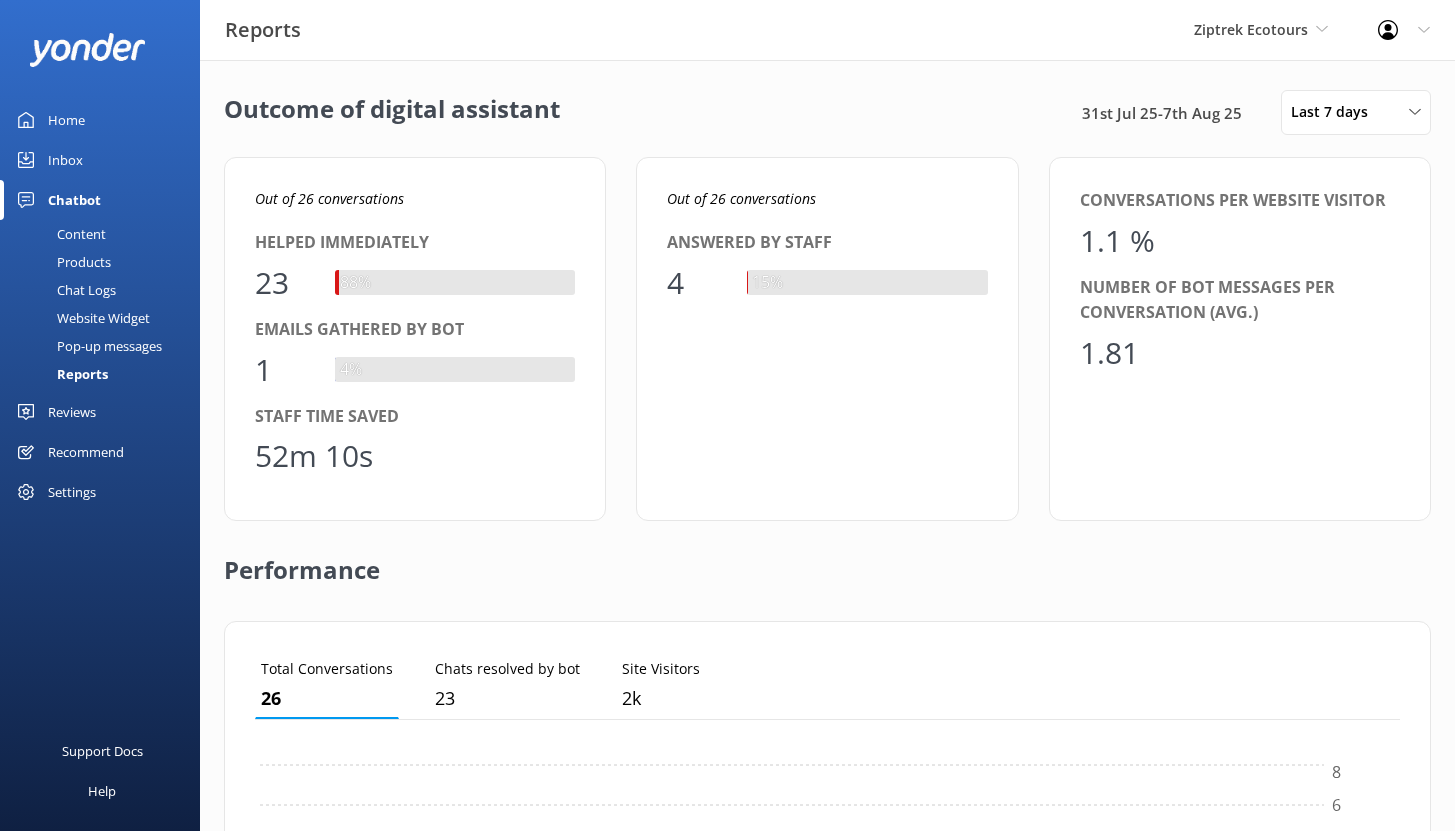 scroll, scrollTop: 16, scrollLeft: 16, axis: both 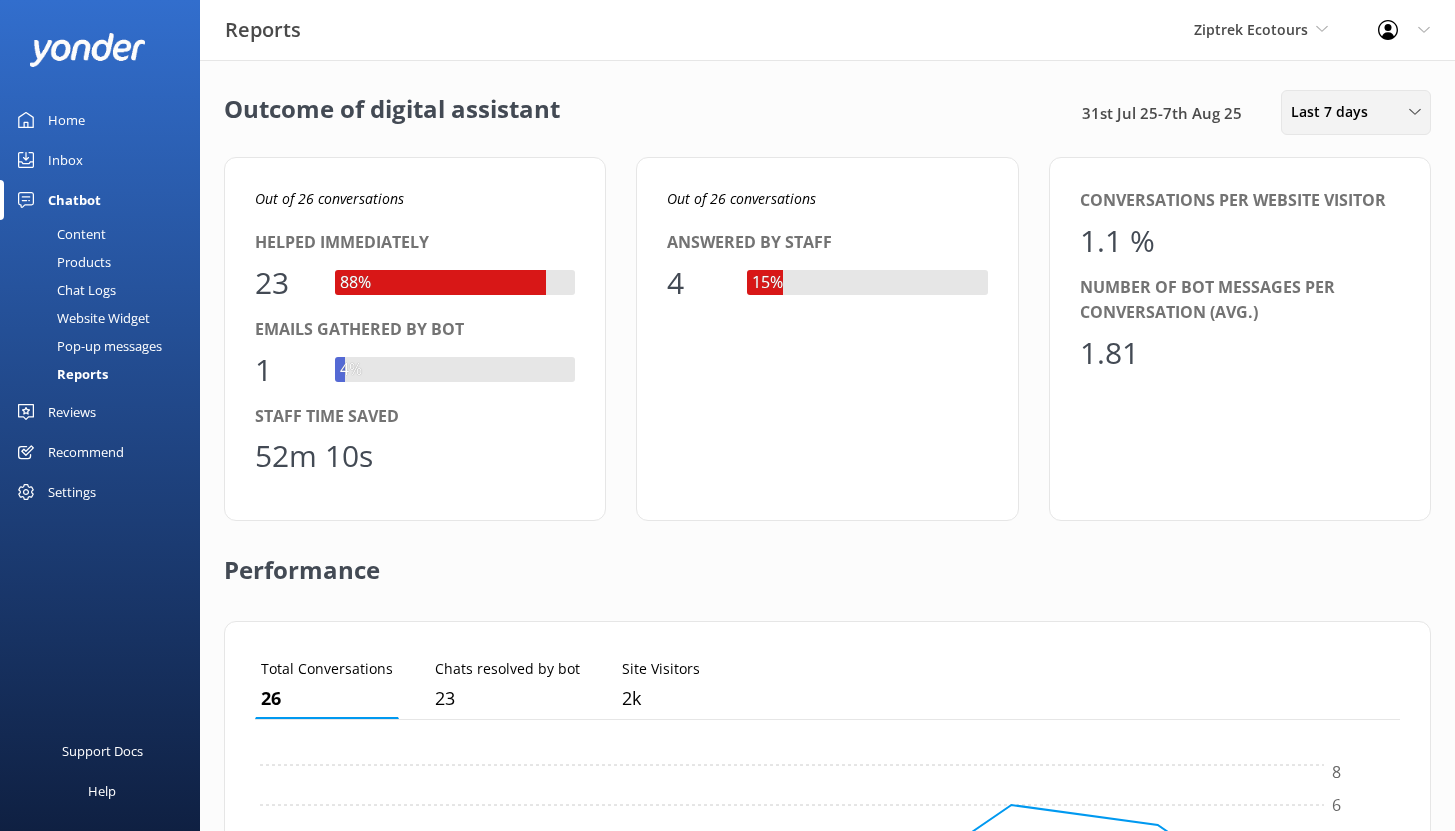 click on "Last 7 days" at bounding box center (1335, 112) 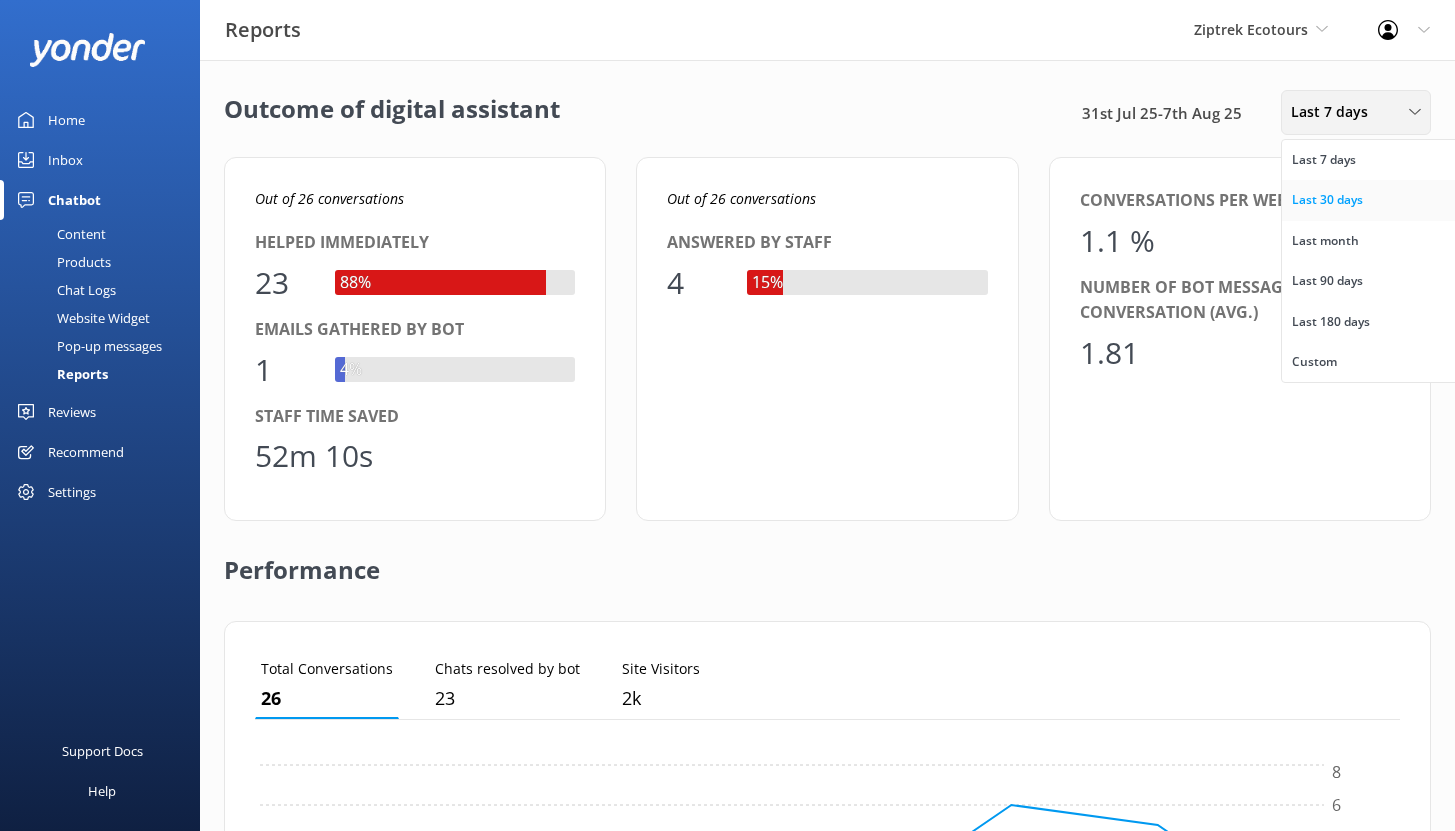 click on "Last 30 days" at bounding box center (1327, 200) 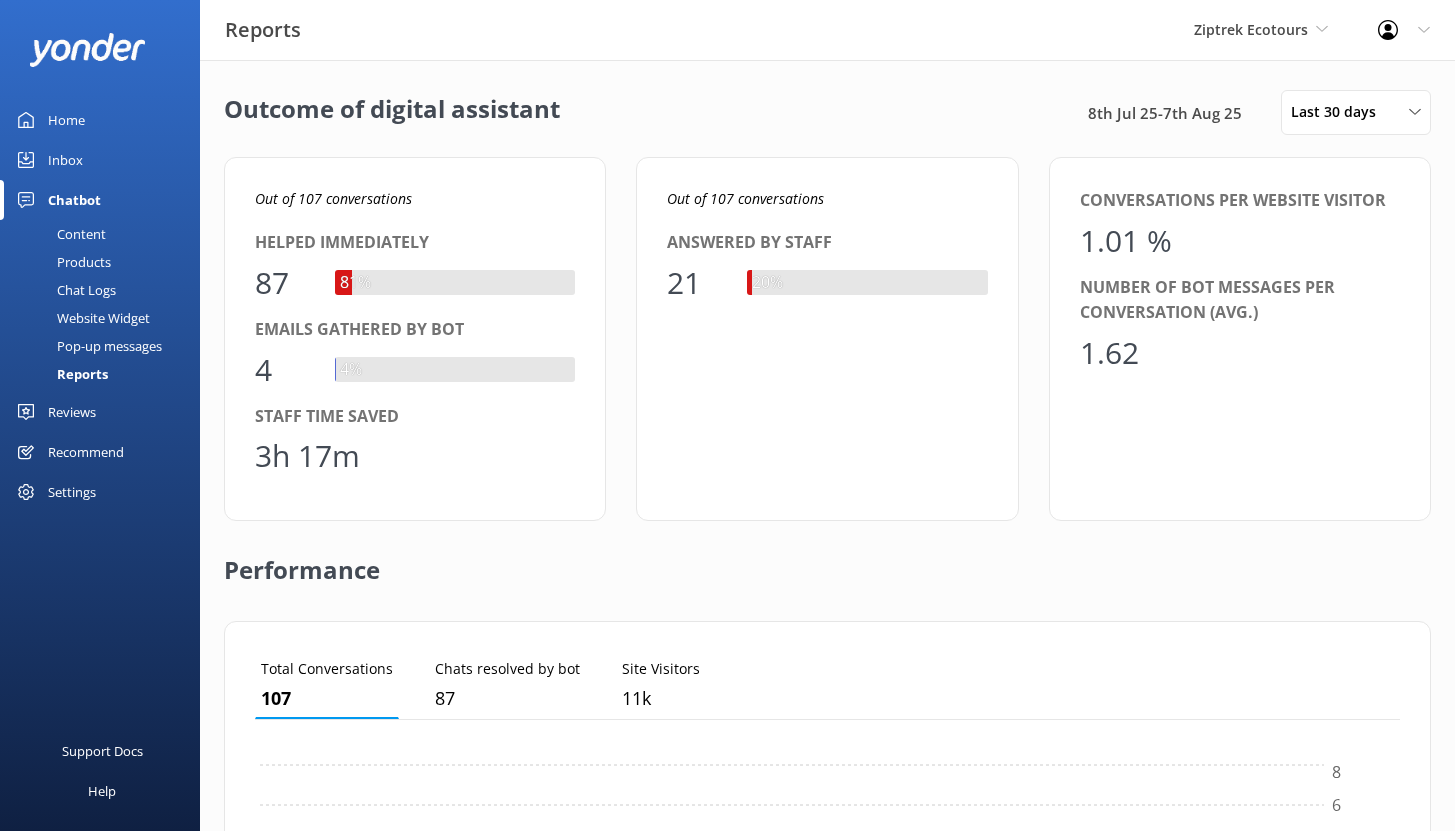 scroll, scrollTop: 16, scrollLeft: 16, axis: both 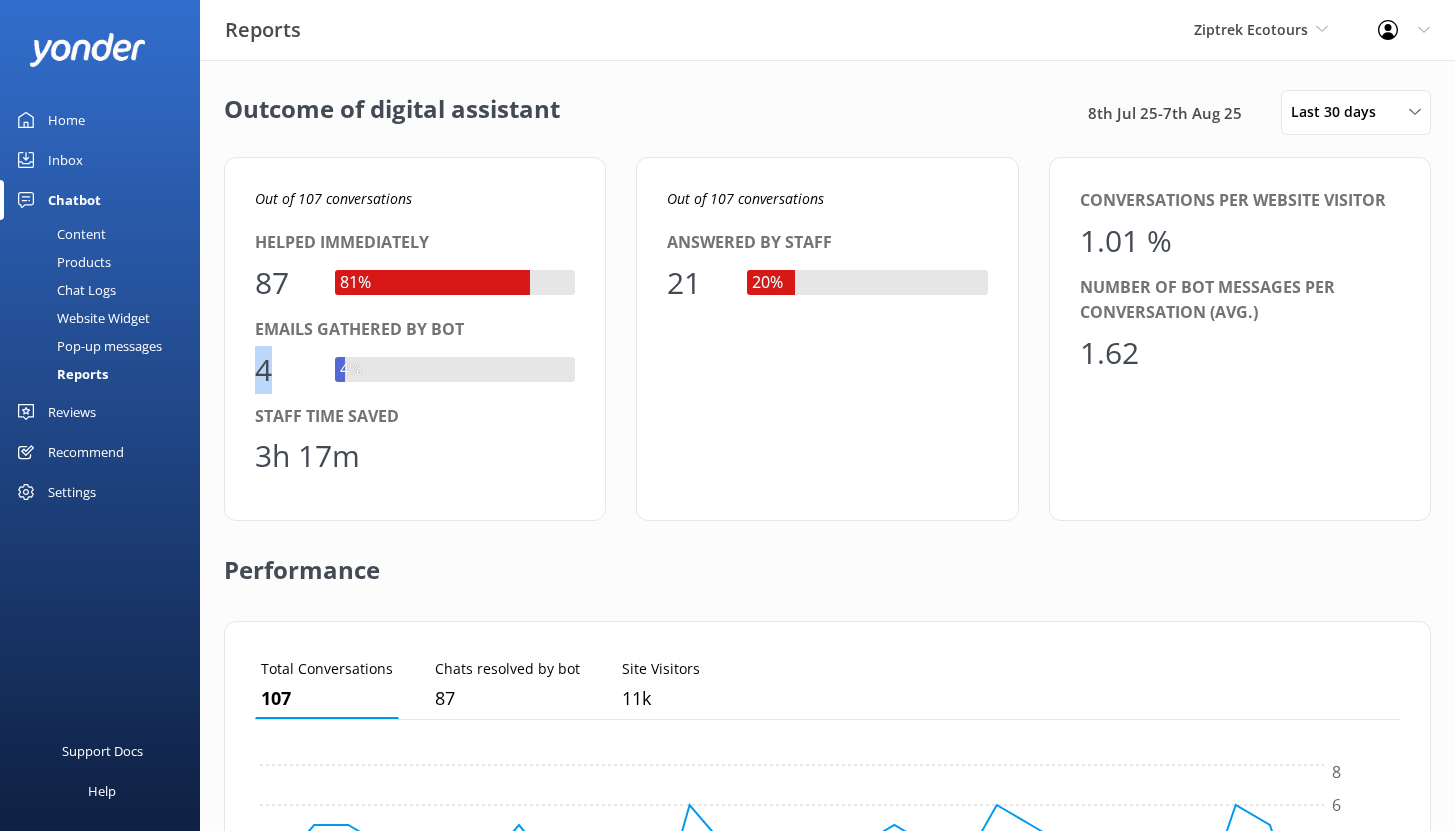 drag, startPoint x: 260, startPoint y: 368, endPoint x: 288, endPoint y: 367, distance: 28.01785 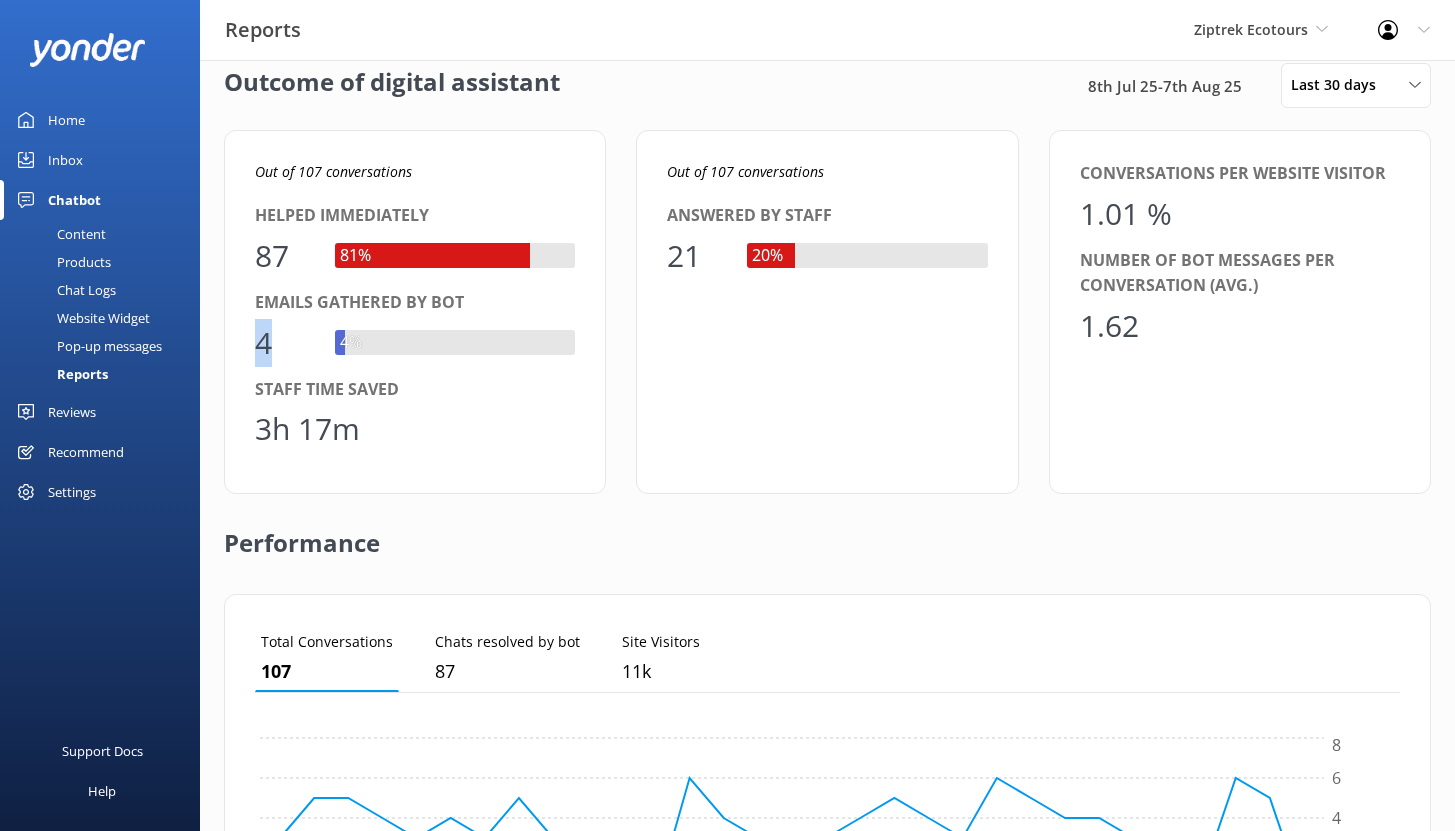 scroll, scrollTop: 27, scrollLeft: 0, axis: vertical 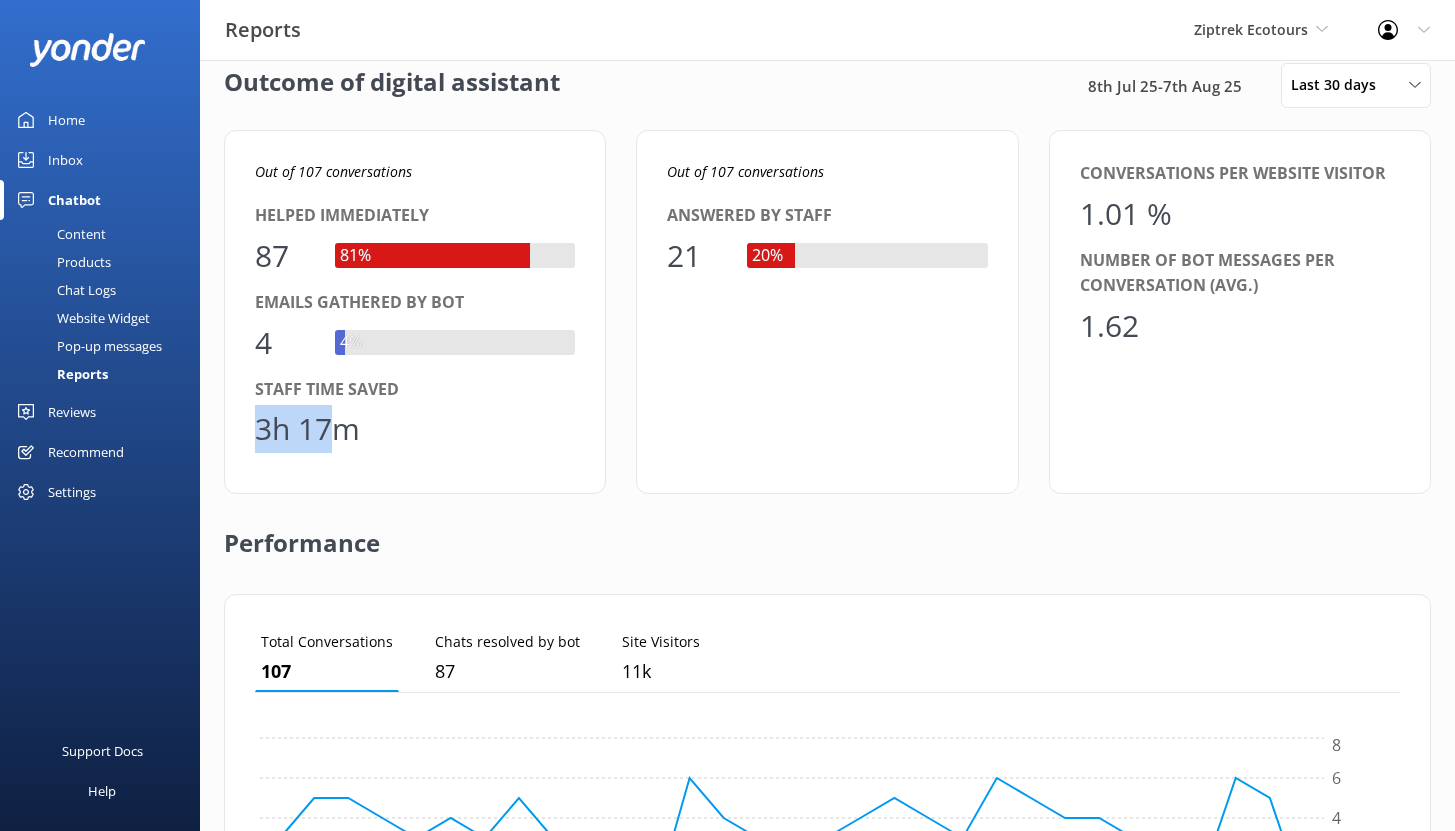 drag, startPoint x: 258, startPoint y: 427, endPoint x: 338, endPoint y: 424, distance: 80.05623 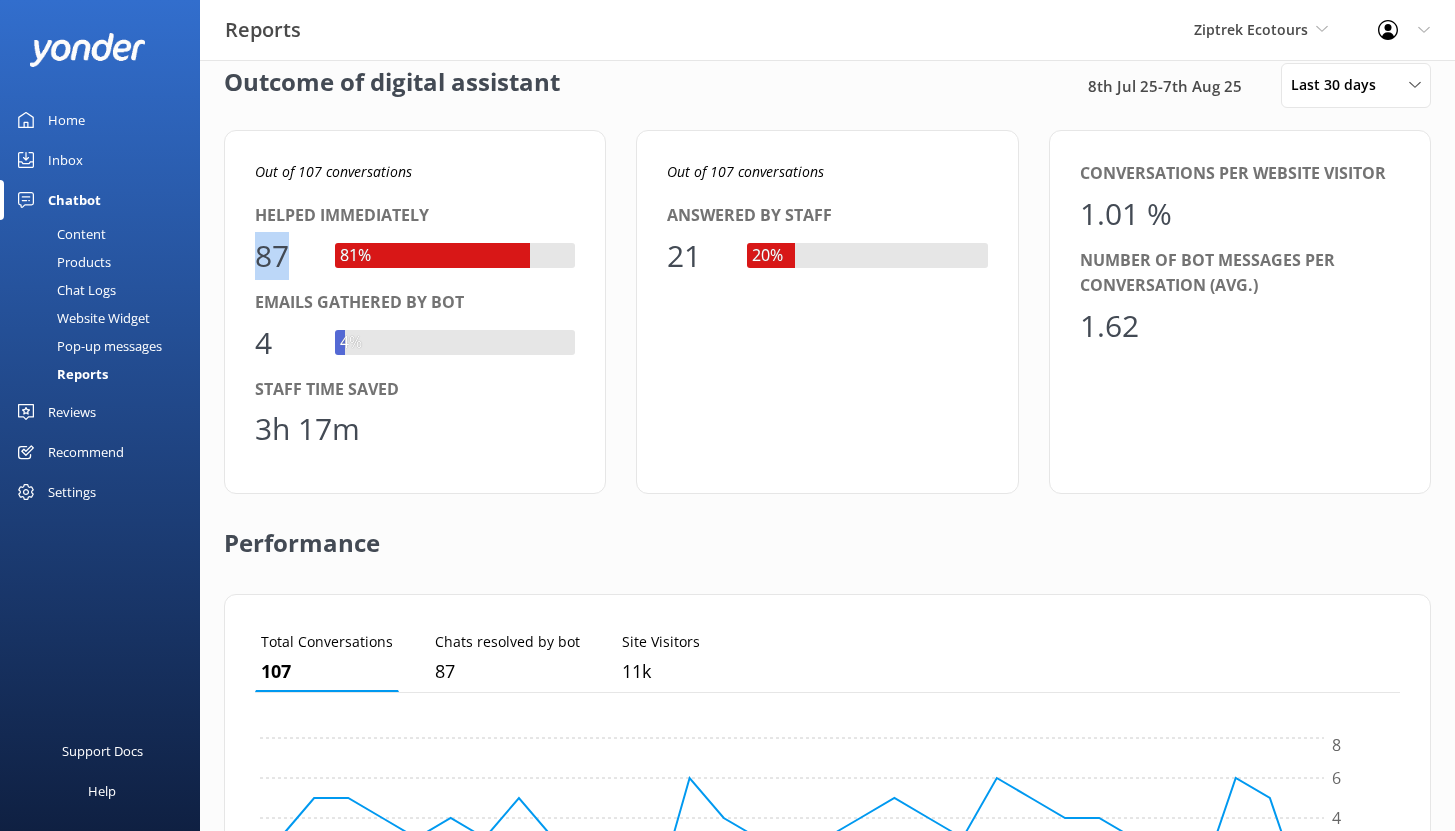 drag, startPoint x: 295, startPoint y: 256, endPoint x: 215, endPoint y: 253, distance: 80.05623 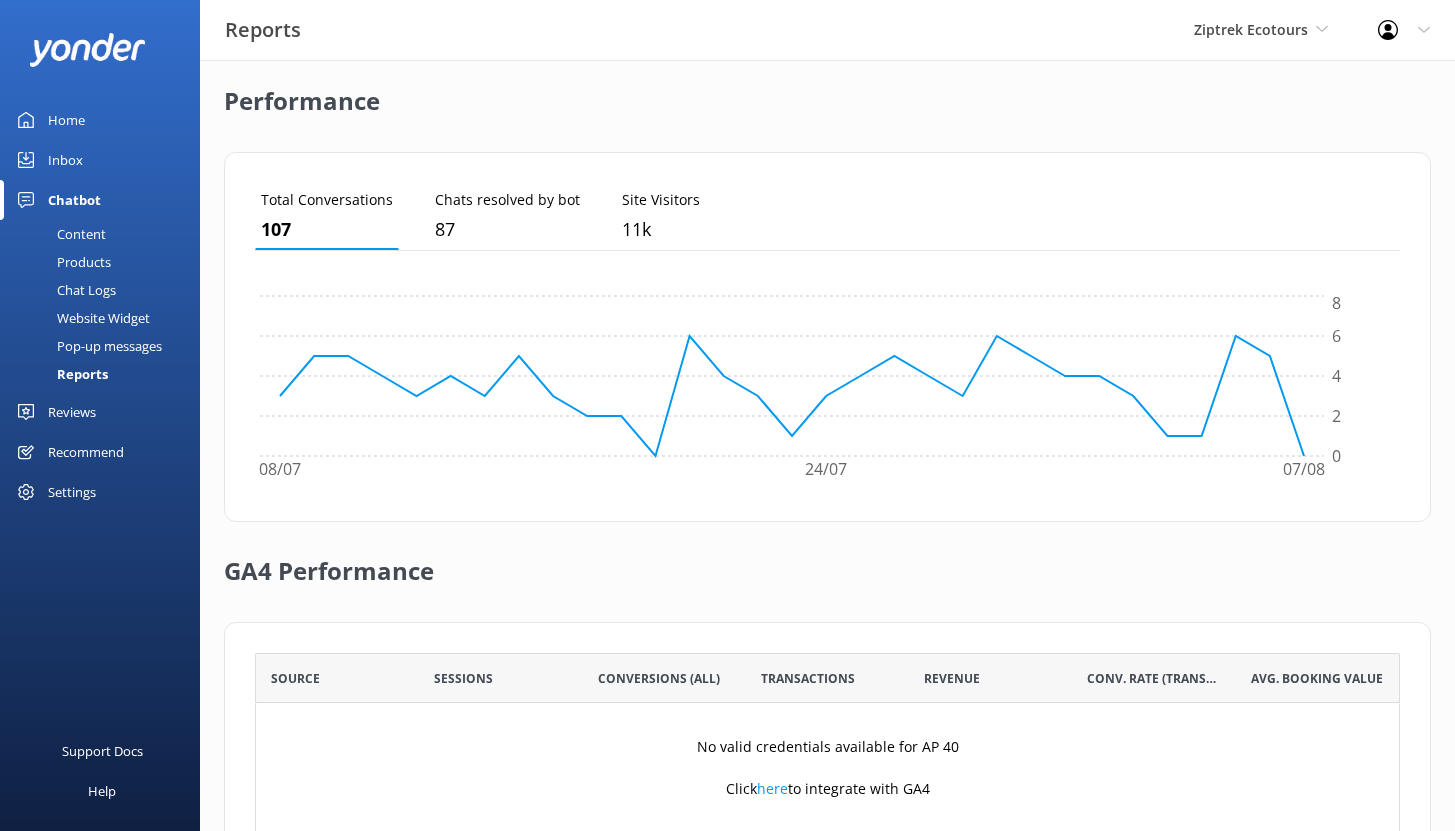 scroll, scrollTop: 563, scrollLeft: 0, axis: vertical 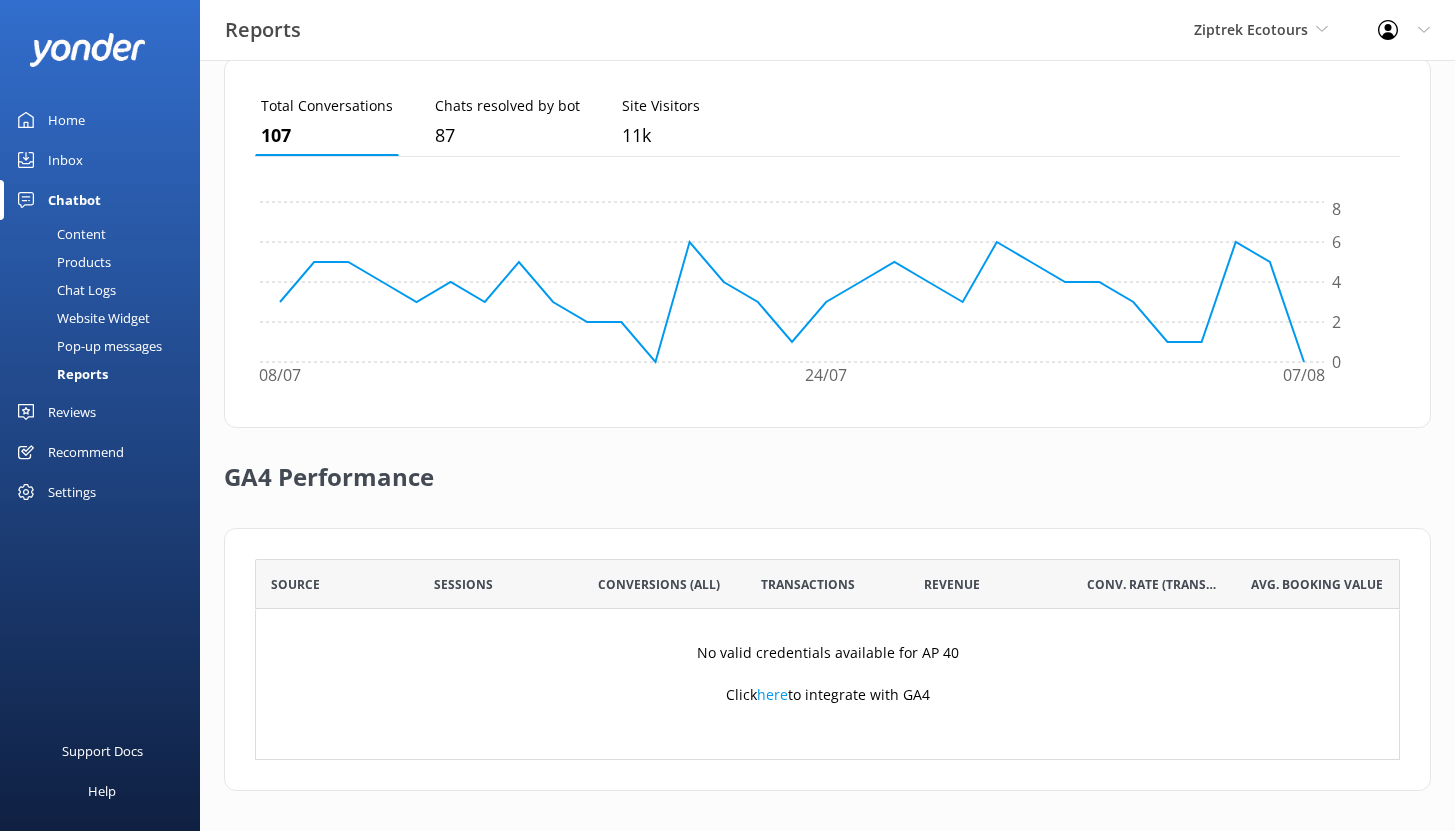 click on "Content" at bounding box center [59, 234] 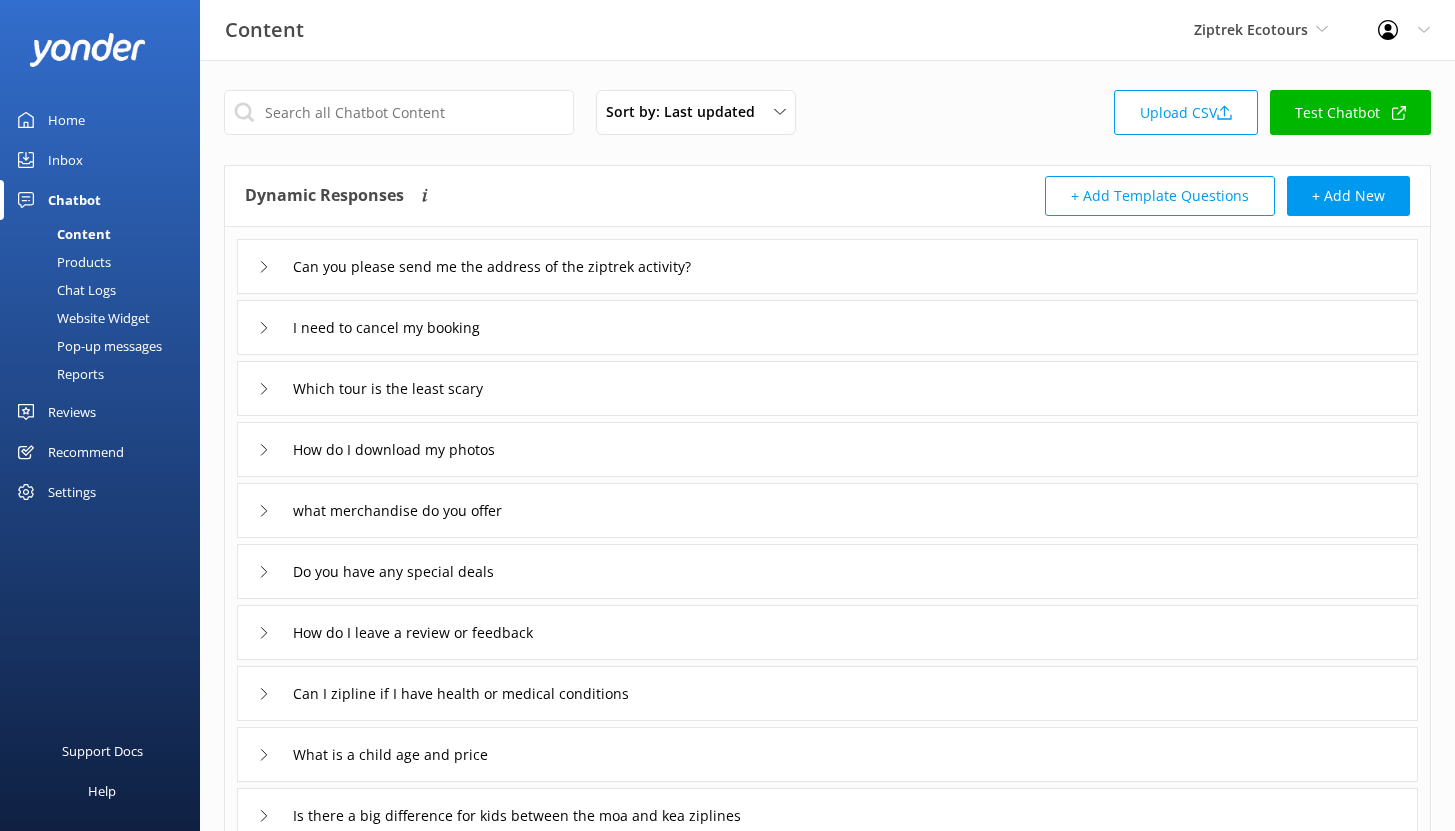 click on "Content" at bounding box center (61, 234) 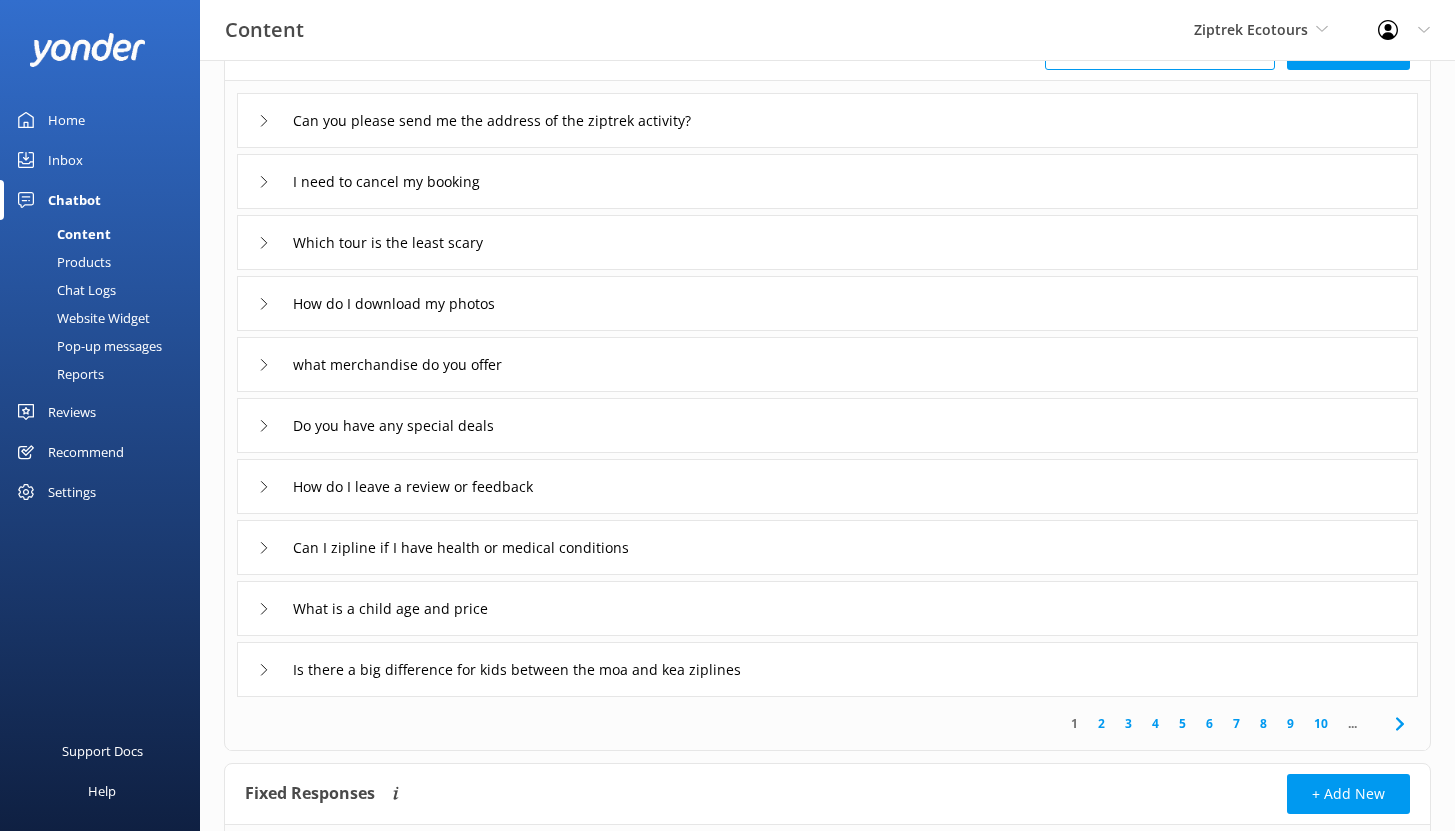 scroll, scrollTop: 142, scrollLeft: 0, axis: vertical 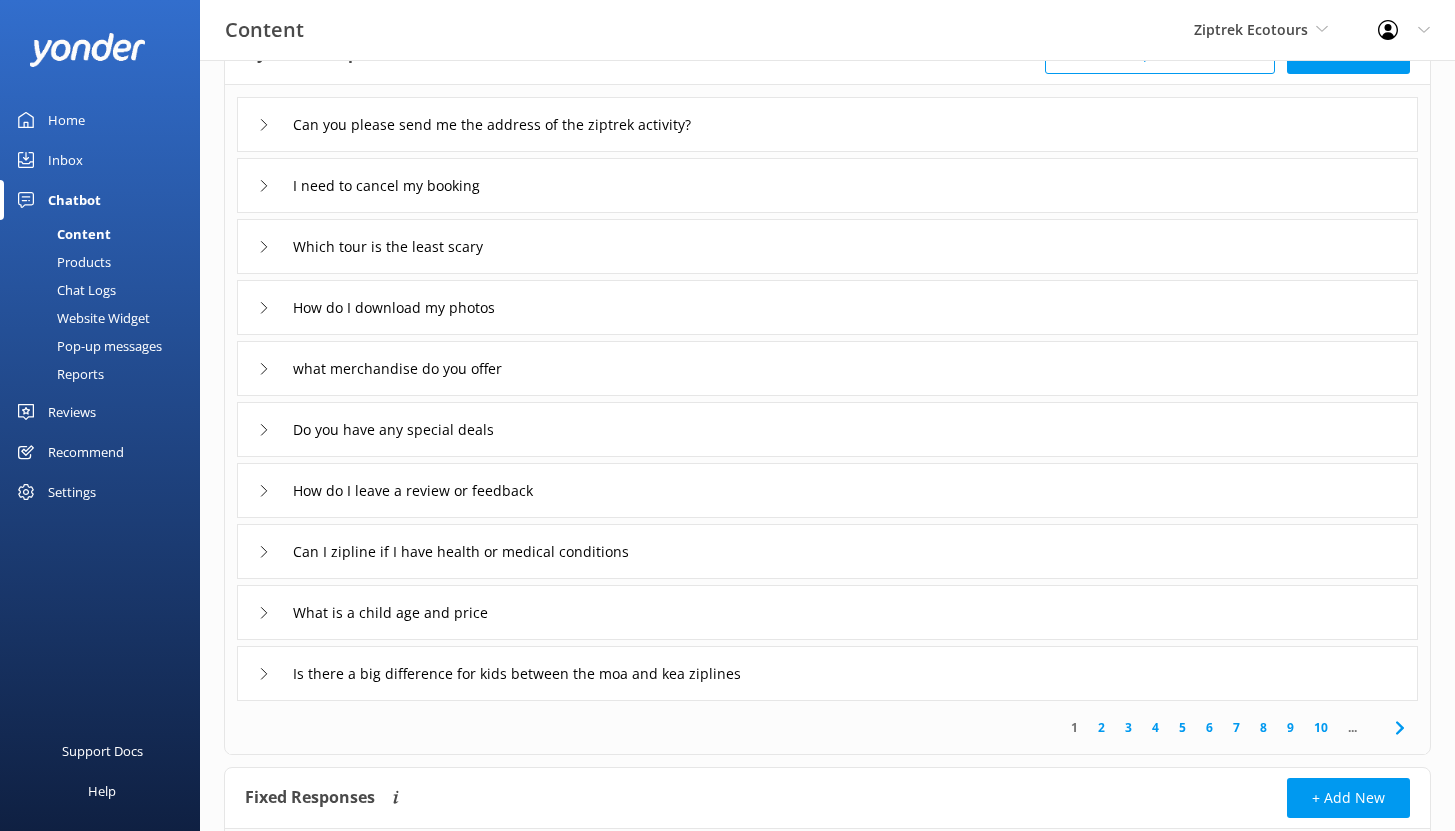 click on "I need to cancel my booking" at bounding box center (827, 185) 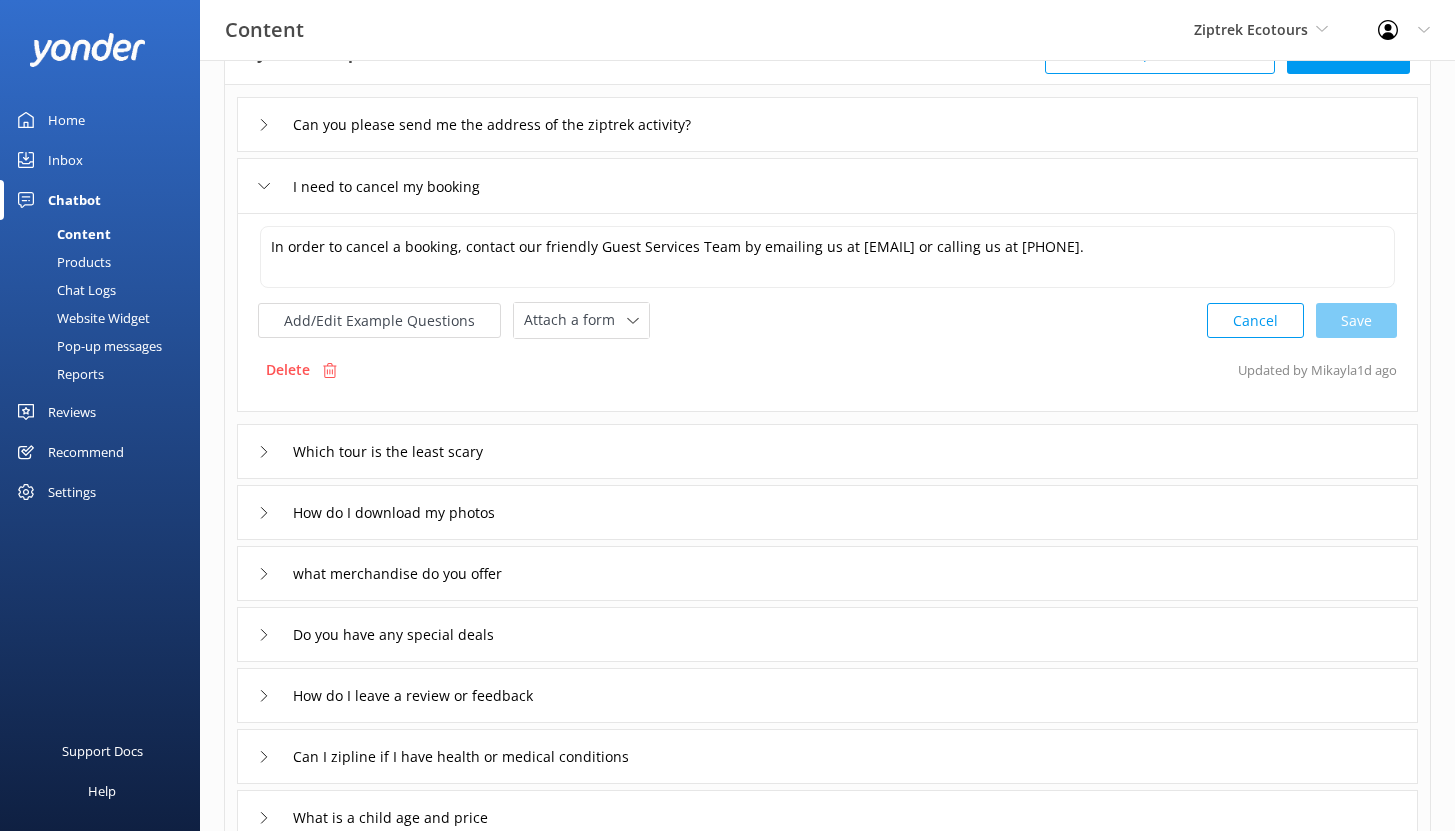 click on "Chat Logs" at bounding box center [64, 290] 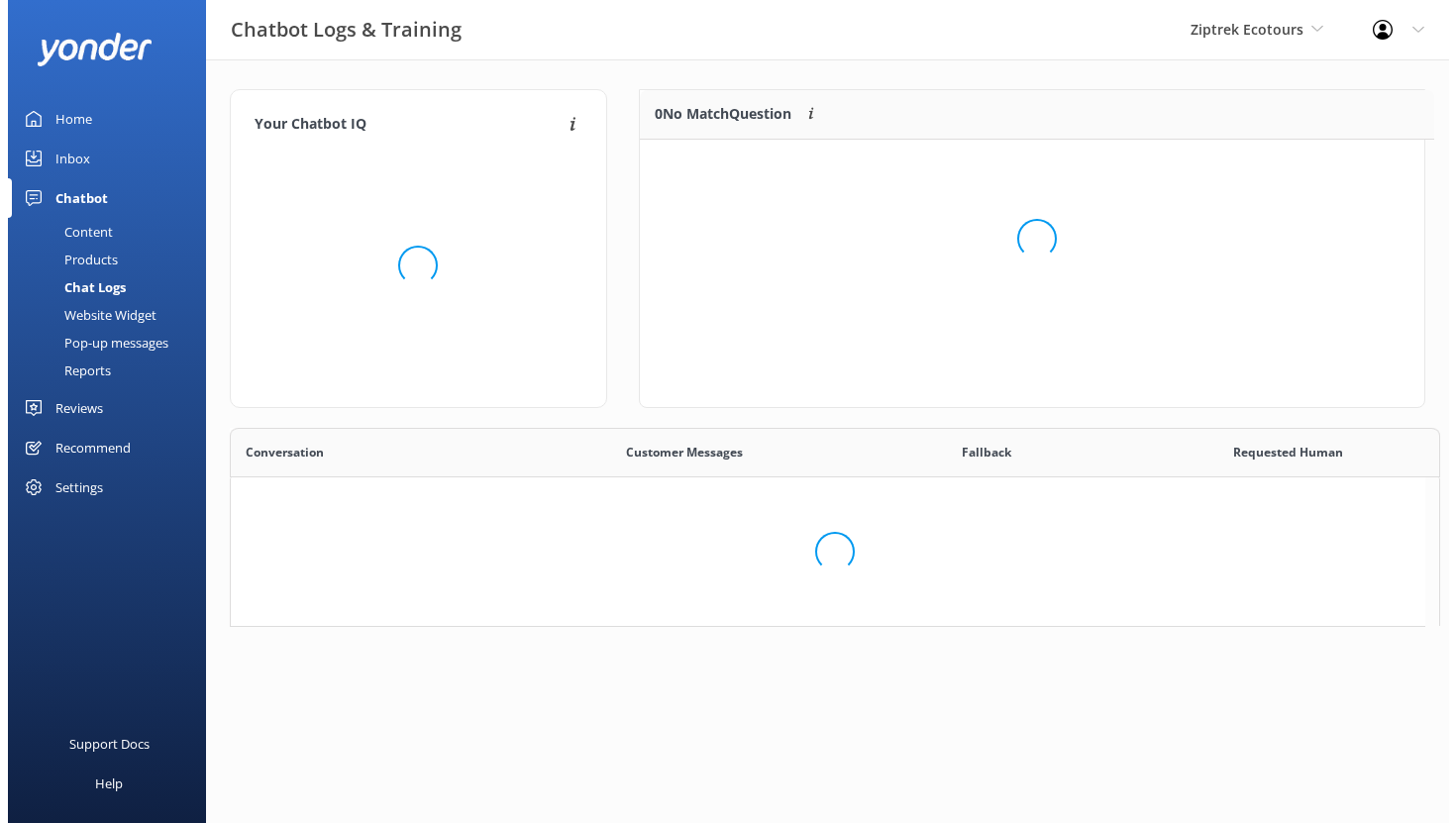 scroll, scrollTop: 0, scrollLeft: 0, axis: both 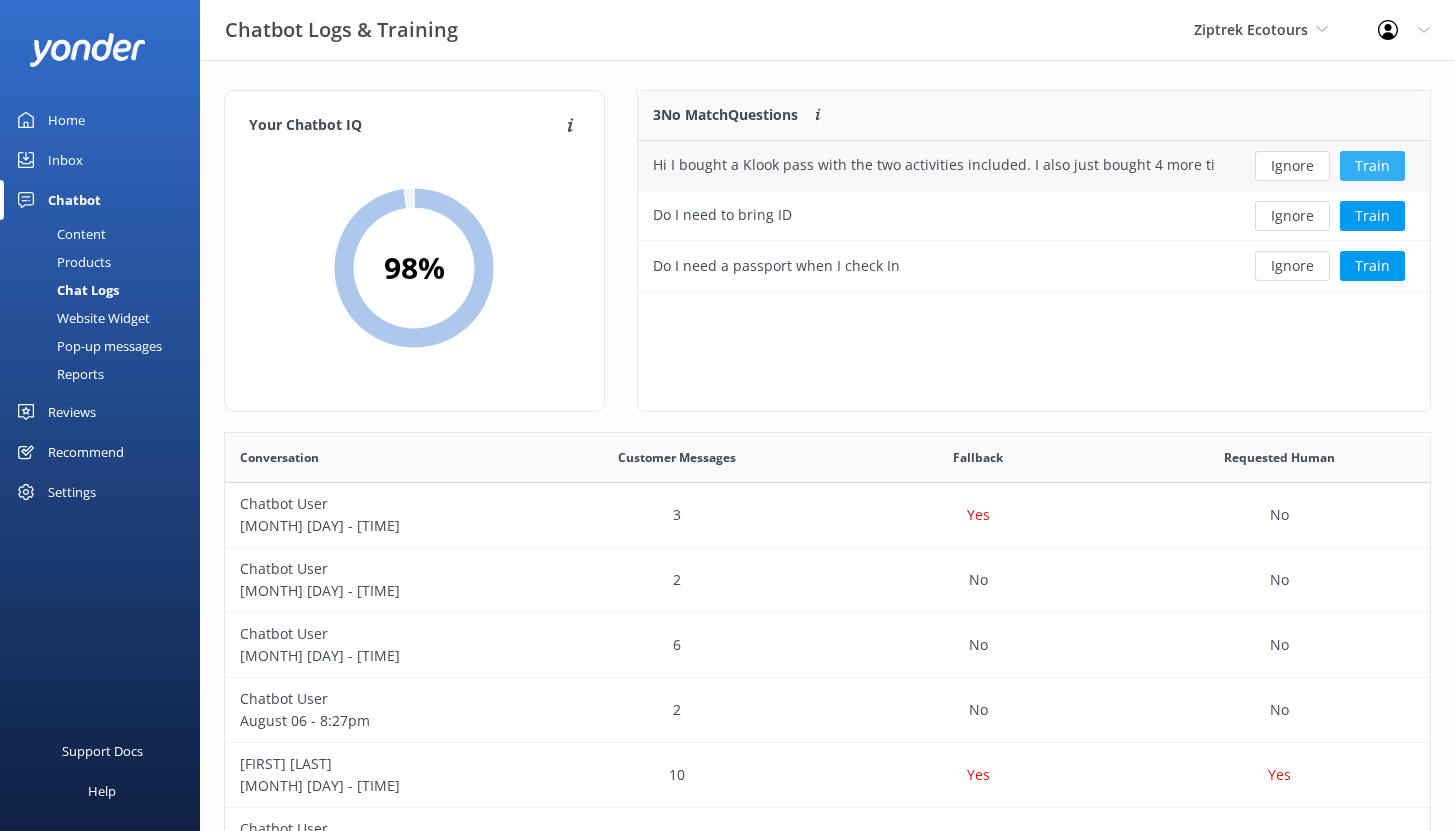 click on "Train" at bounding box center [1372, 166] 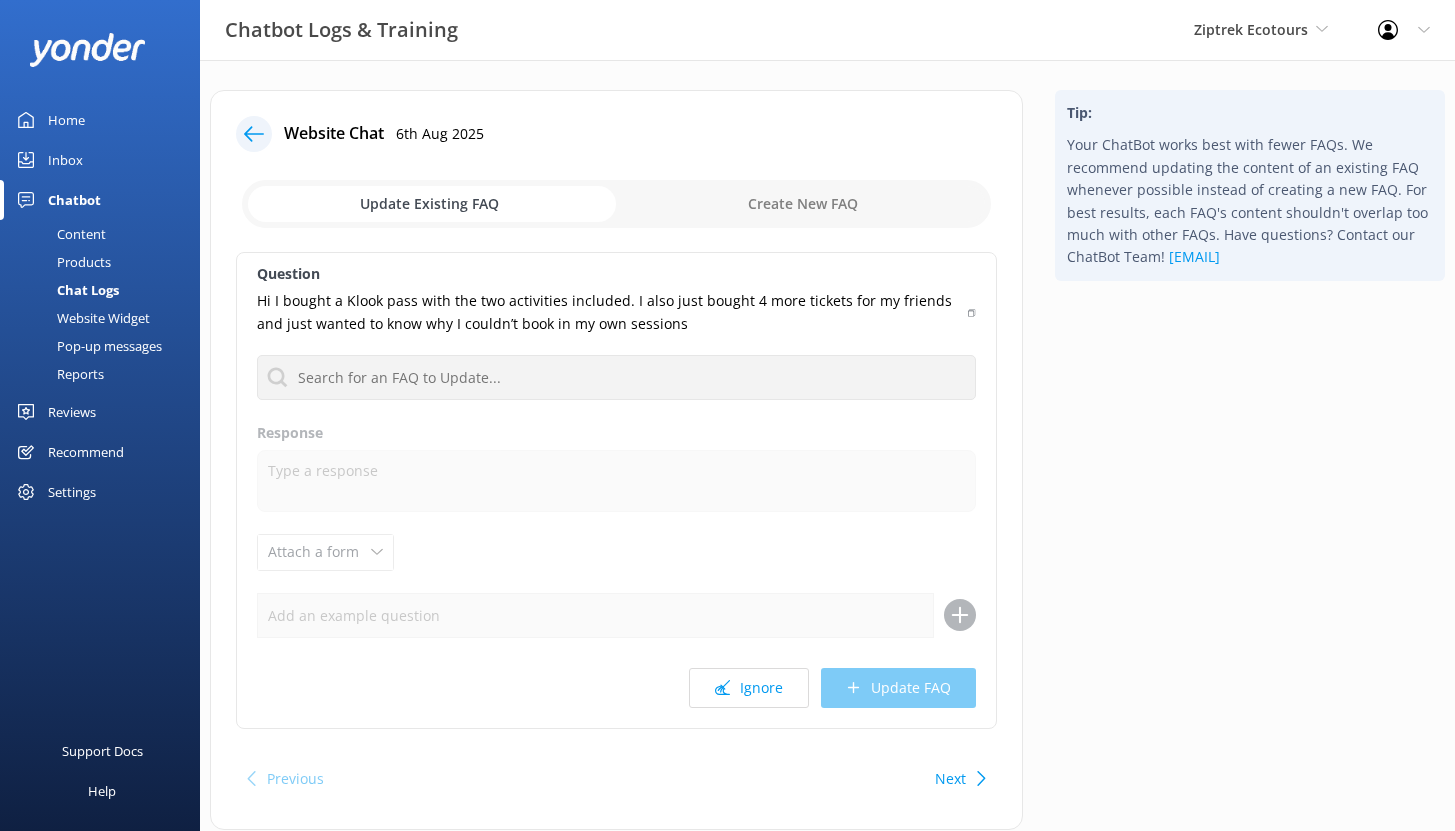 click at bounding box center (616, 204) 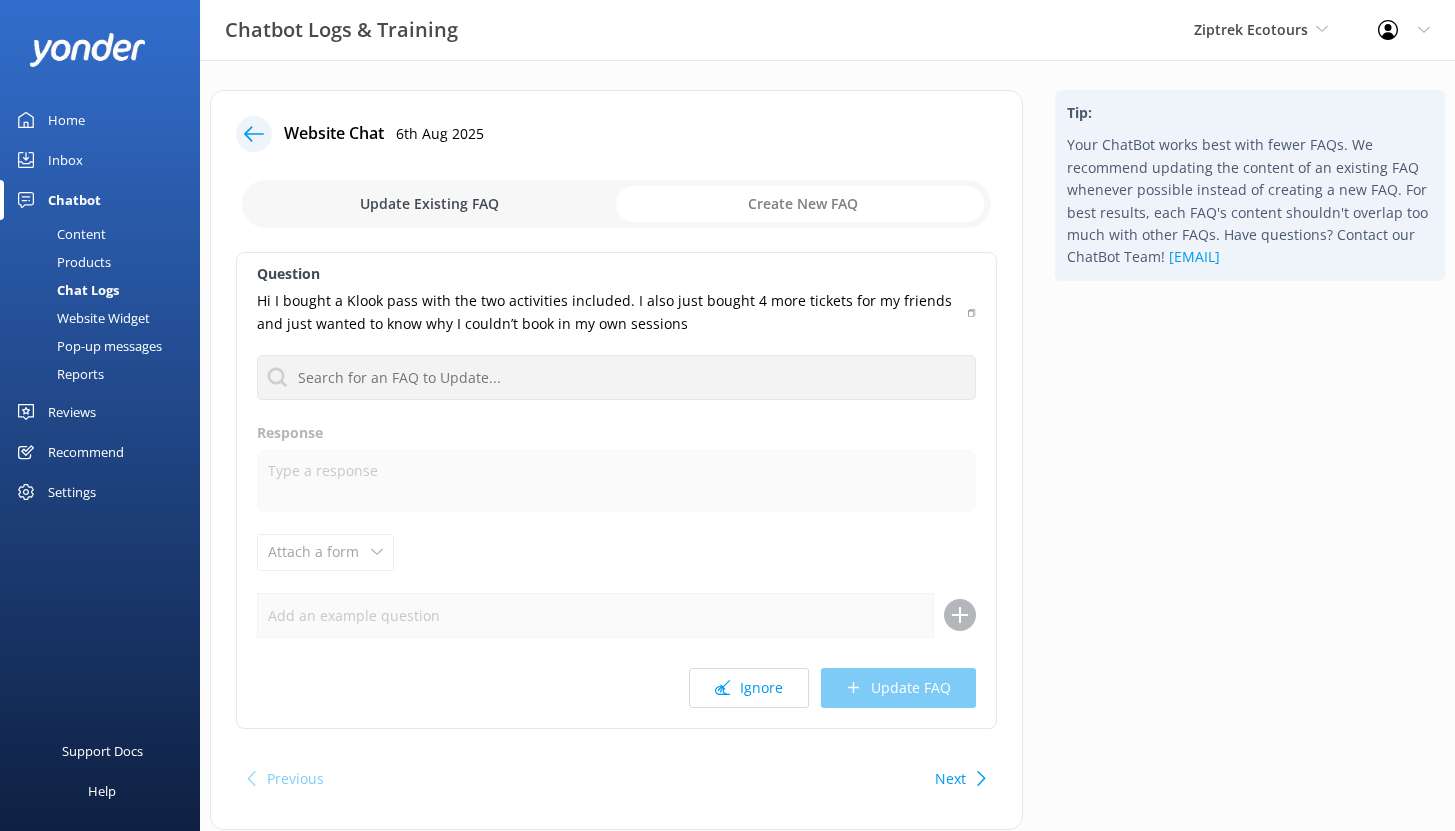 checkbox on "true" 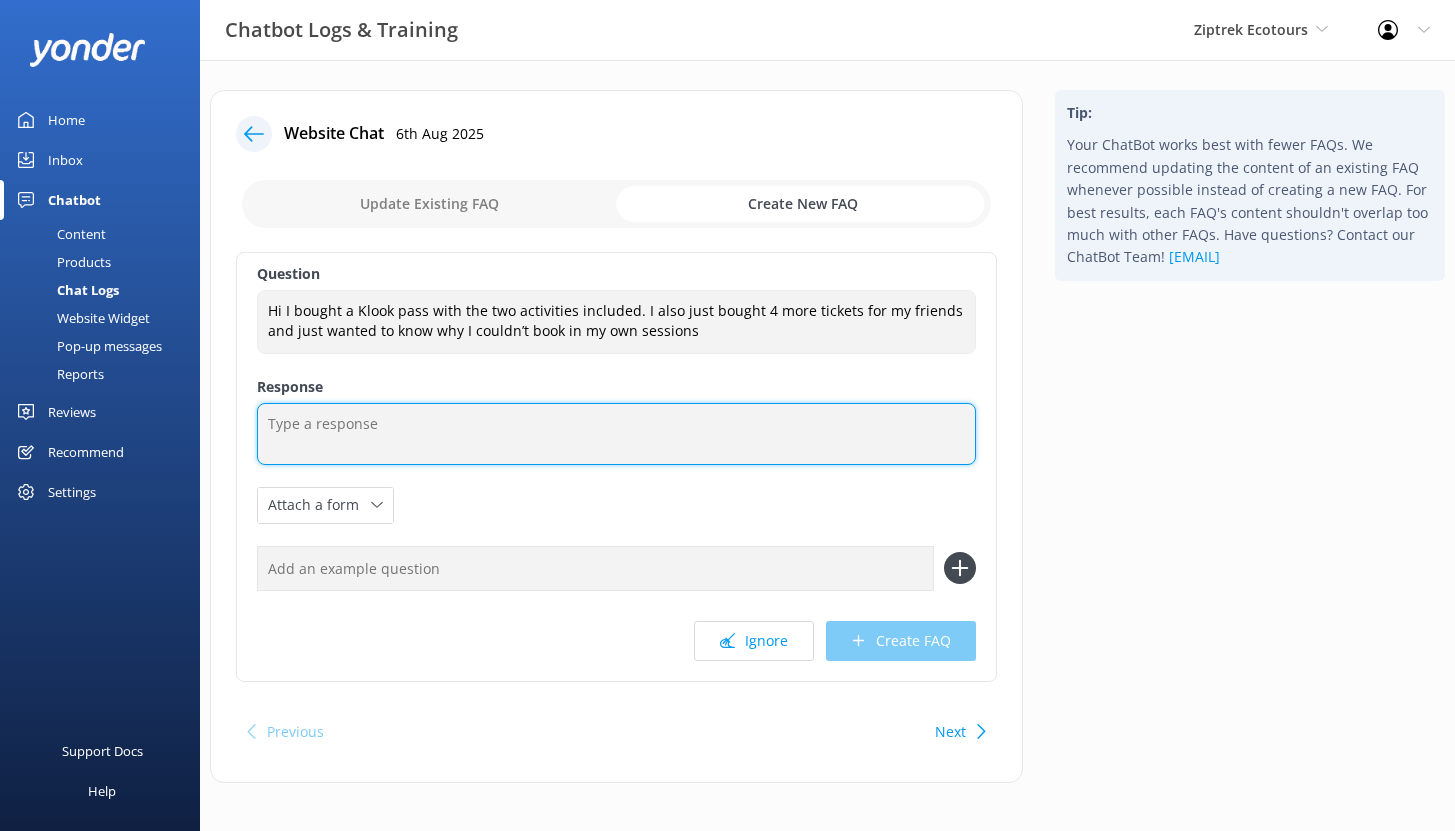 click at bounding box center (616, 434) 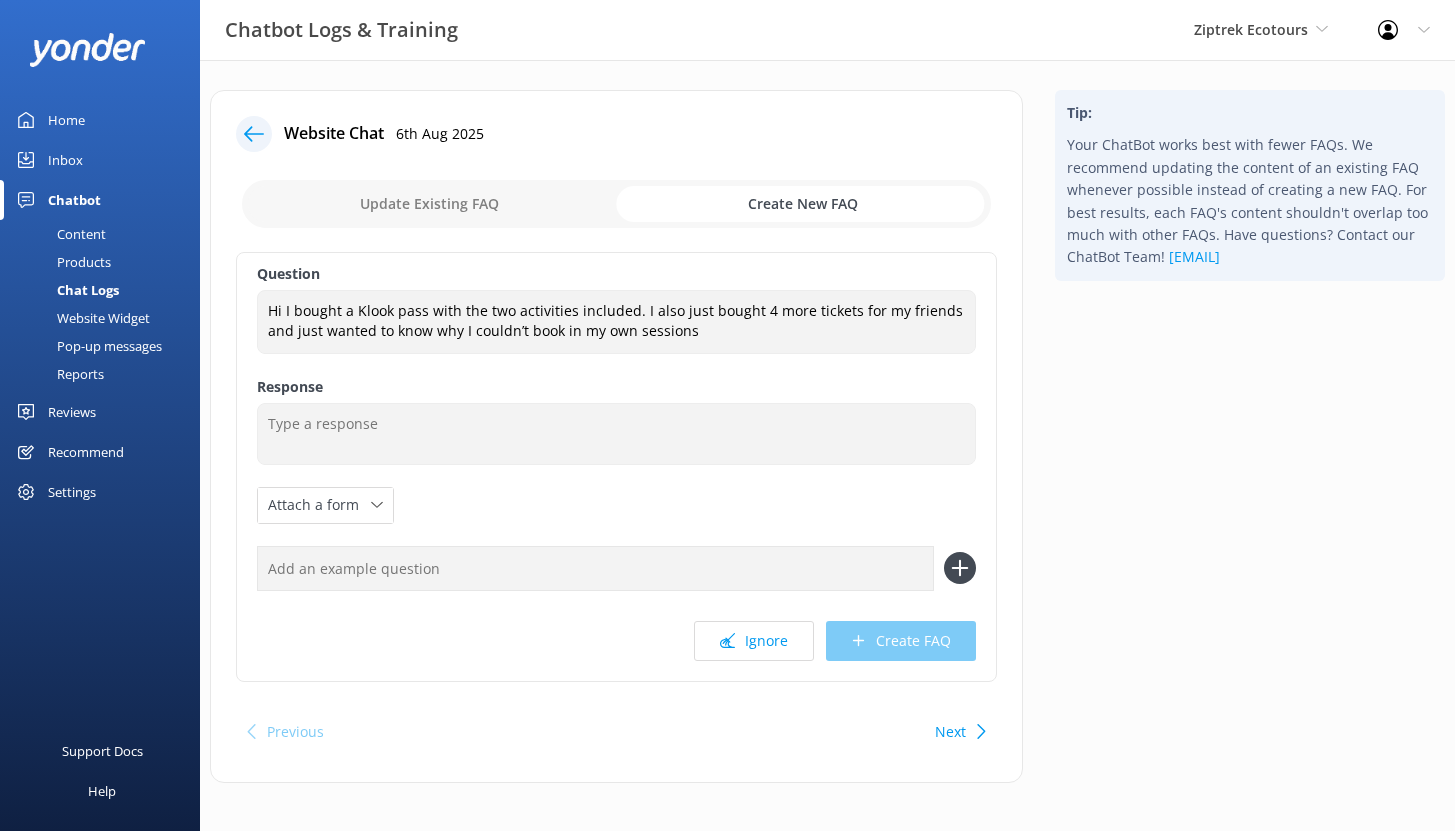 click 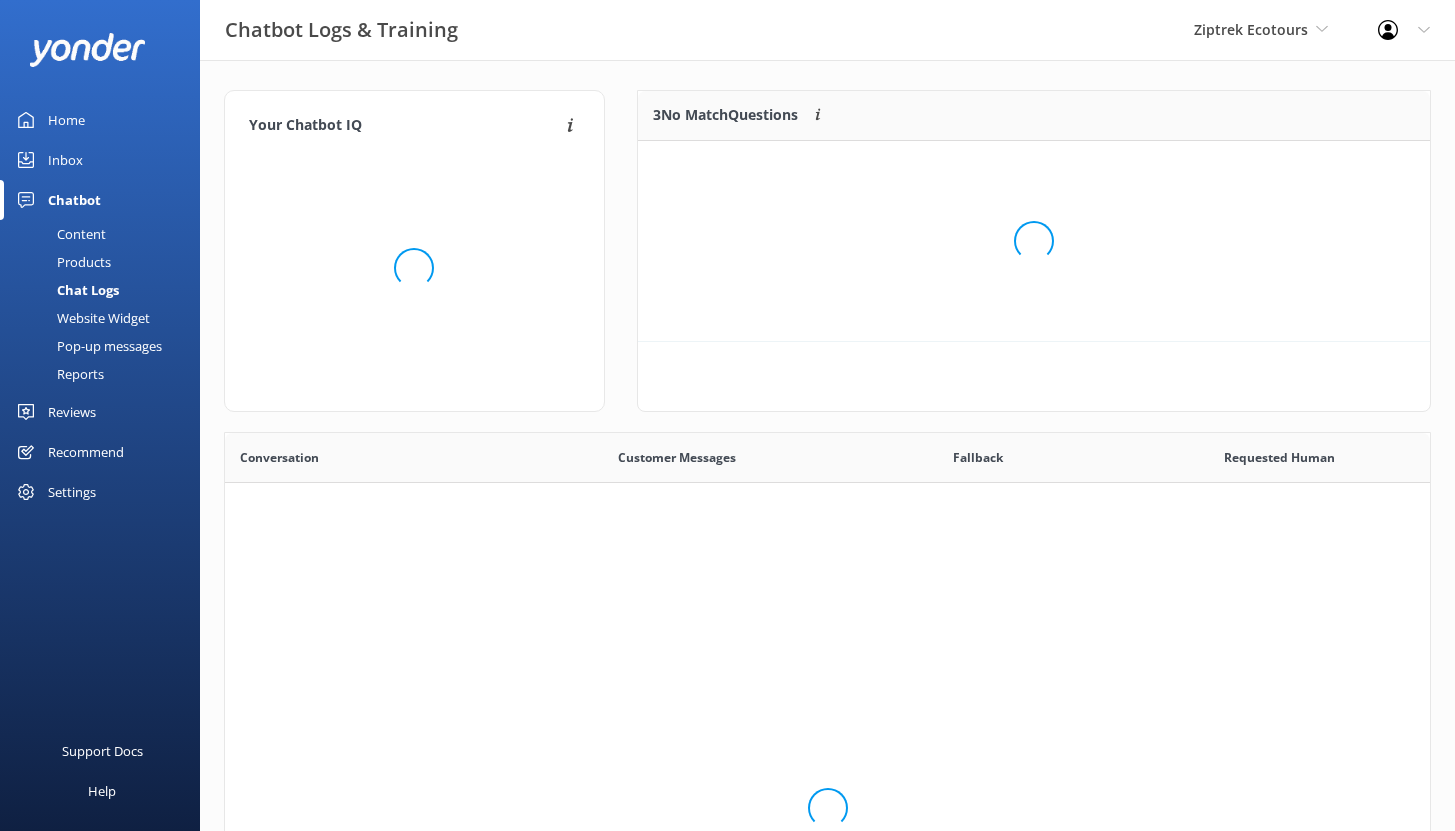 scroll, scrollTop: 16, scrollLeft: 16, axis: both 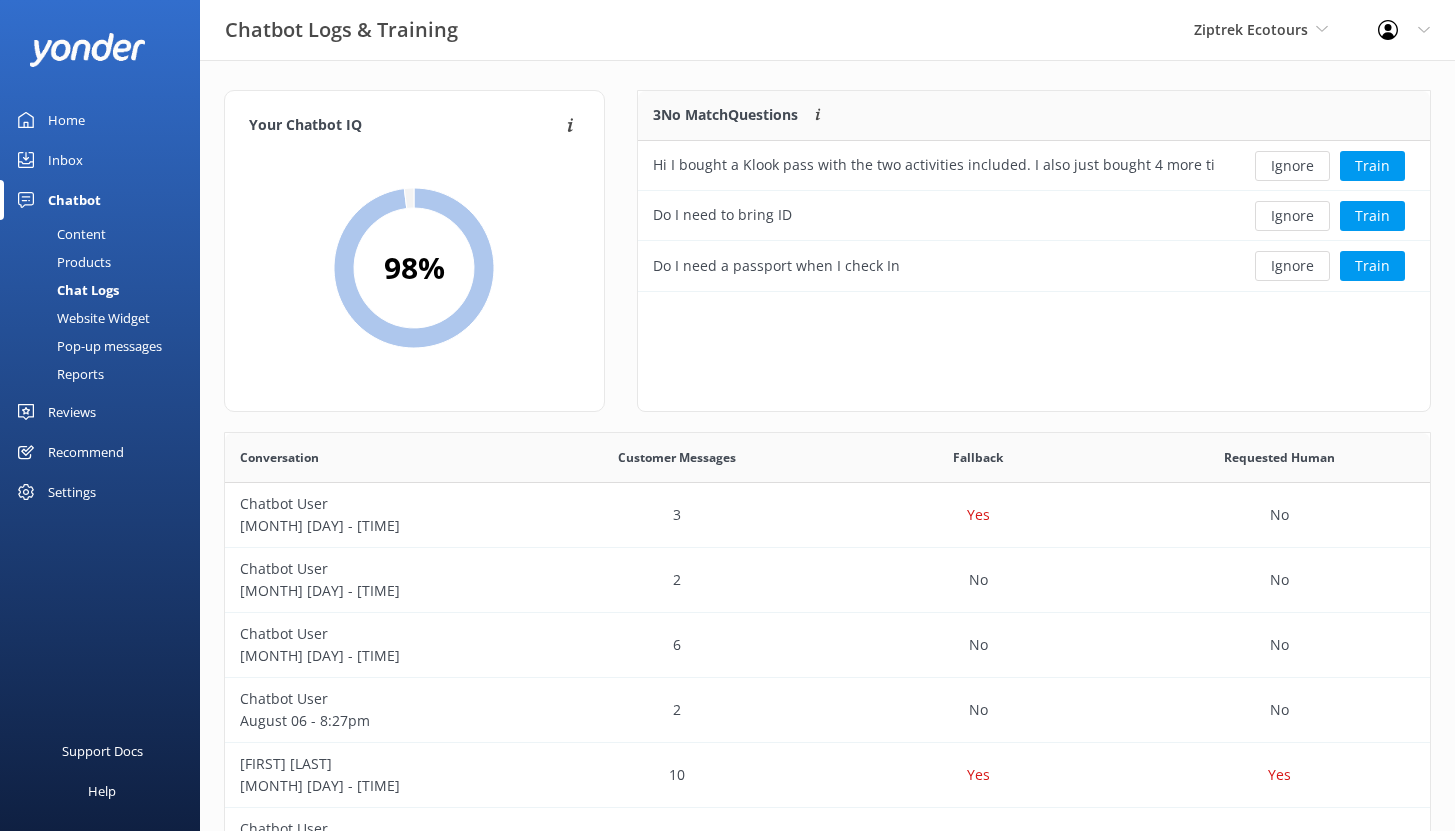 click on "Content" at bounding box center [59, 234] 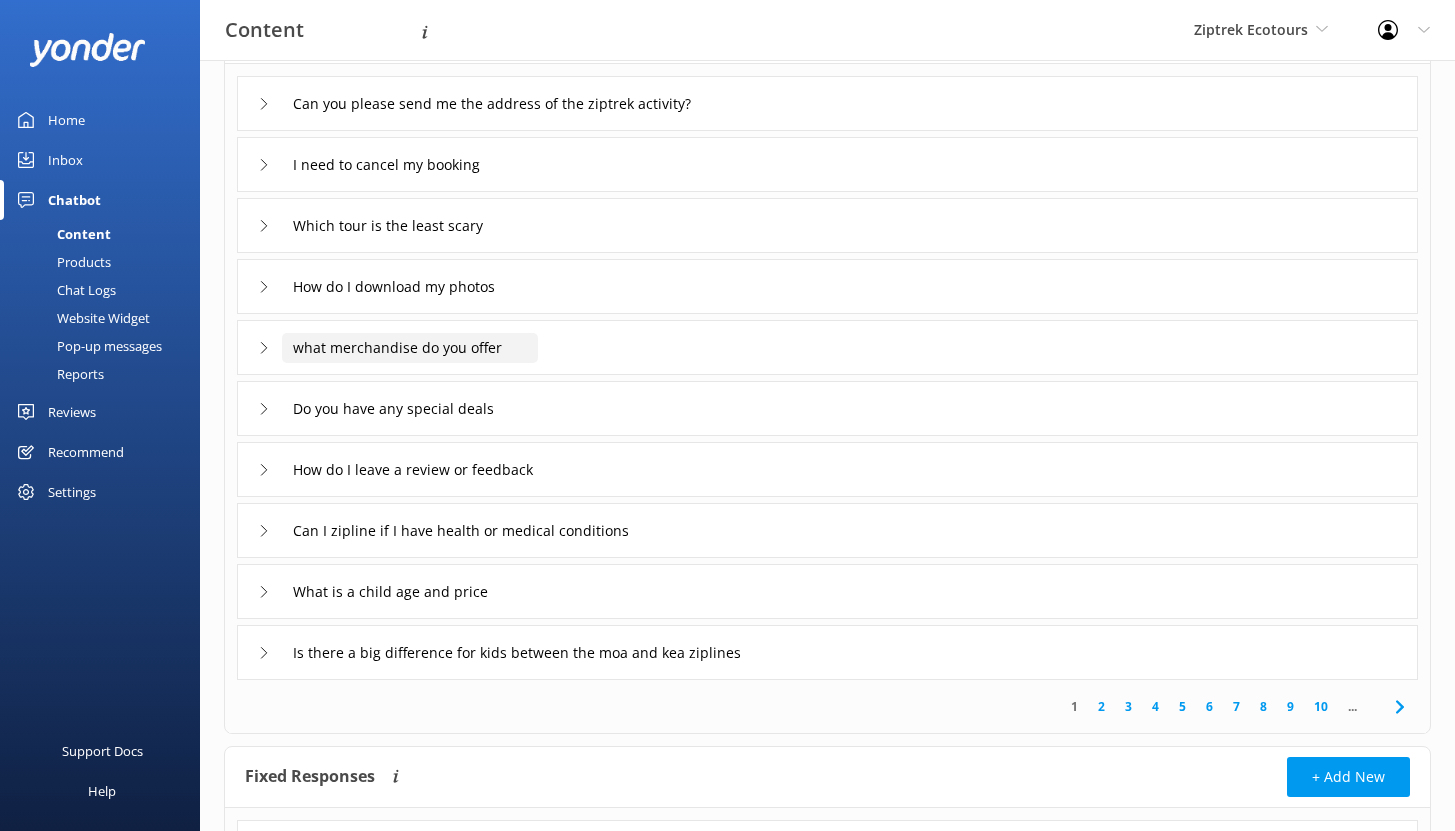 scroll, scrollTop: 171, scrollLeft: 0, axis: vertical 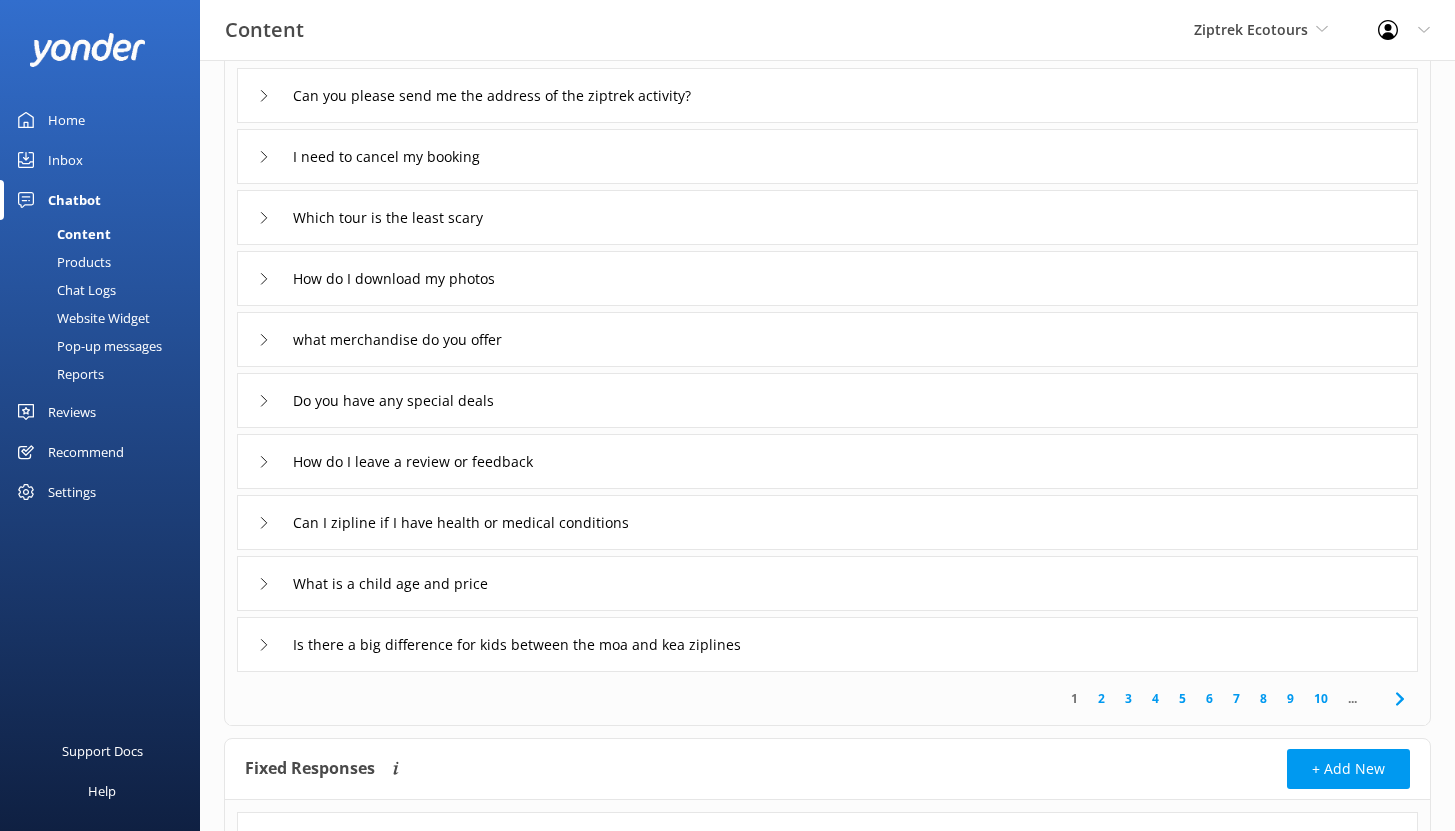 click on "Which tour is the least scary" at bounding box center (827, 217) 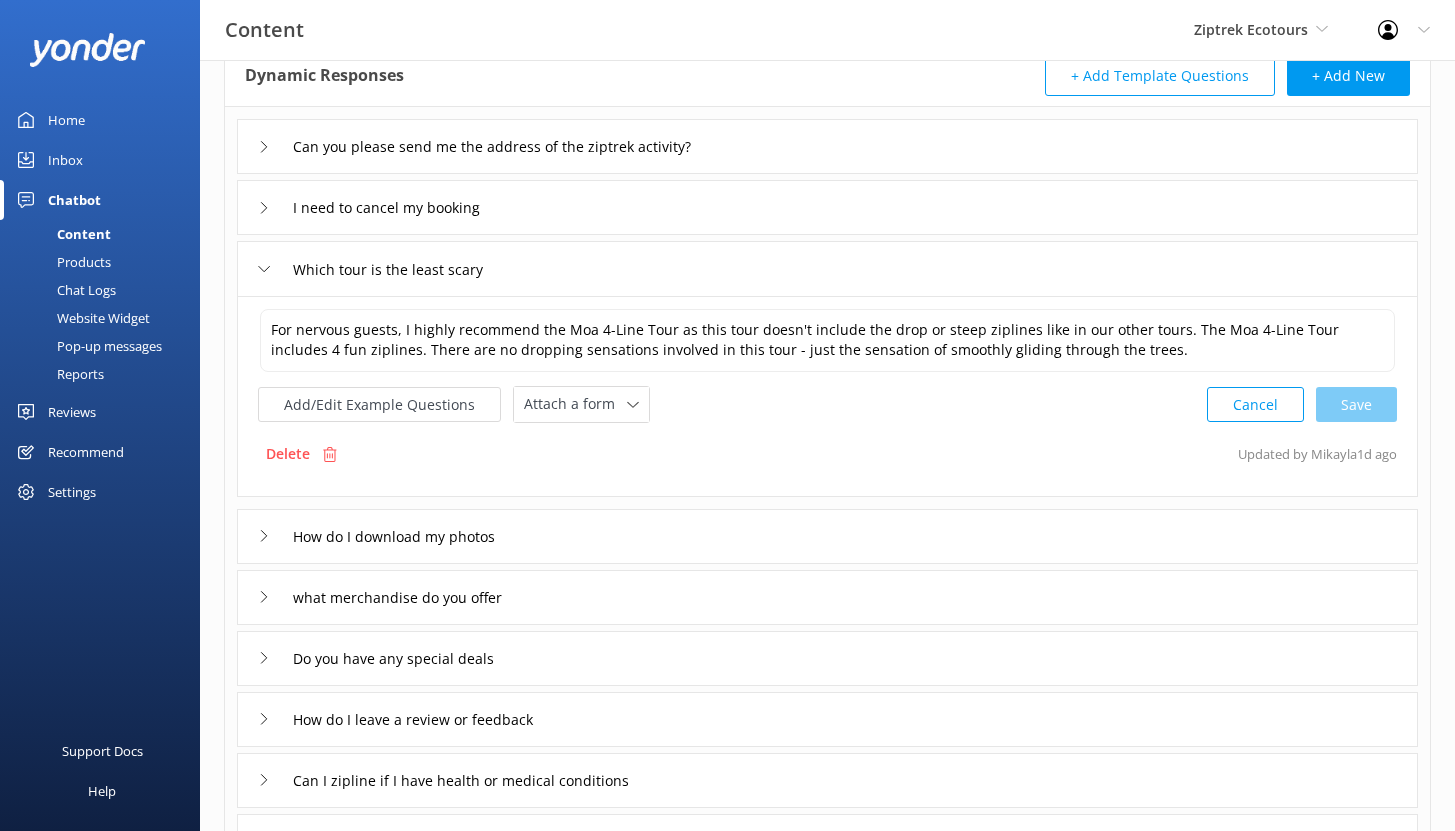 scroll, scrollTop: 9, scrollLeft: 0, axis: vertical 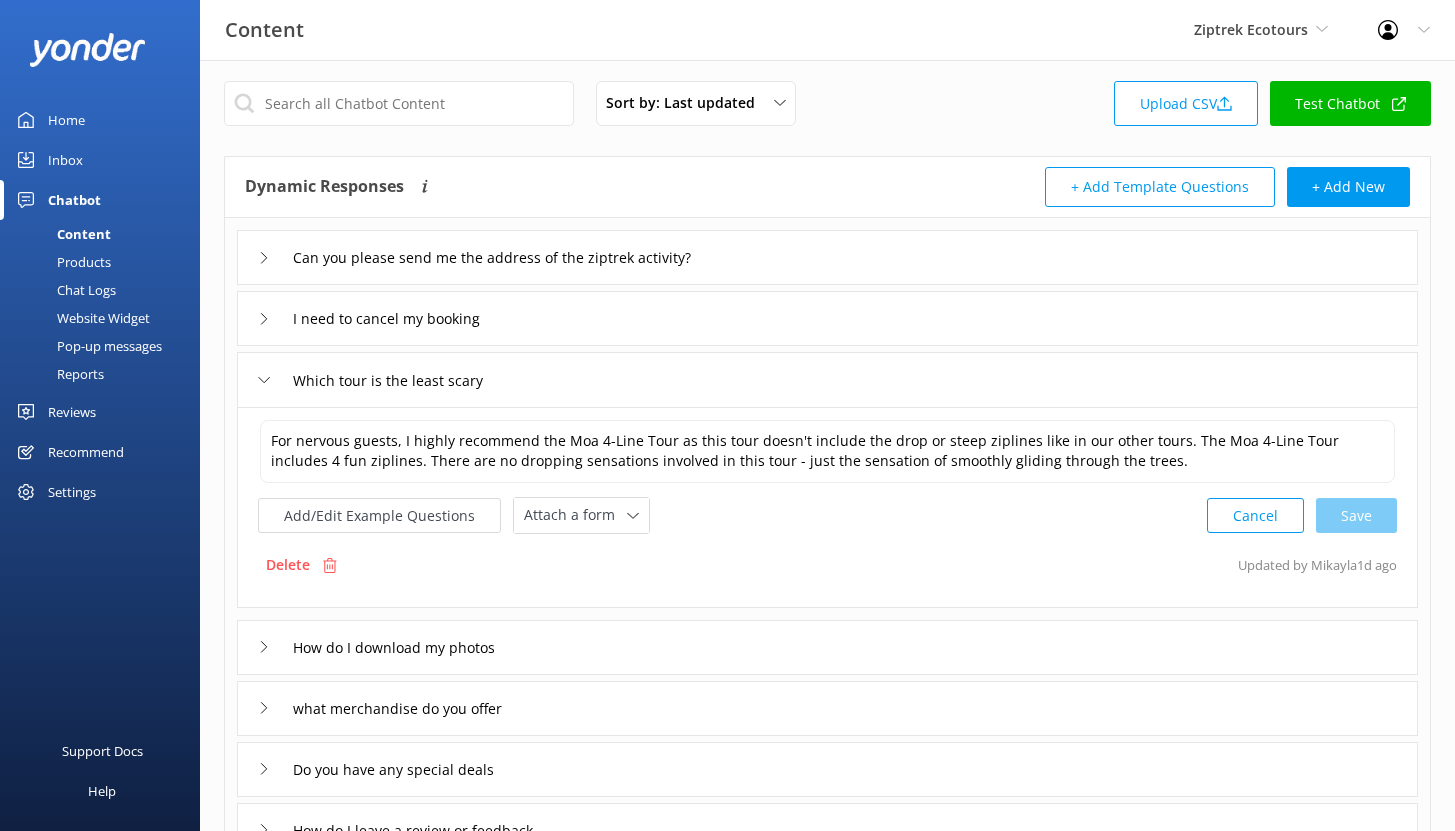 click on "Chatbot" at bounding box center (74, 200) 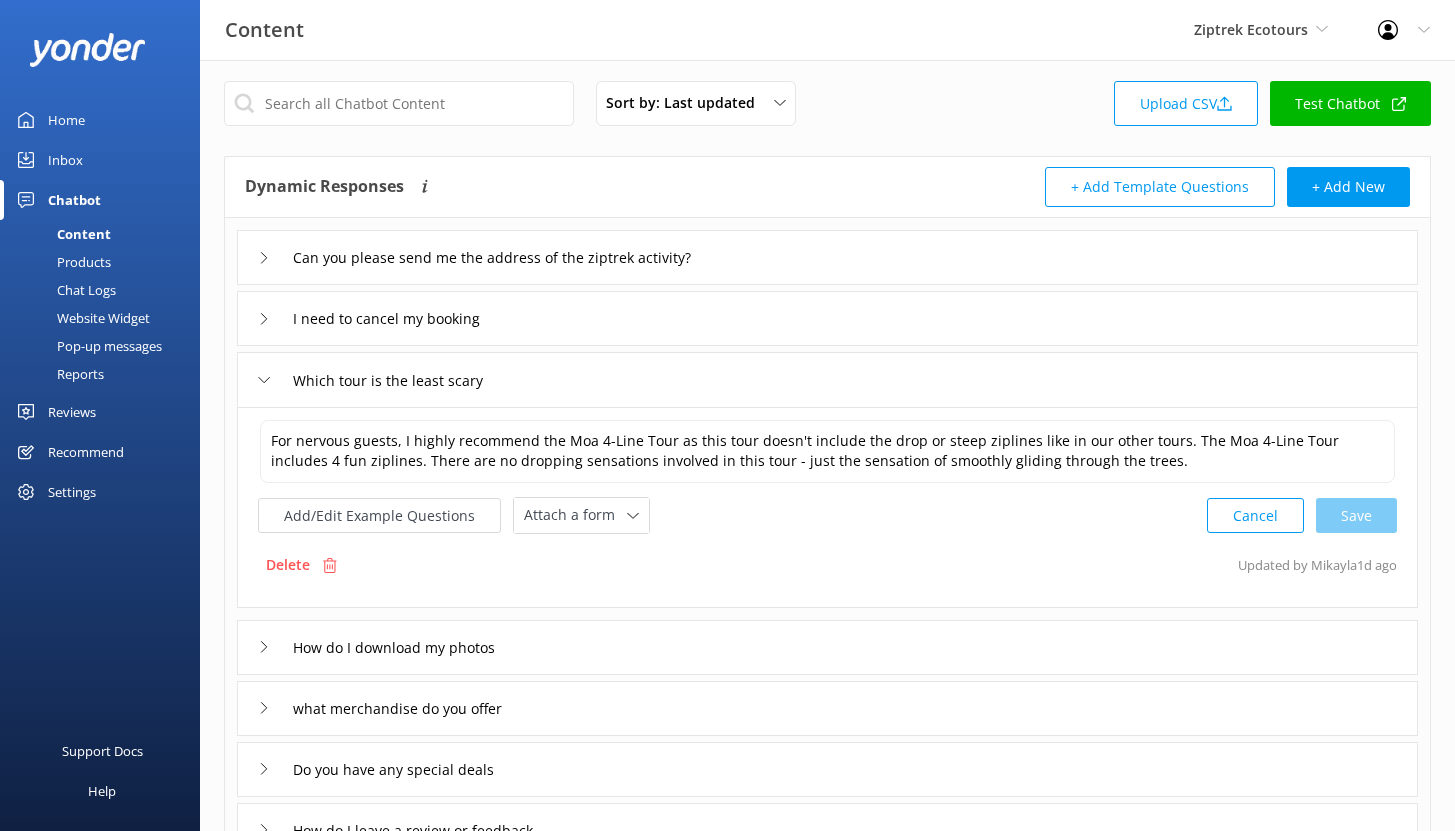 click on "Cancel" at bounding box center (1255, 515) 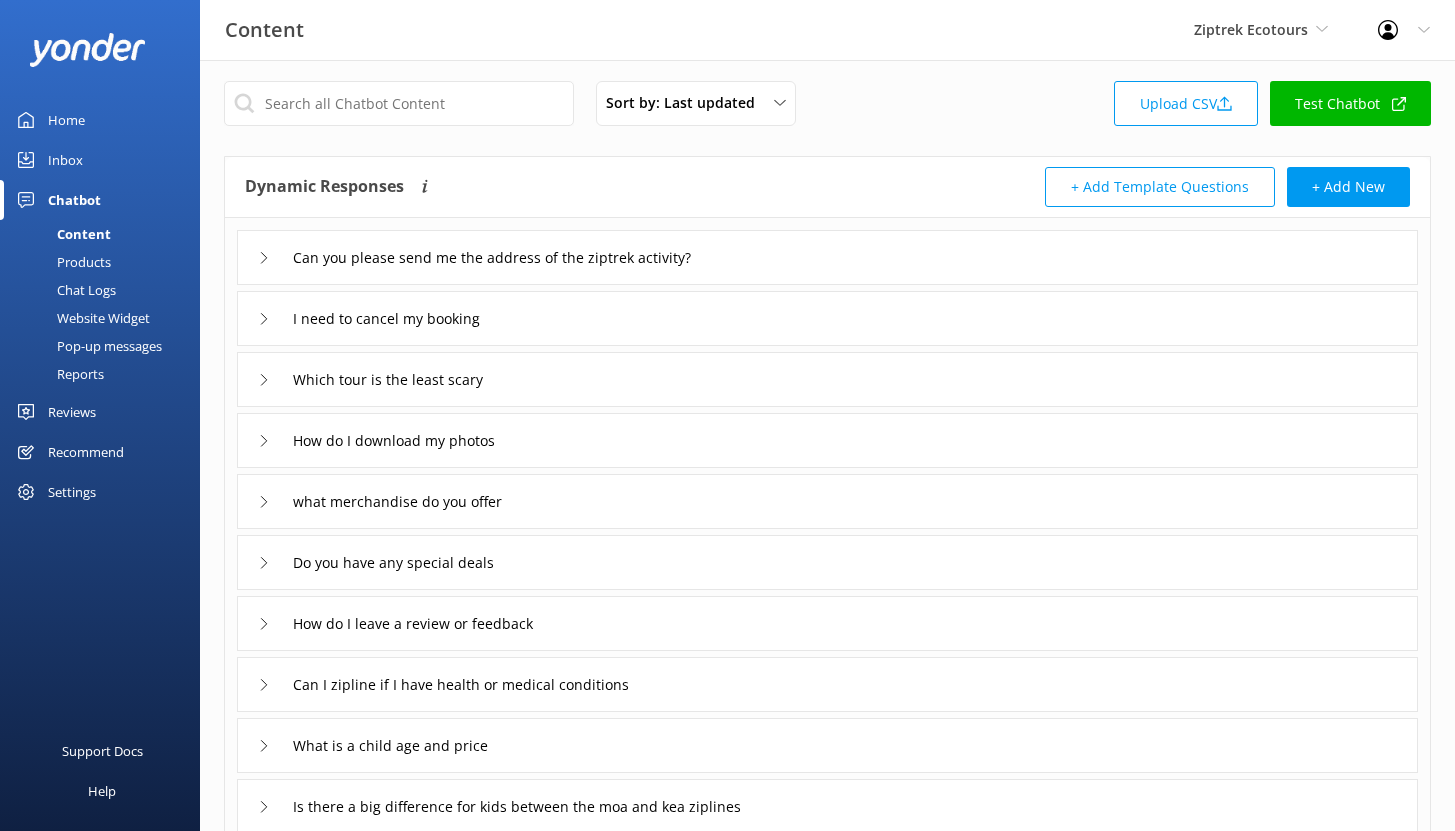 click on "Pop-up messages" at bounding box center [87, 346] 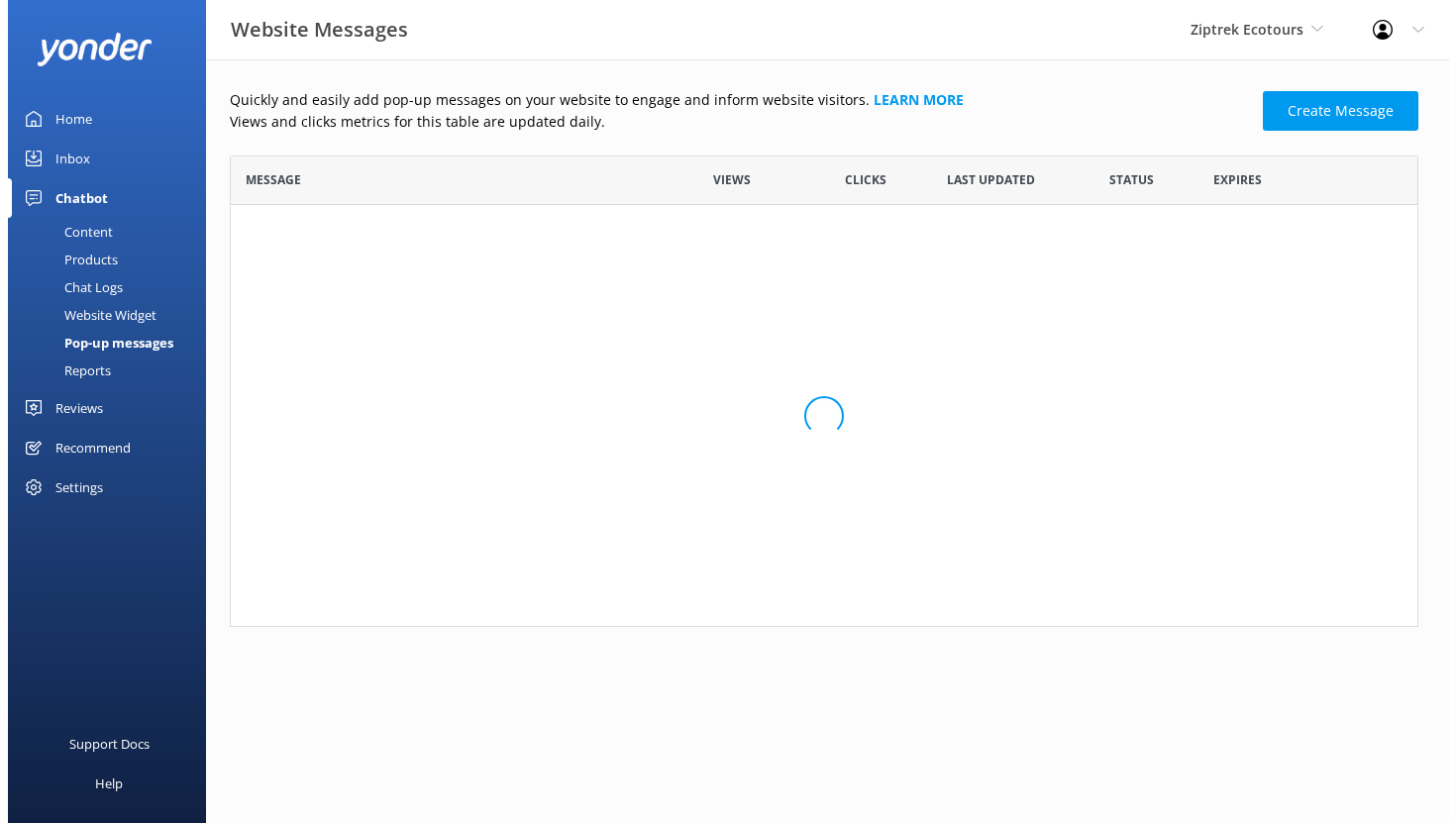 scroll, scrollTop: 0, scrollLeft: 0, axis: both 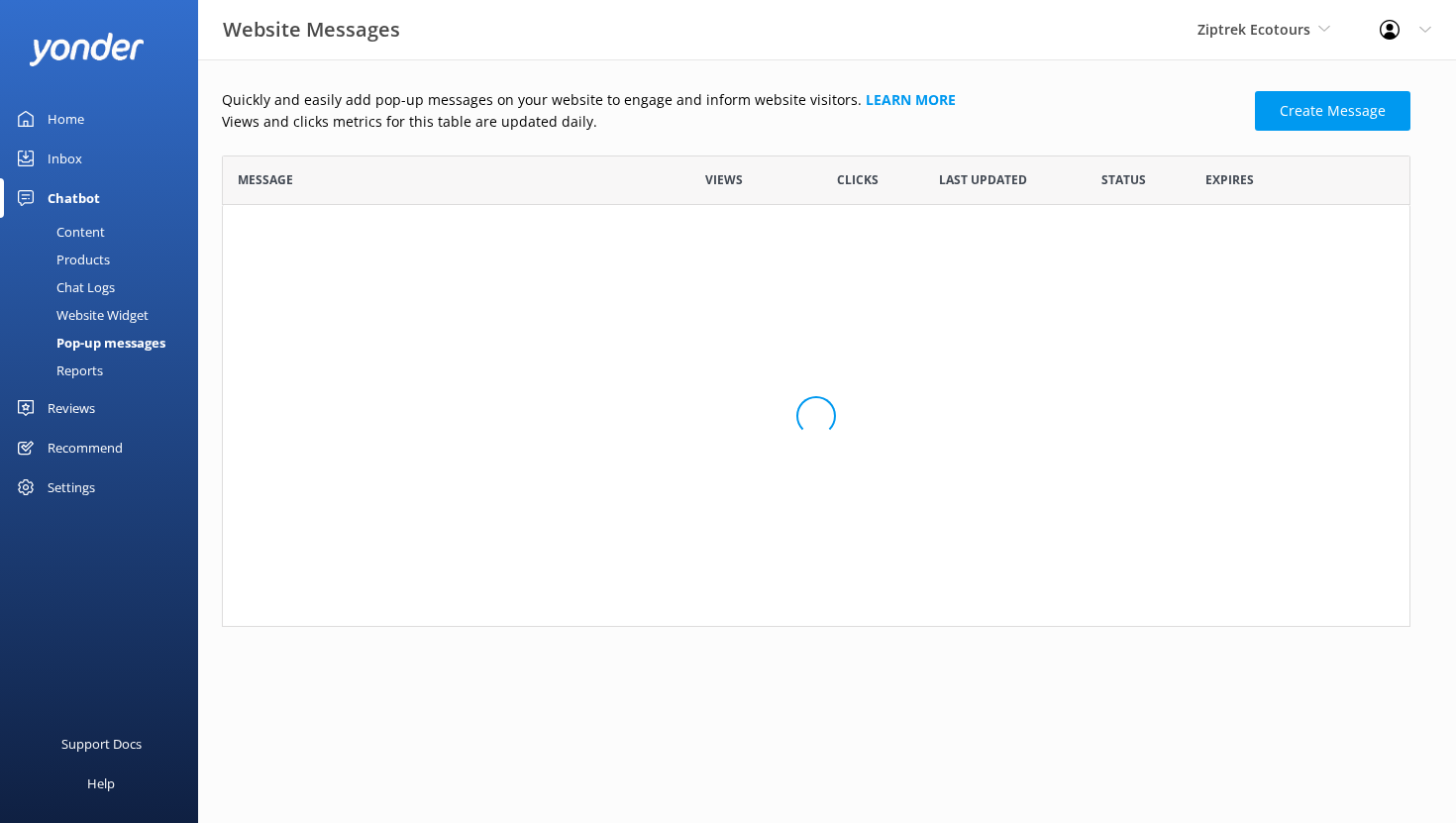 click on "Pop-up messages" at bounding box center [88, 343] 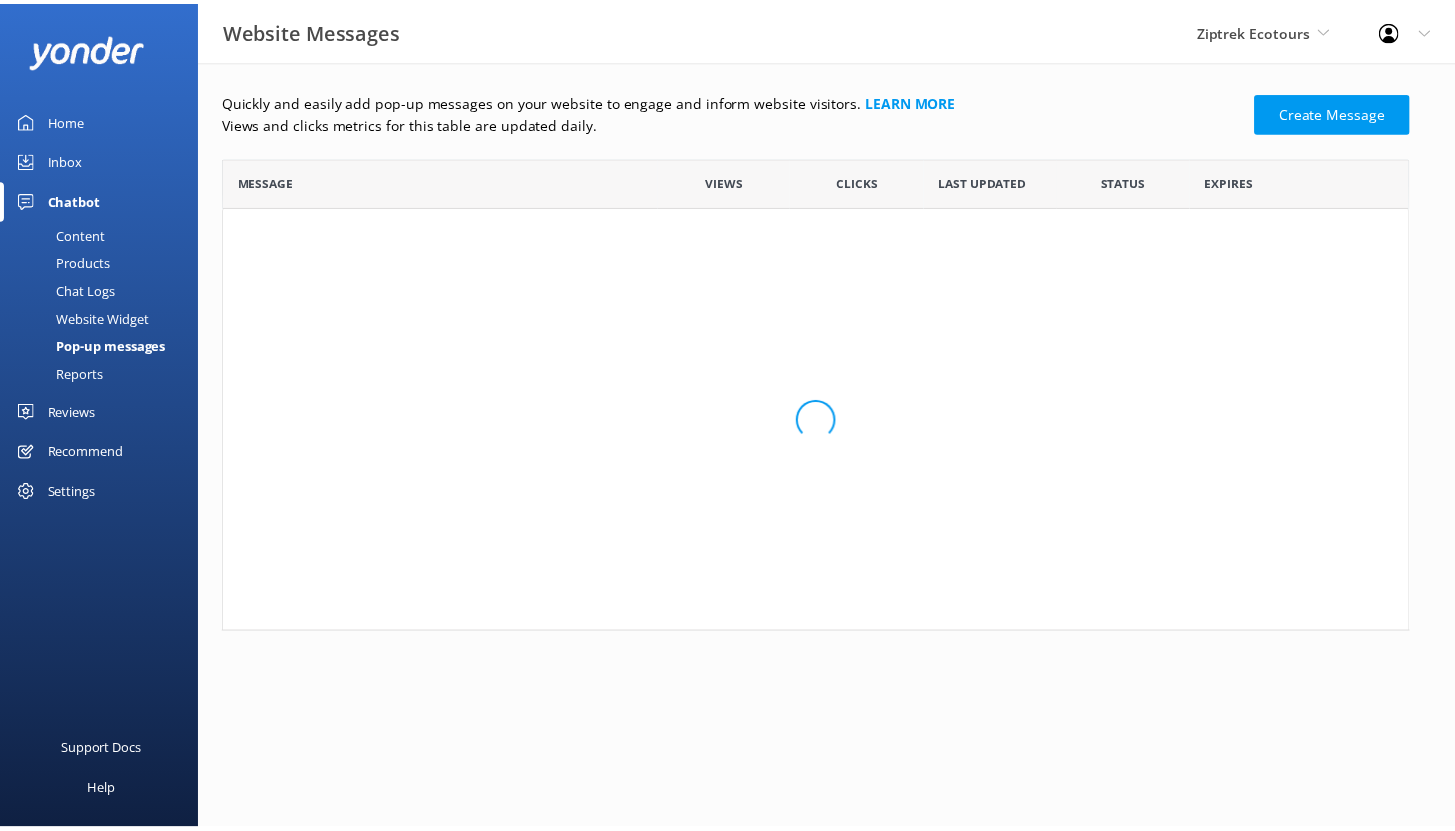 scroll, scrollTop: 376, scrollLeft: 1185, axis: both 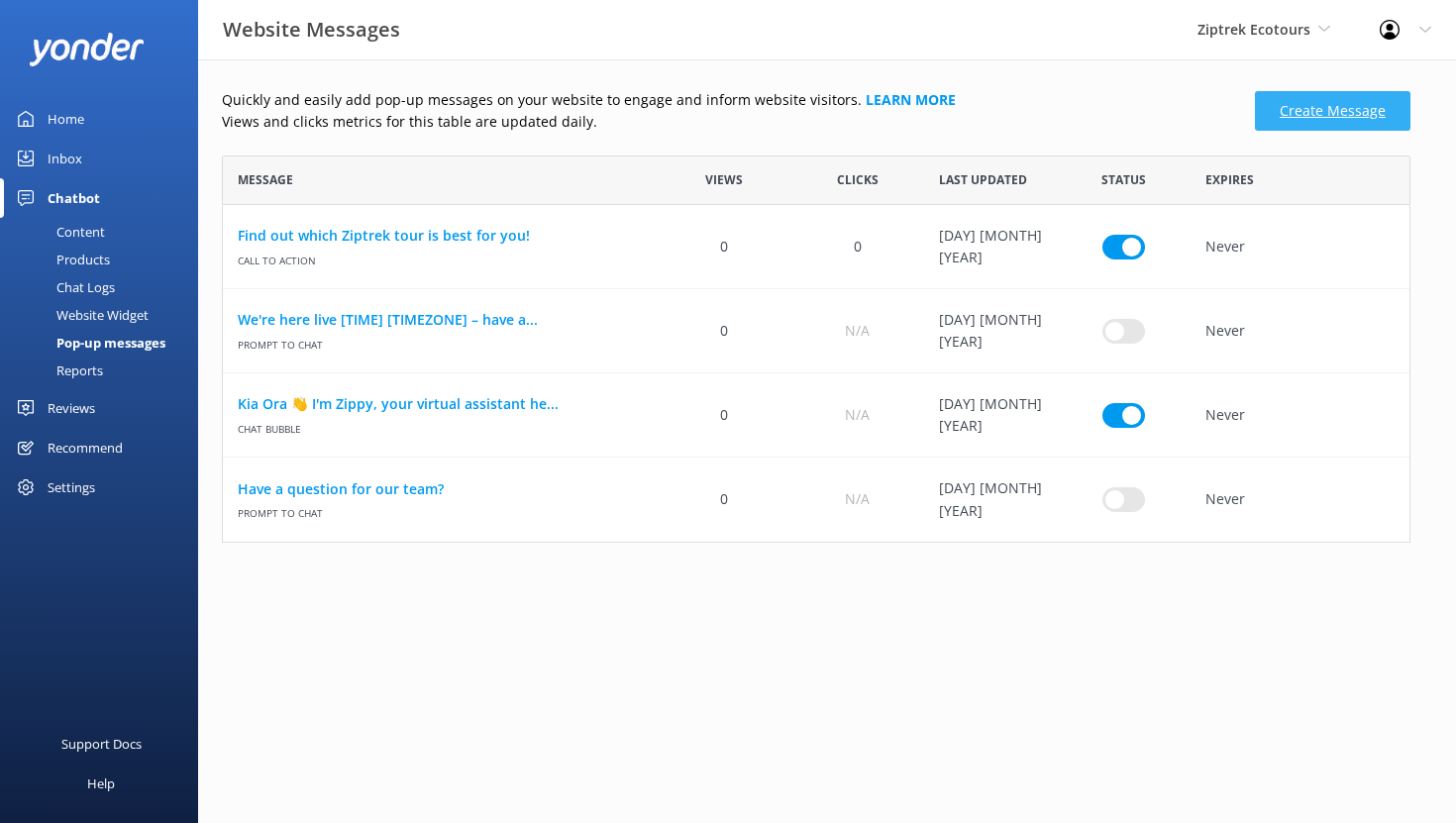 click on "Create Message" at bounding box center (1332, 111) 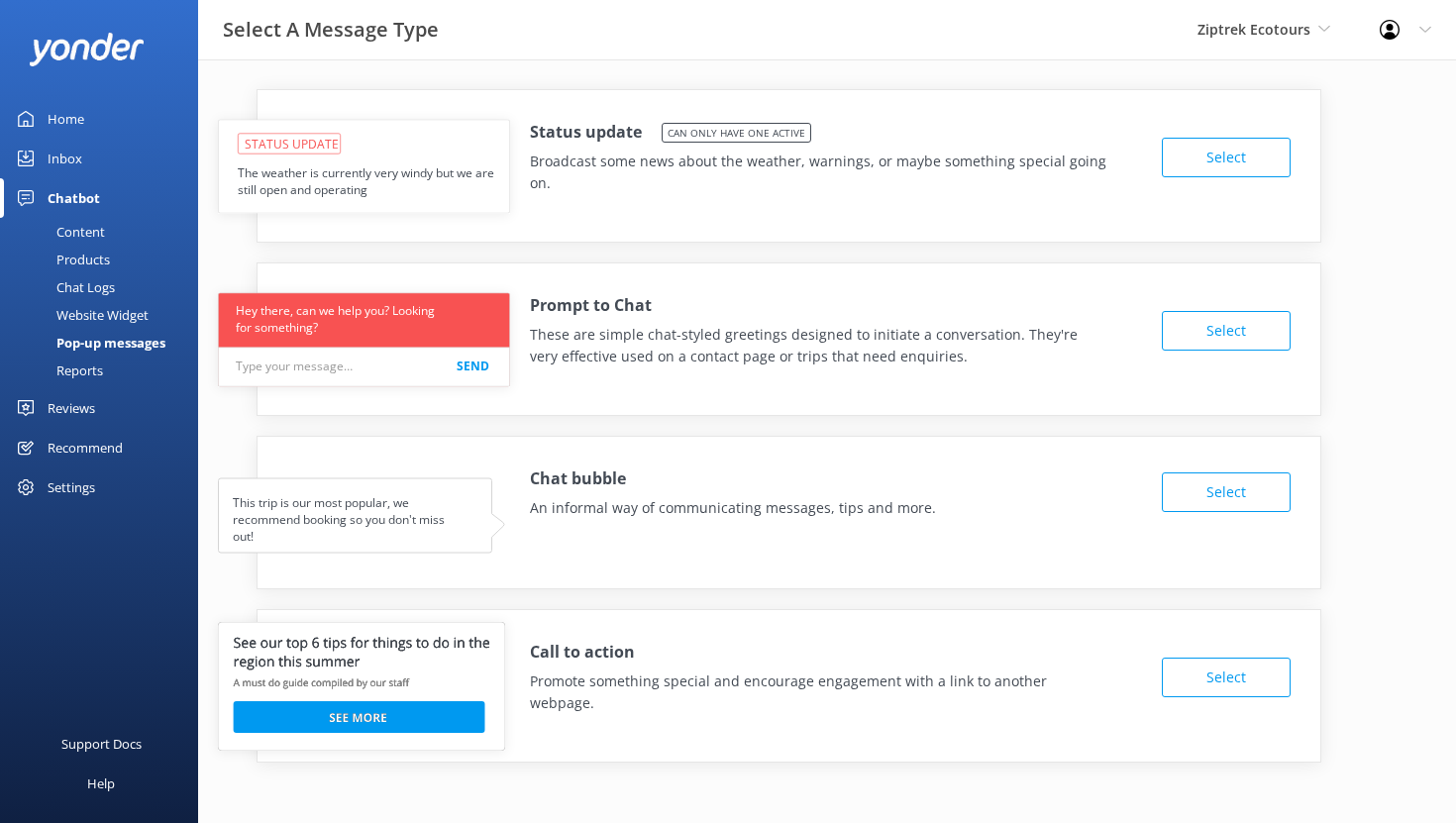 click on "Select" at bounding box center (1226, 157) 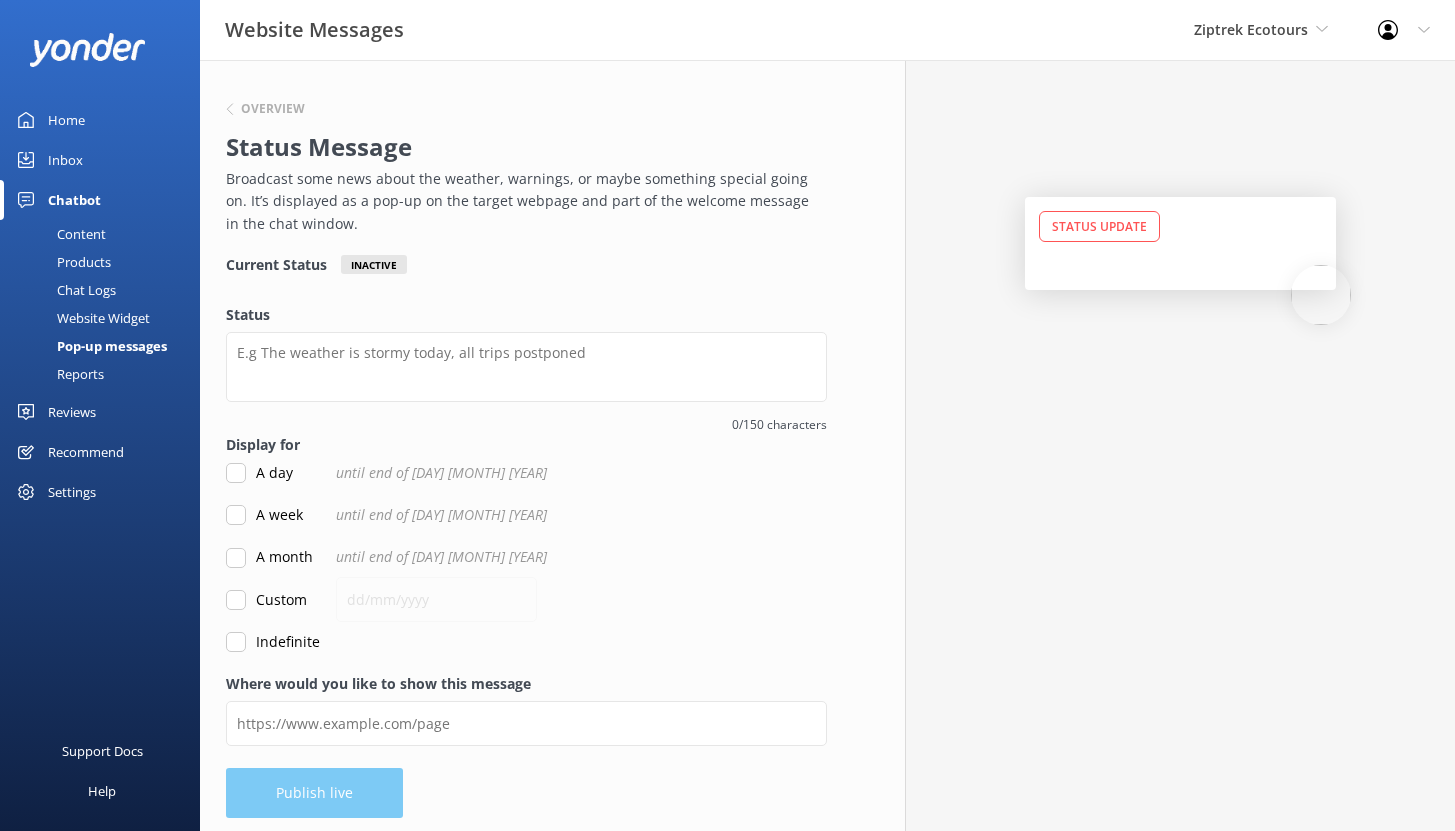 scroll, scrollTop: 4, scrollLeft: 0, axis: vertical 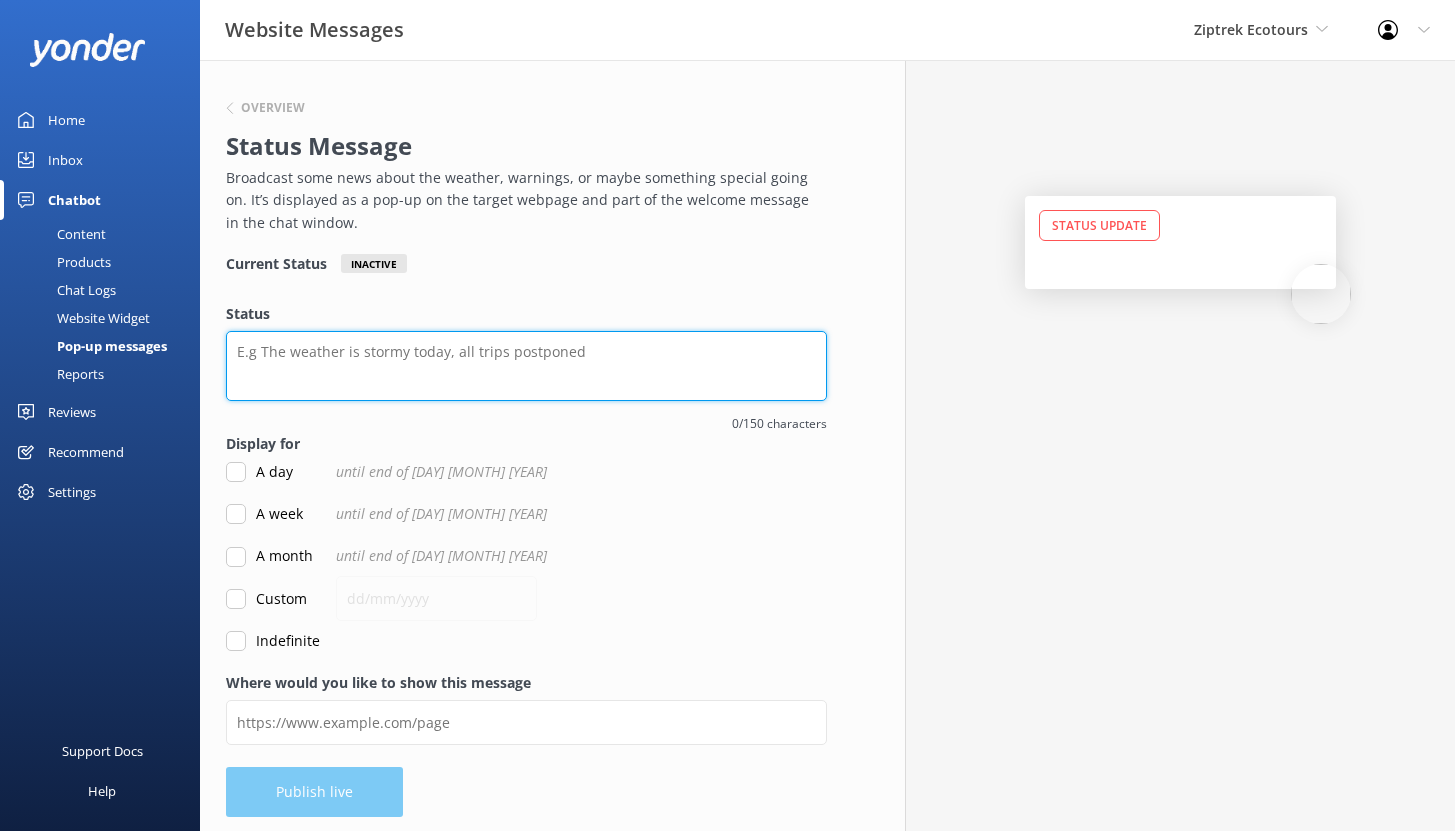 click on "Status" at bounding box center (526, 366) 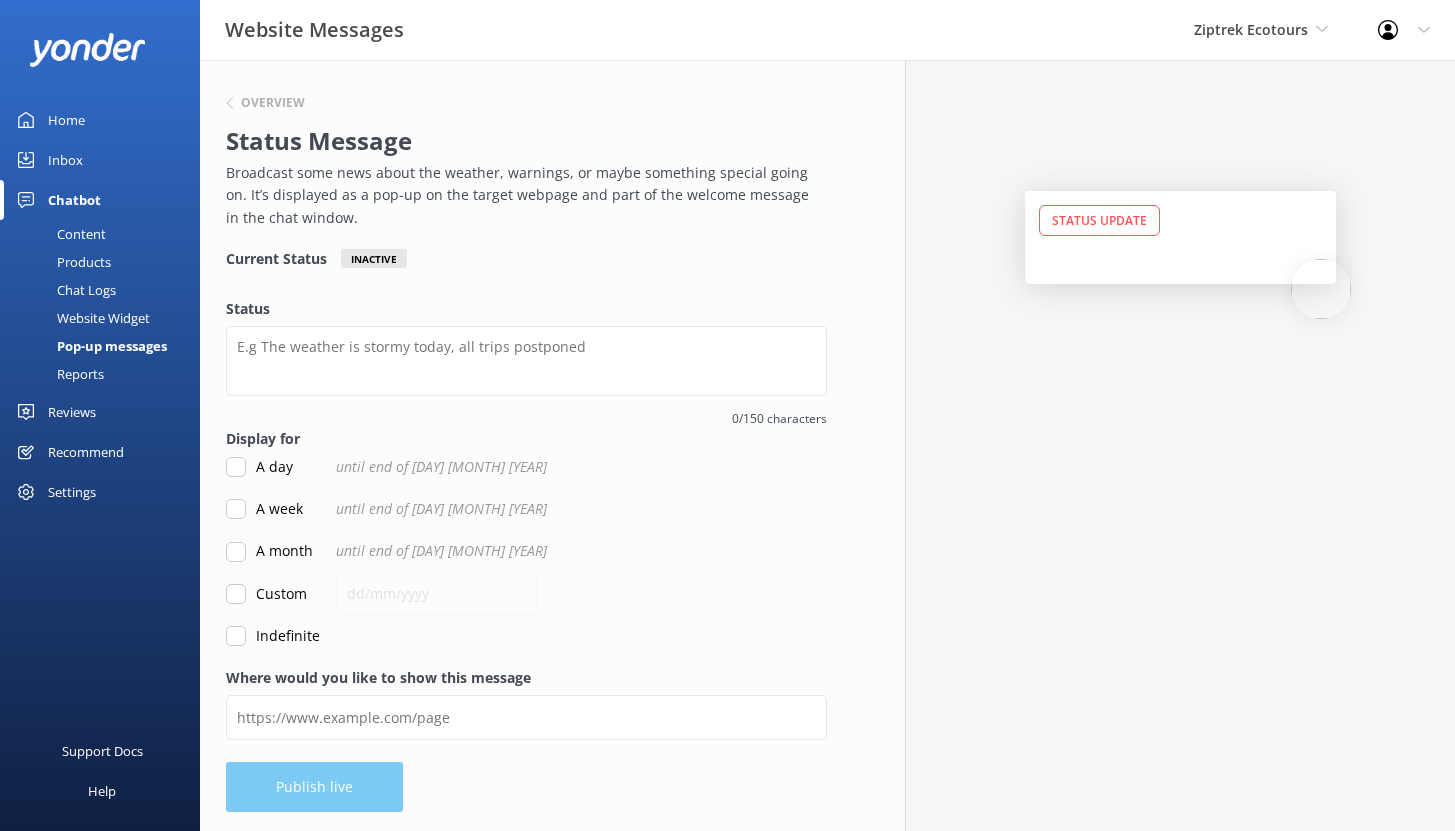 scroll, scrollTop: 4, scrollLeft: 0, axis: vertical 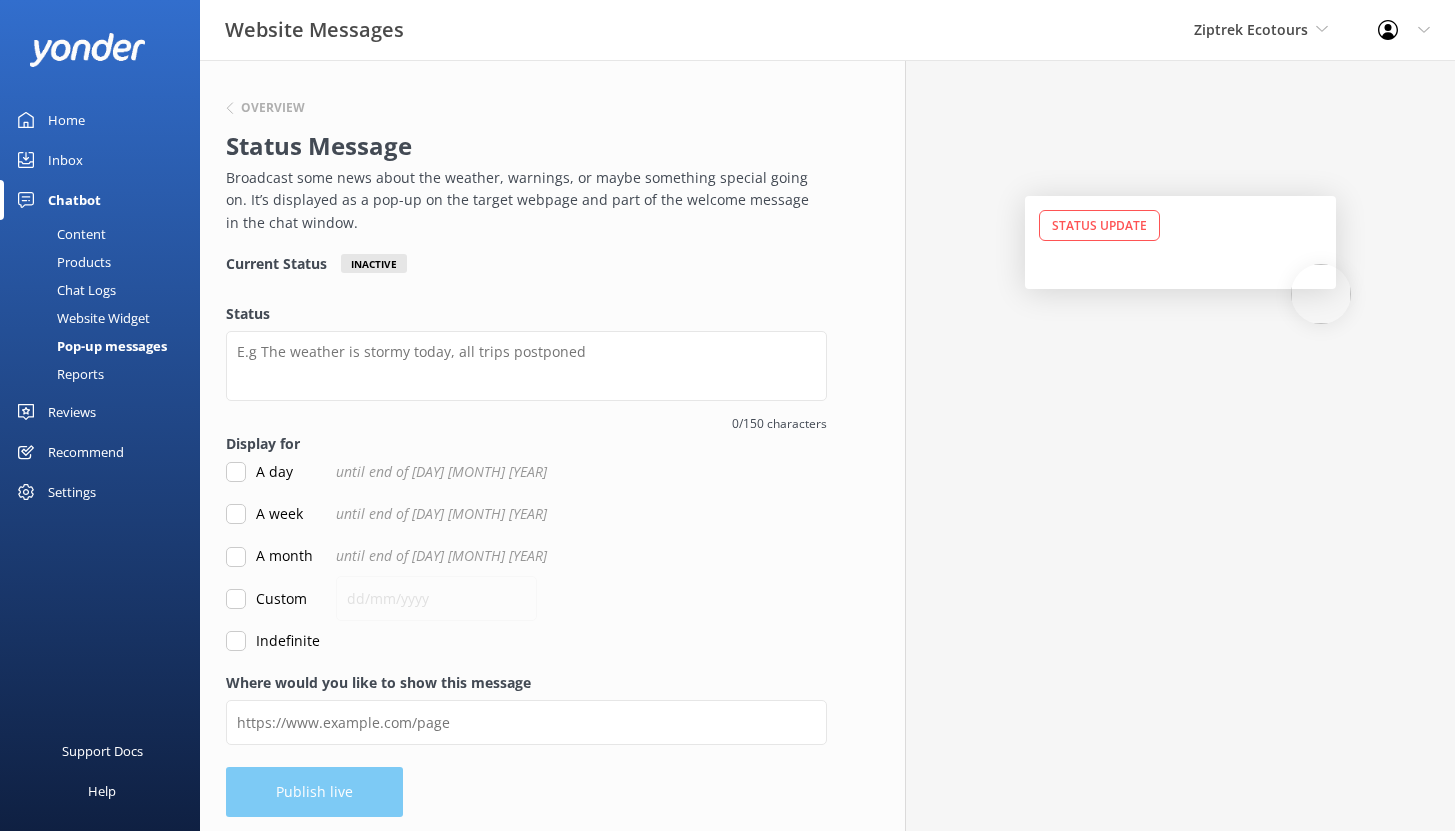 click on "A day" at bounding box center (236, 472) 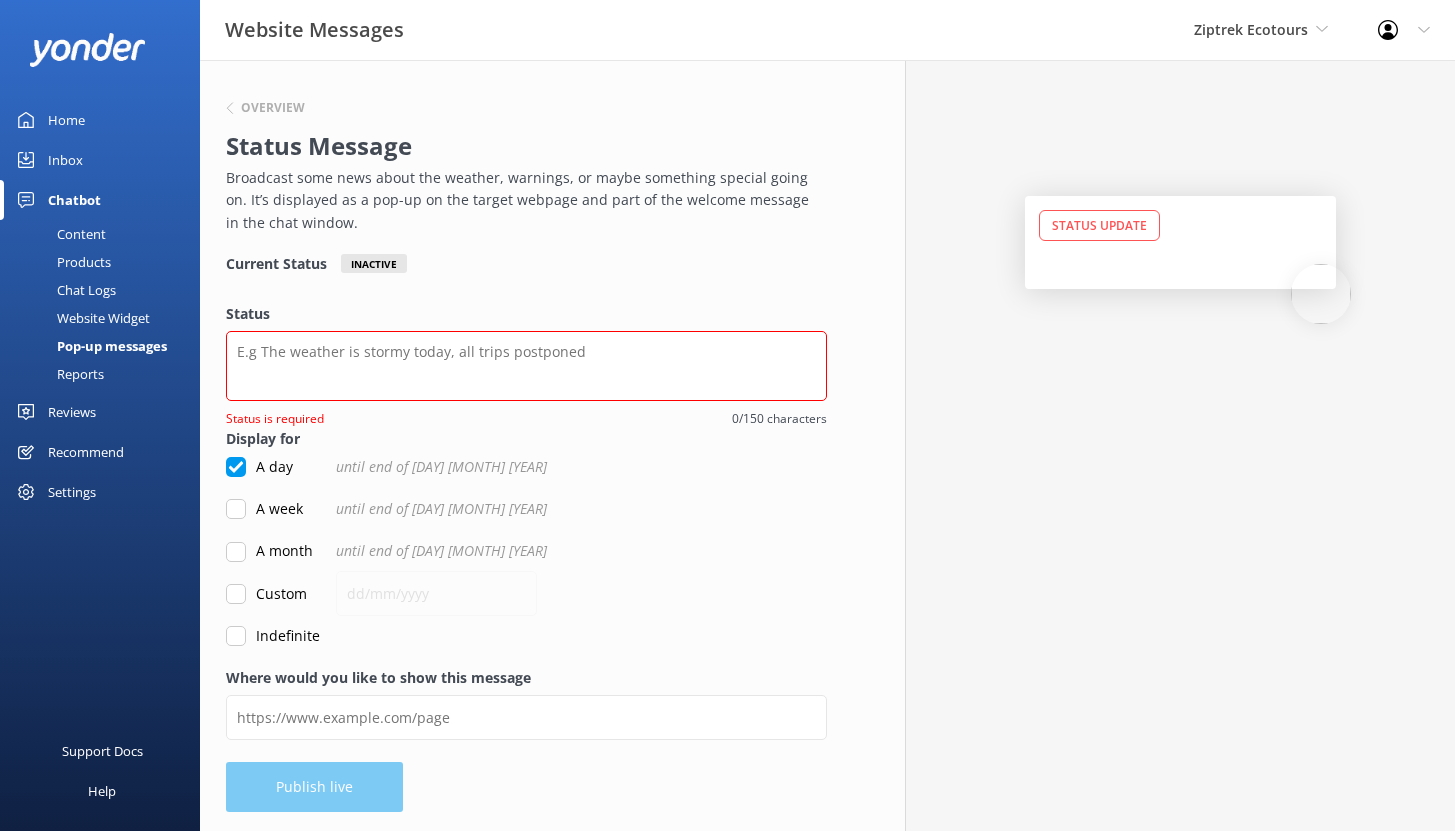 click on "A week" at bounding box center [264, 509] 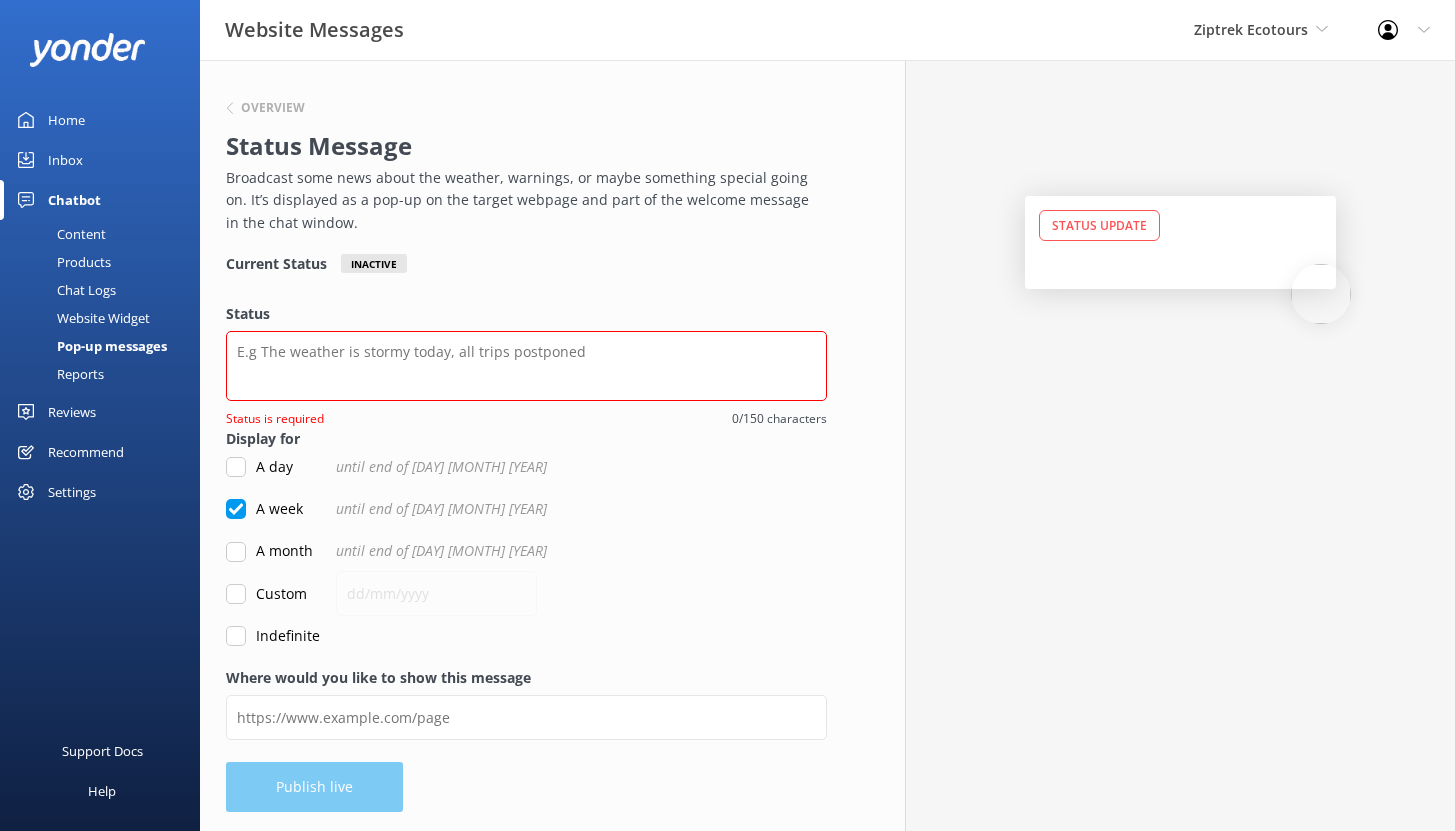 checkbox on "false" 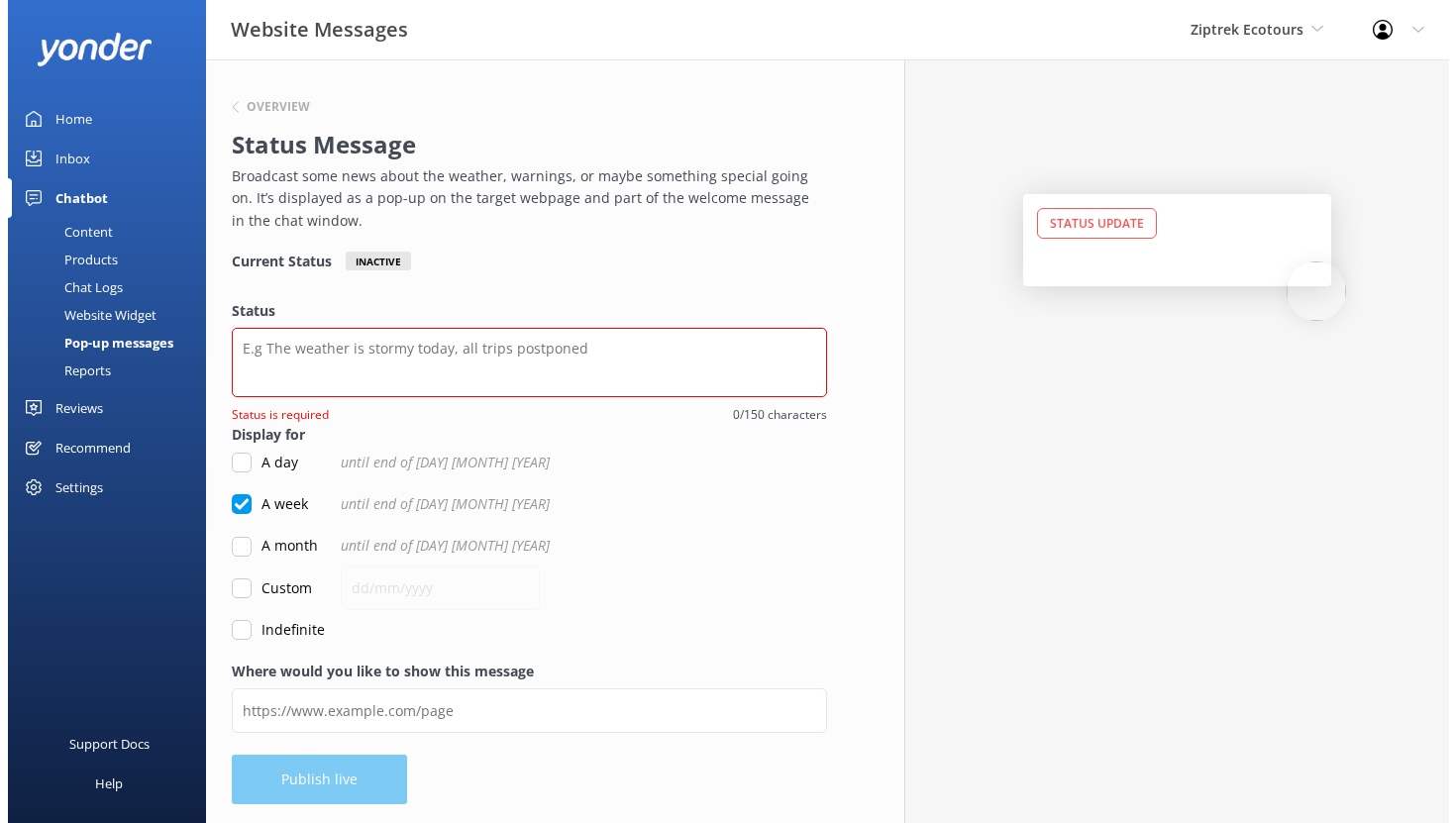 scroll, scrollTop: 0, scrollLeft: 0, axis: both 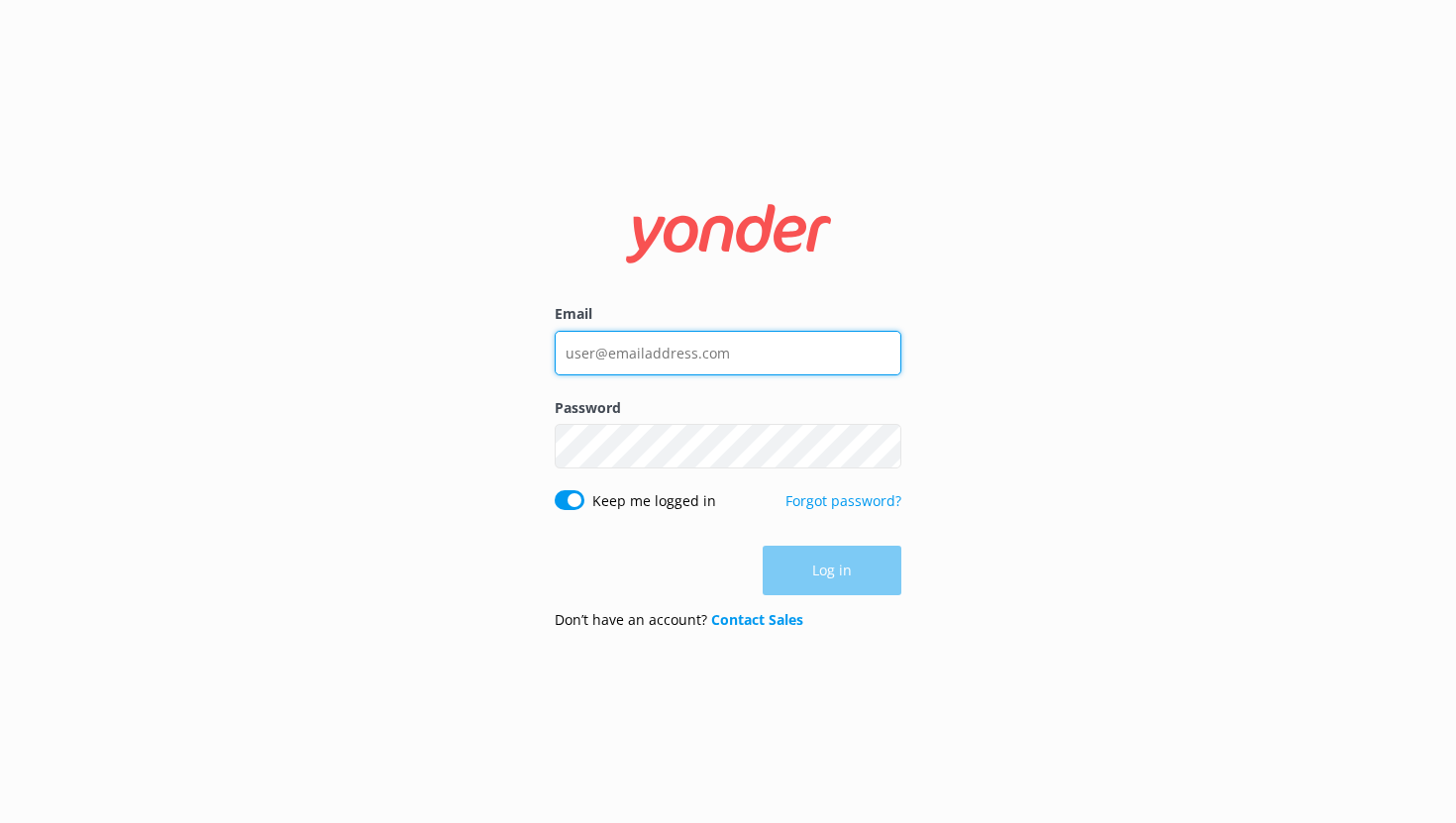 click on "Email" at bounding box center [728, 353] 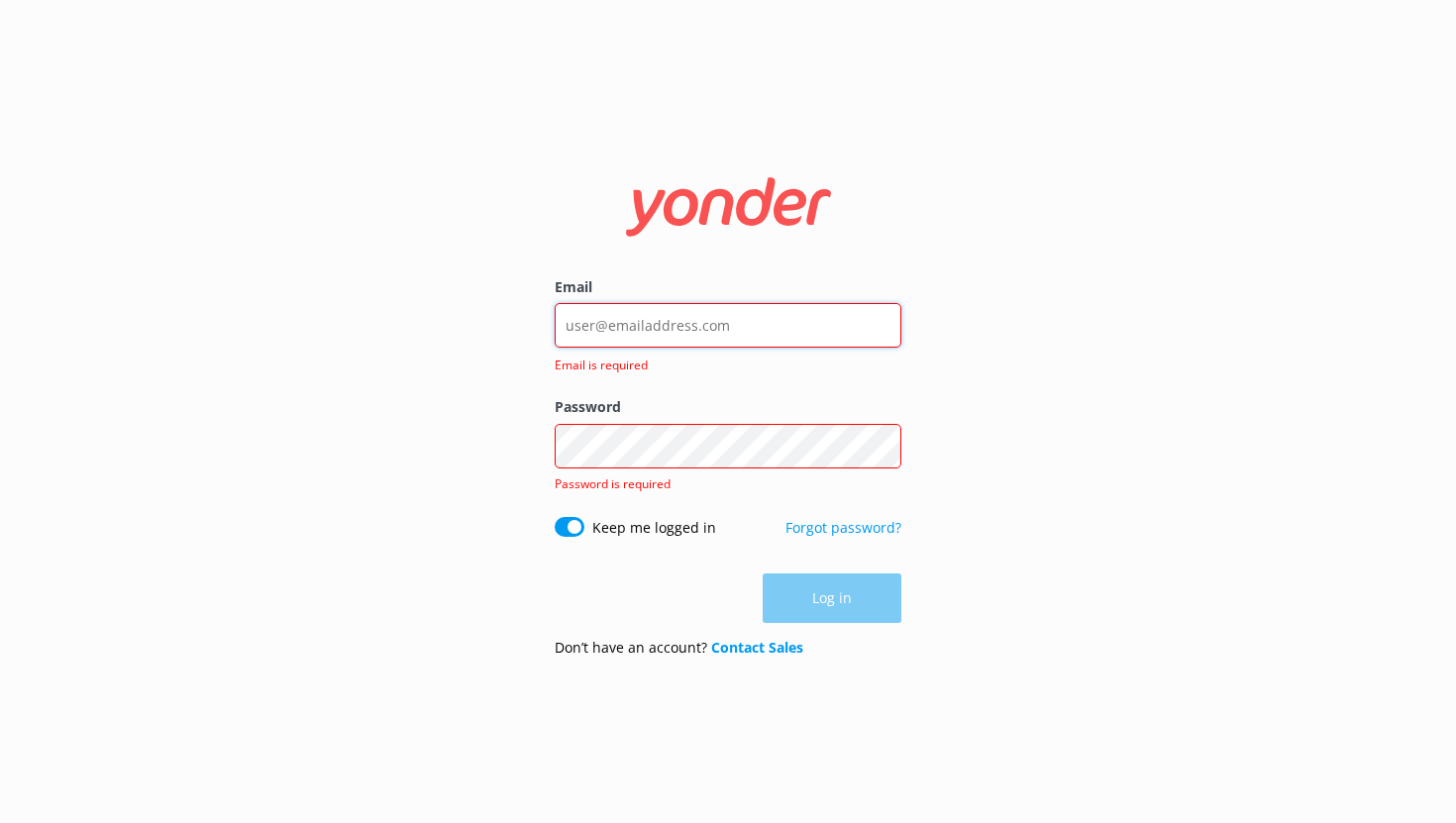 type on "[USERNAME]@[EXAMPLE.COM]" 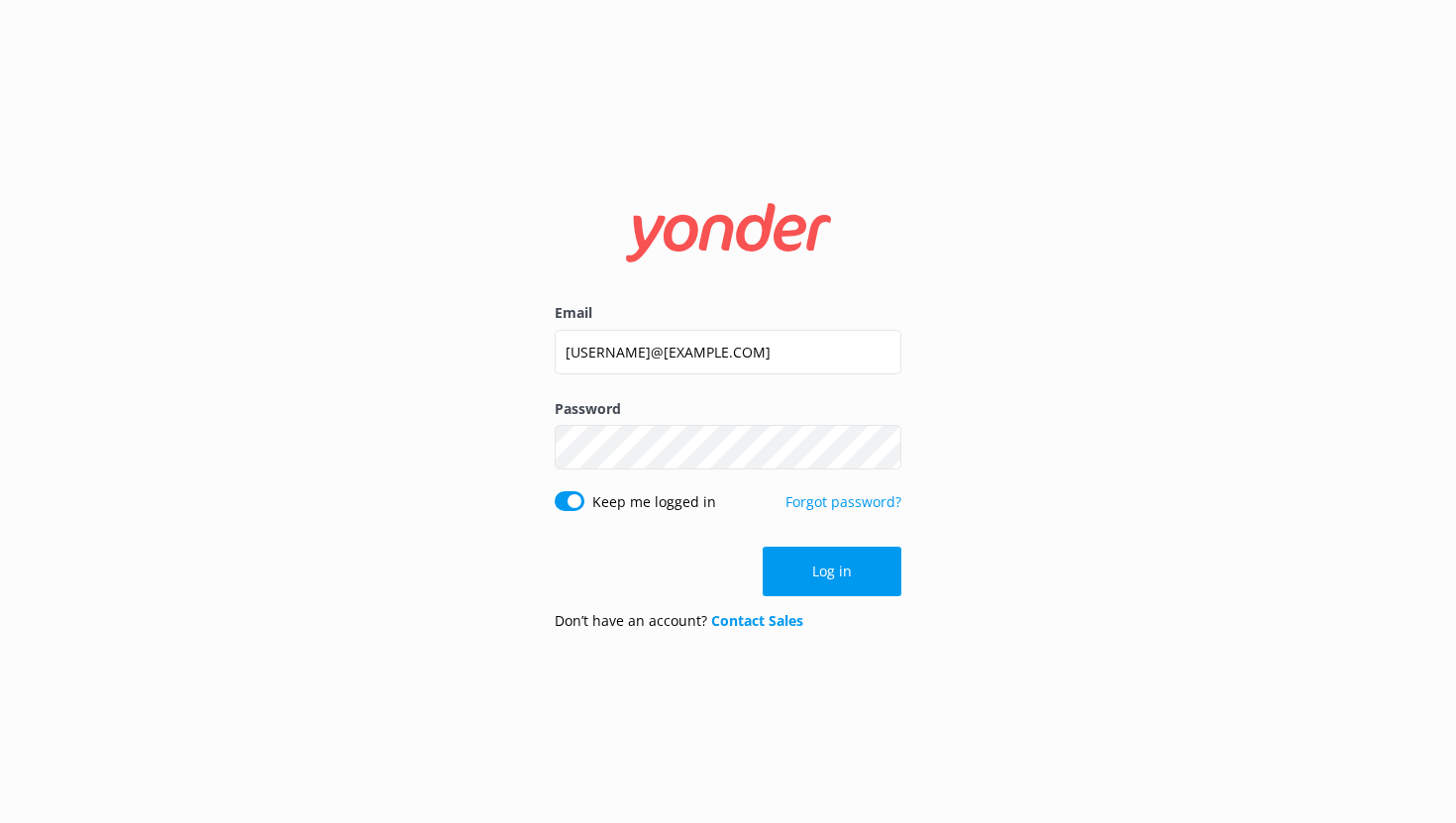 click on "Log in" at bounding box center (832, 571) 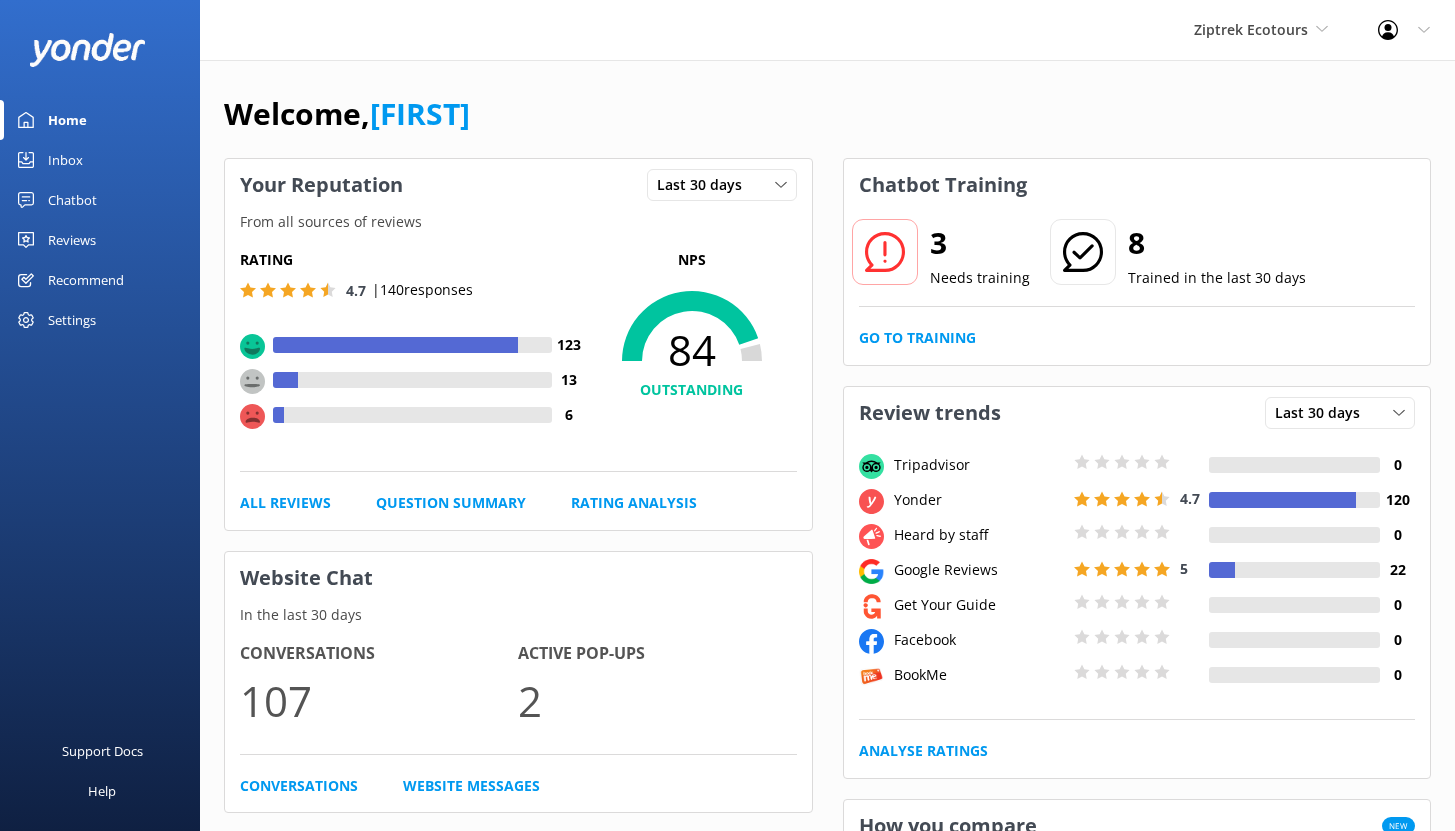 click on "Recommend" at bounding box center (86, 280) 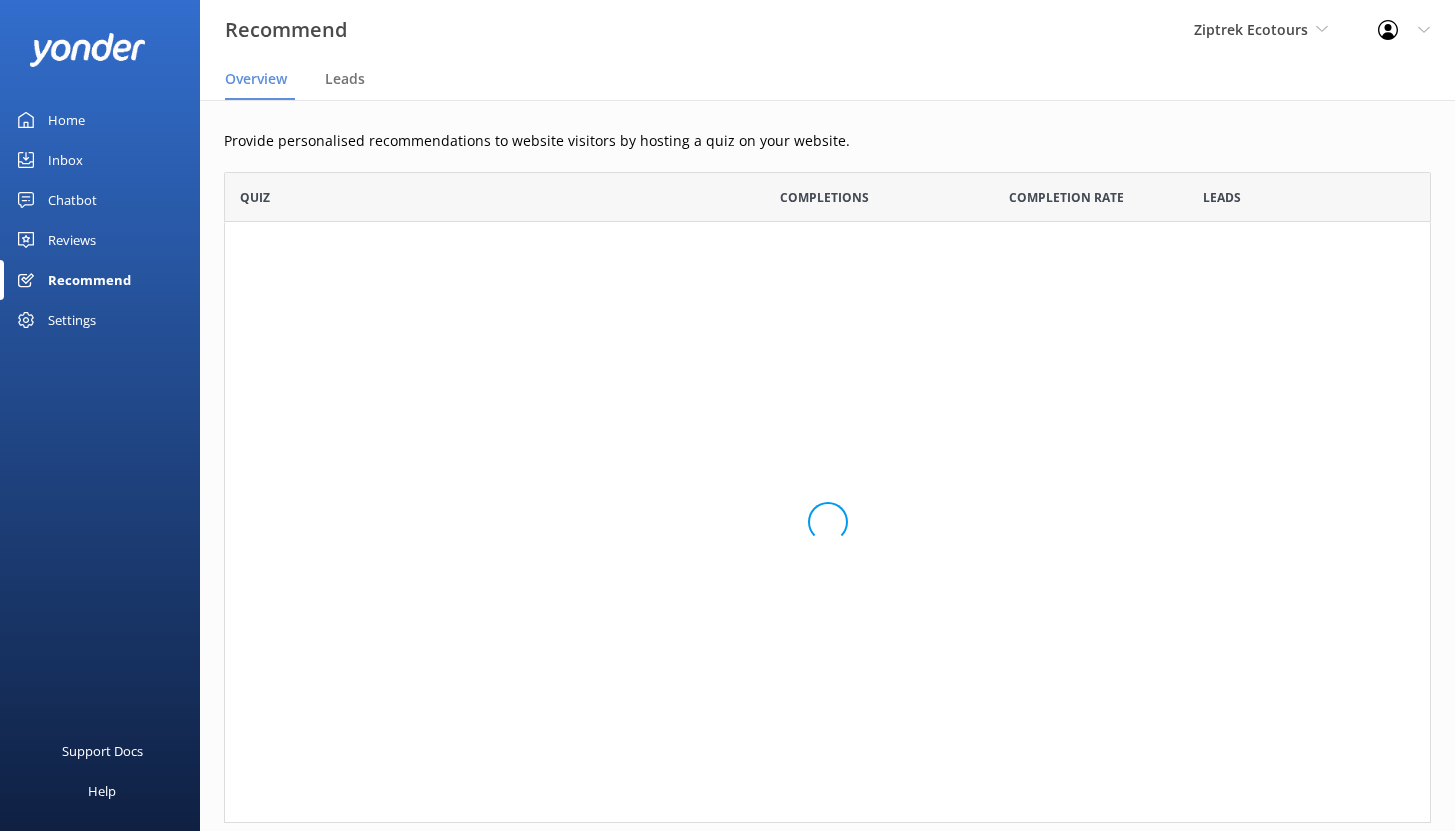 scroll, scrollTop: 16, scrollLeft: 16, axis: both 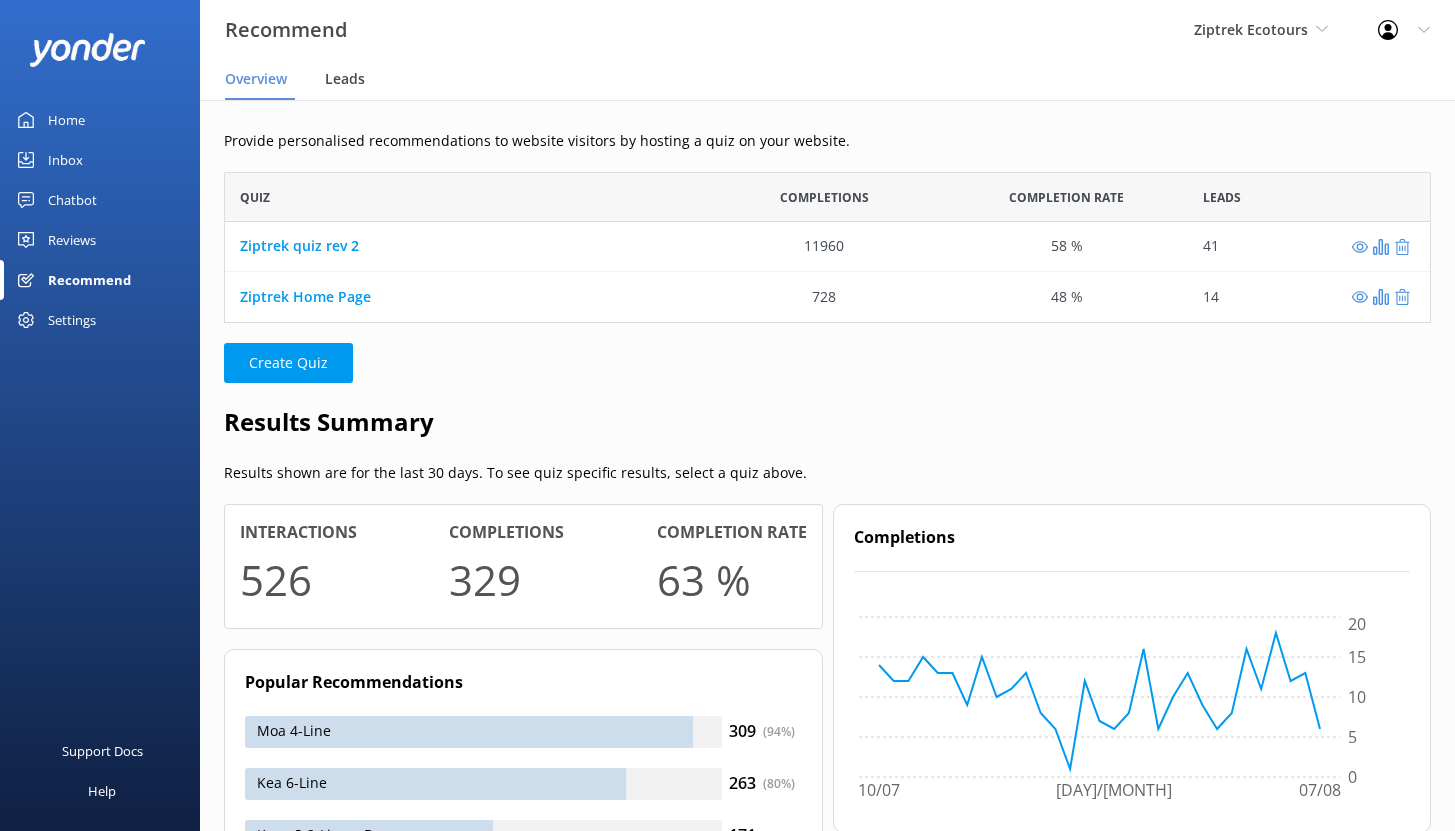 click on "Leads" at bounding box center (345, 79) 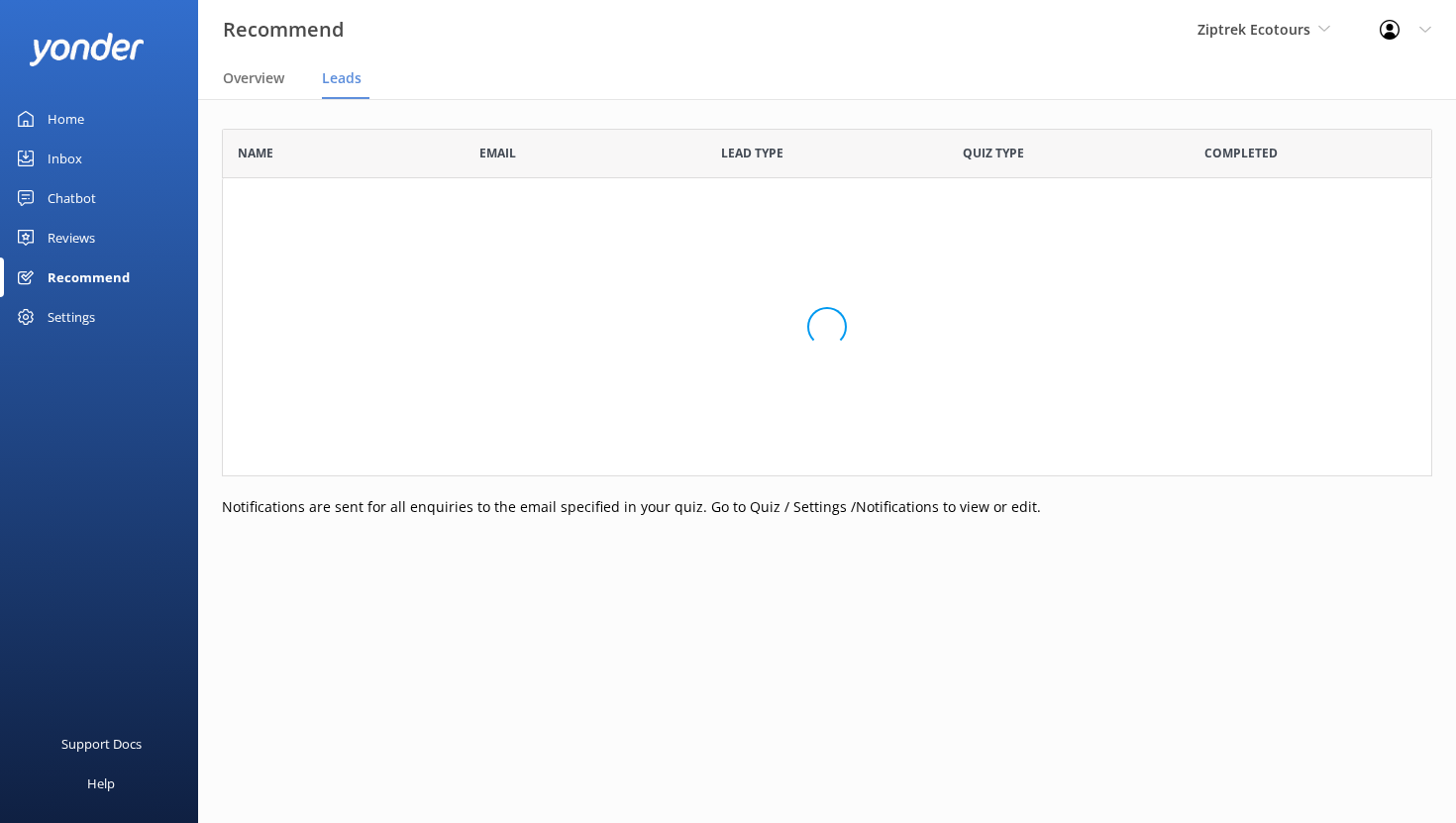 scroll, scrollTop: 16, scrollLeft: 16, axis: both 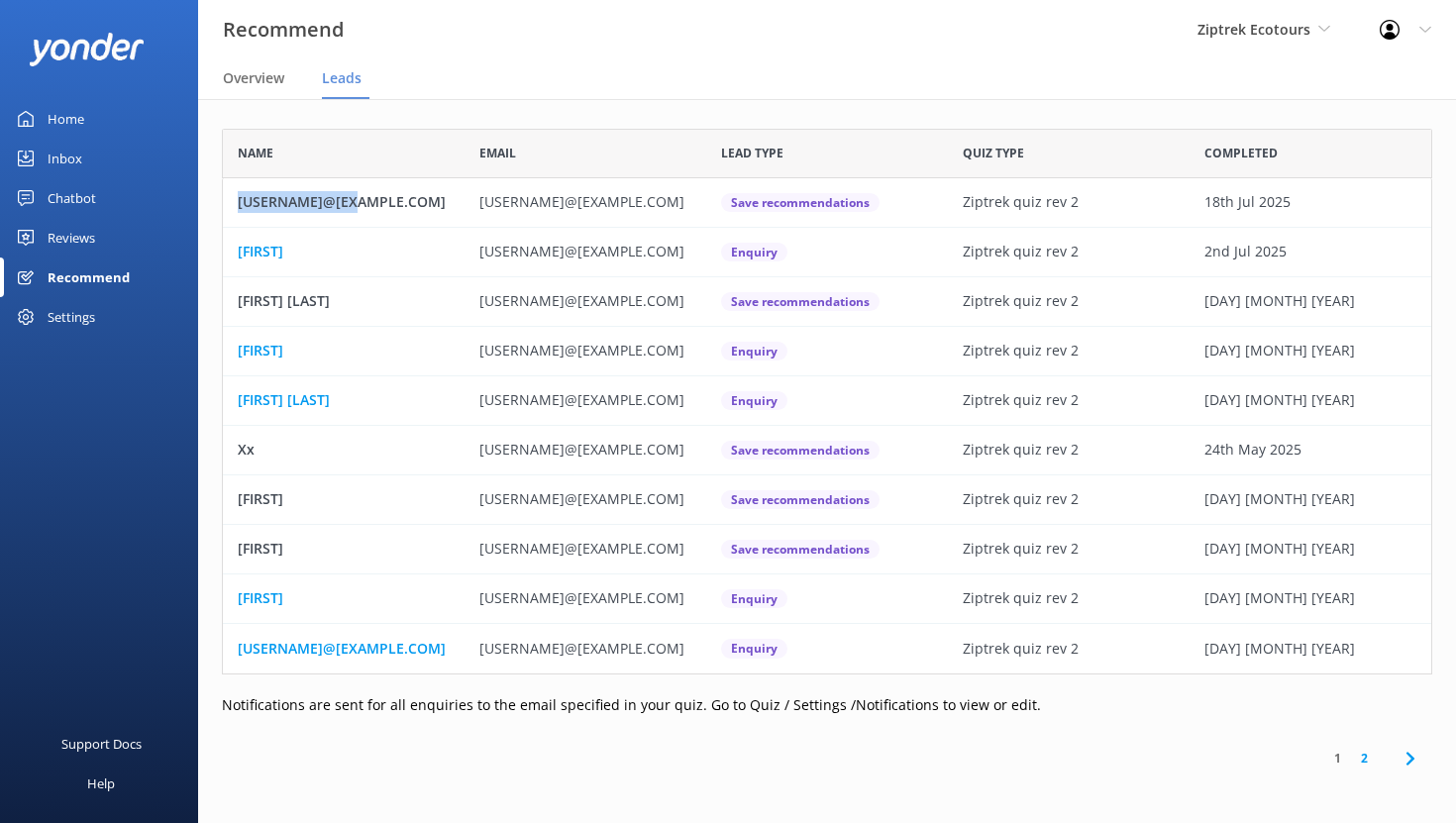 drag, startPoint x: 241, startPoint y: 204, endPoint x: 363, endPoint y: 207, distance: 122.03688 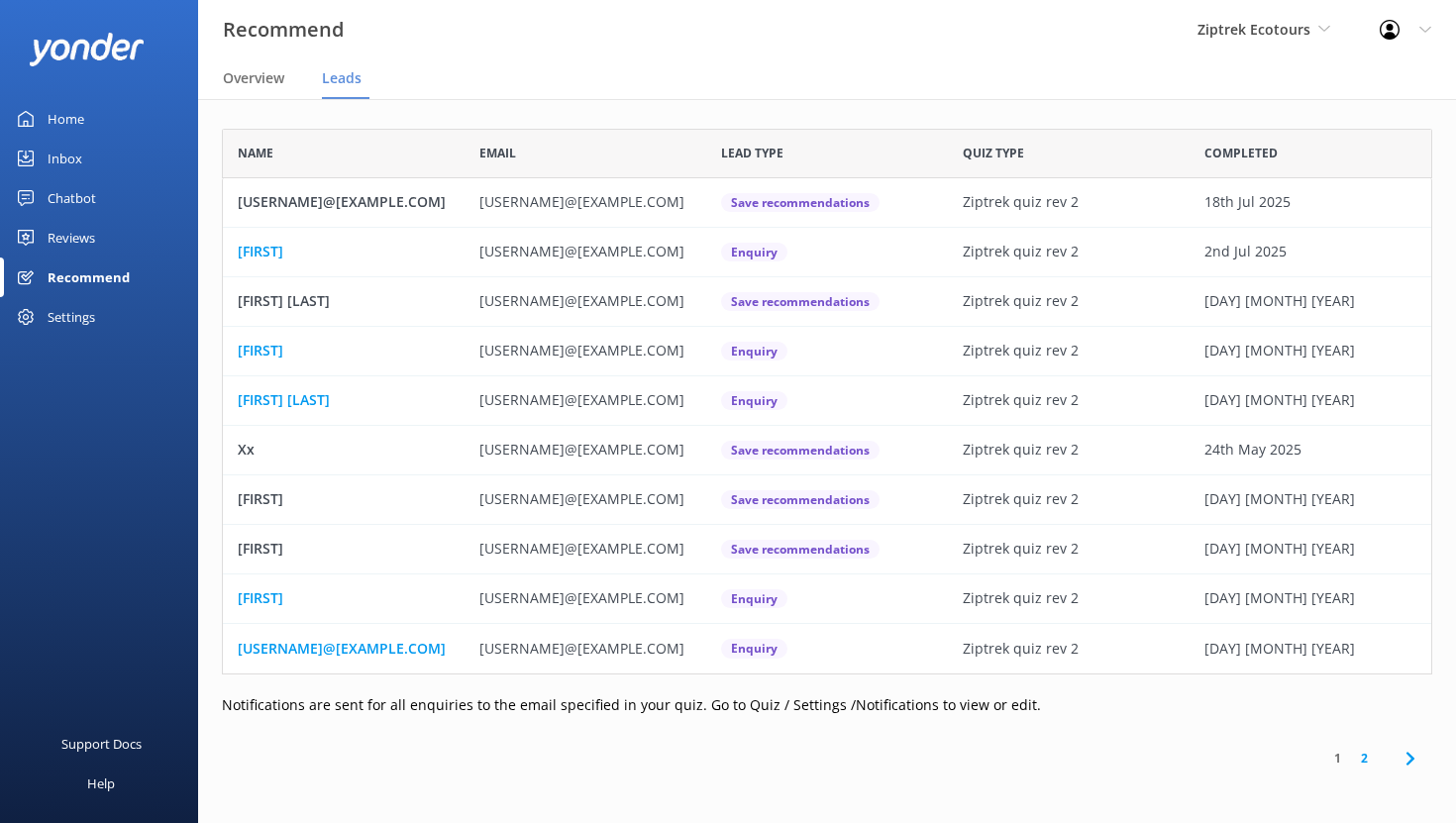click on "[USERNAME]@[EXAMPLE.COM]" at bounding box center (344, 203) 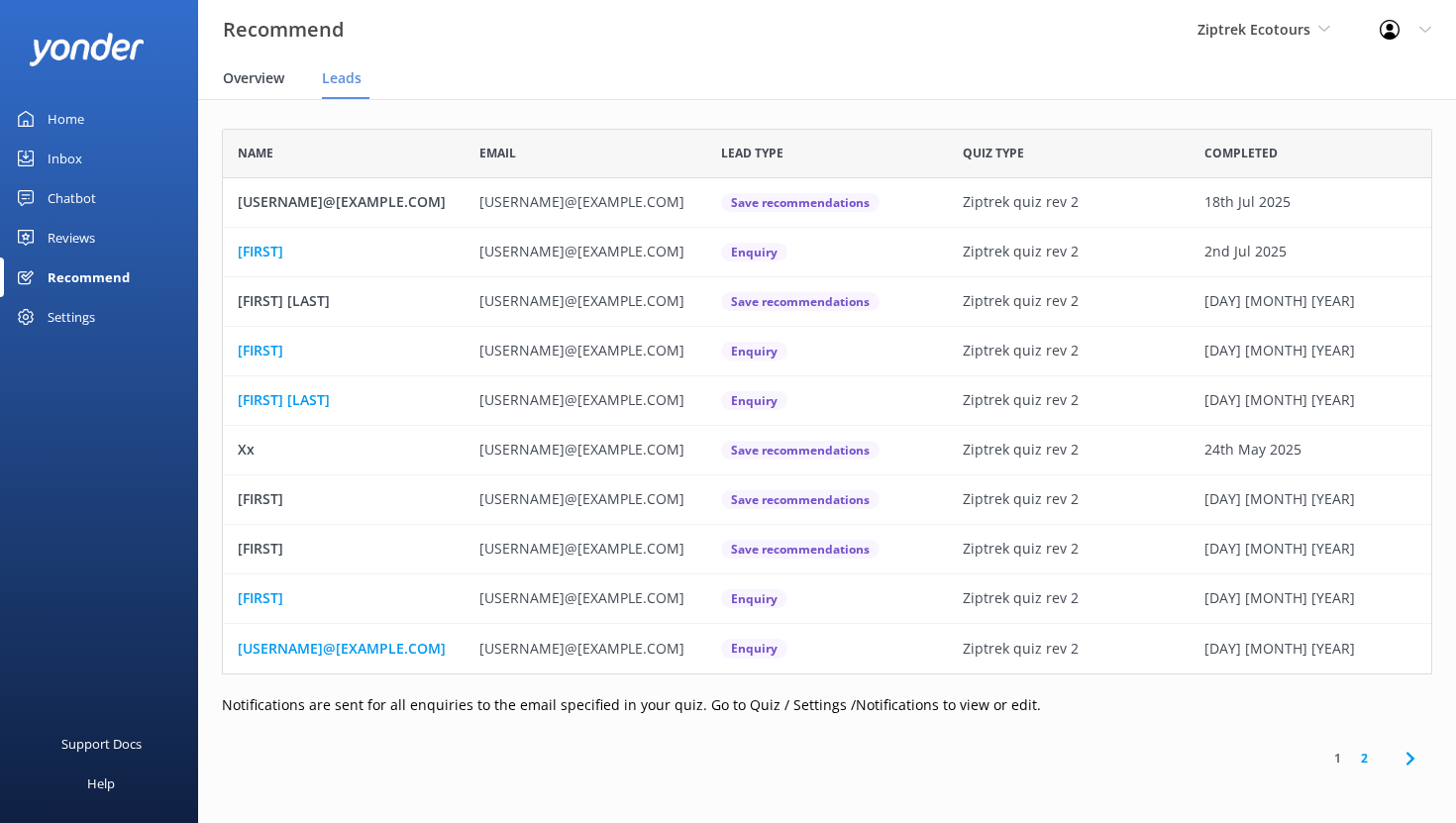 click on "Overview" at bounding box center [254, 78] 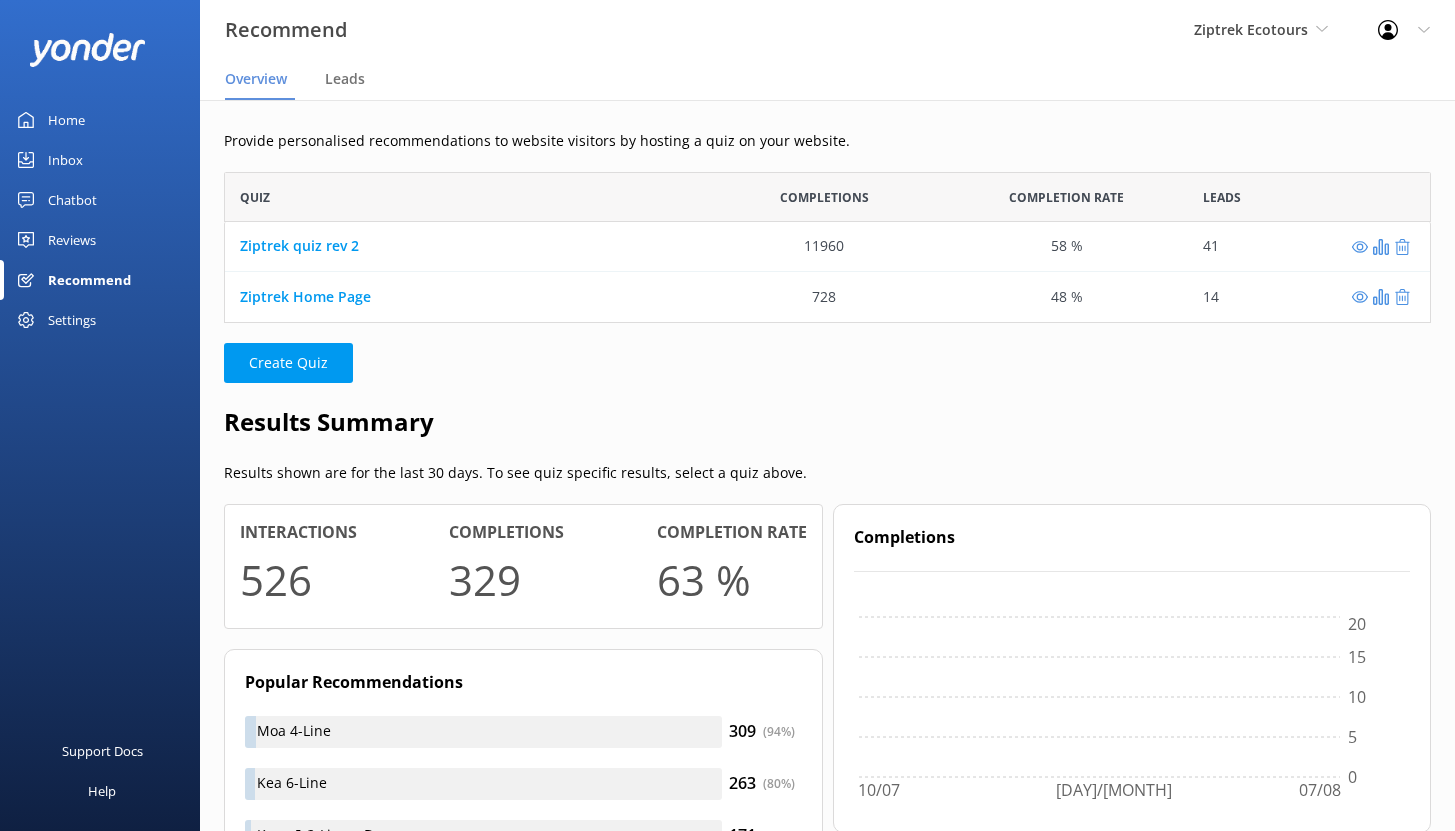 scroll, scrollTop: 16, scrollLeft: 16, axis: both 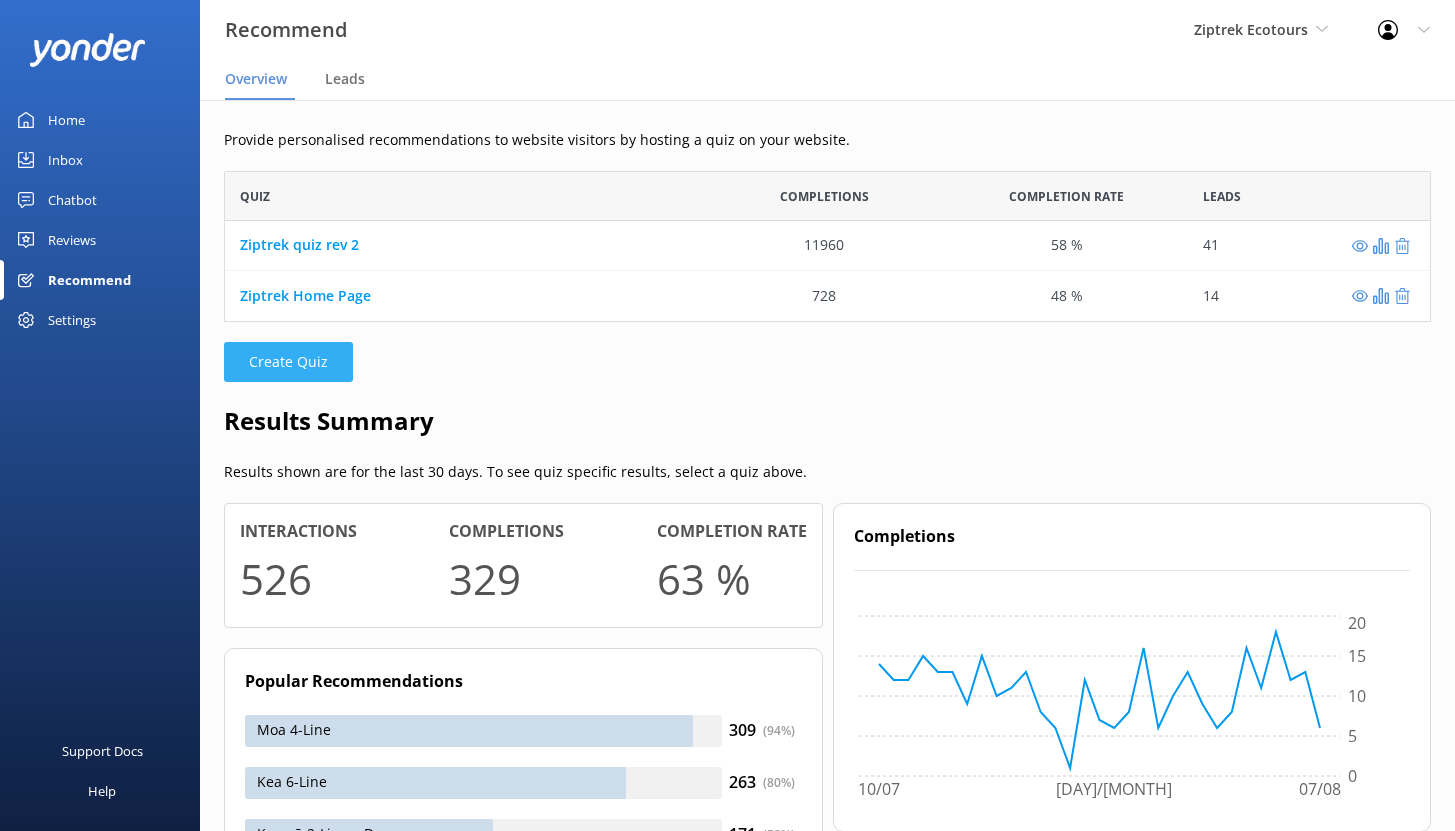 click on "Create Quiz" at bounding box center (288, 362) 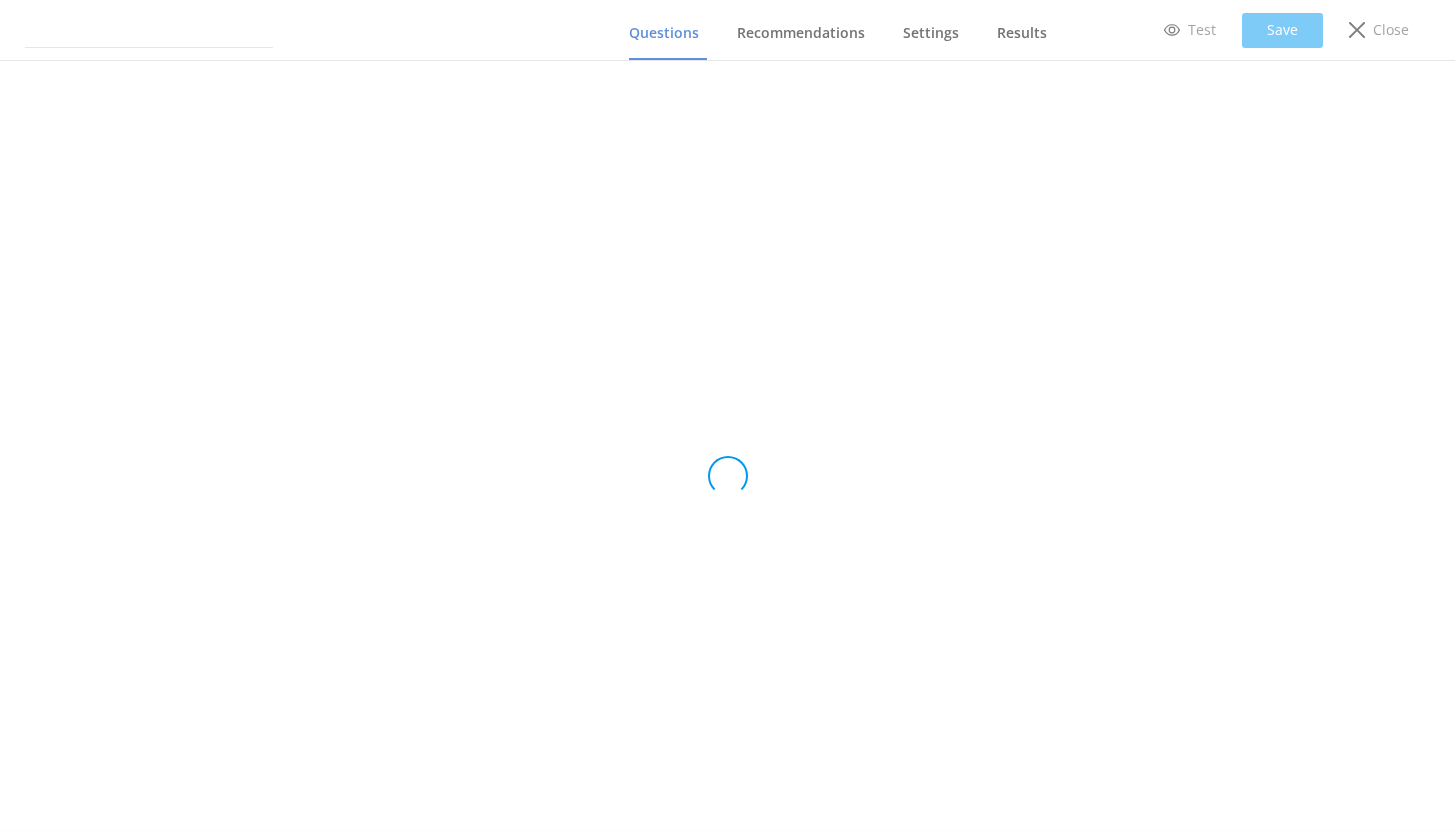 scroll, scrollTop: 0, scrollLeft: 0, axis: both 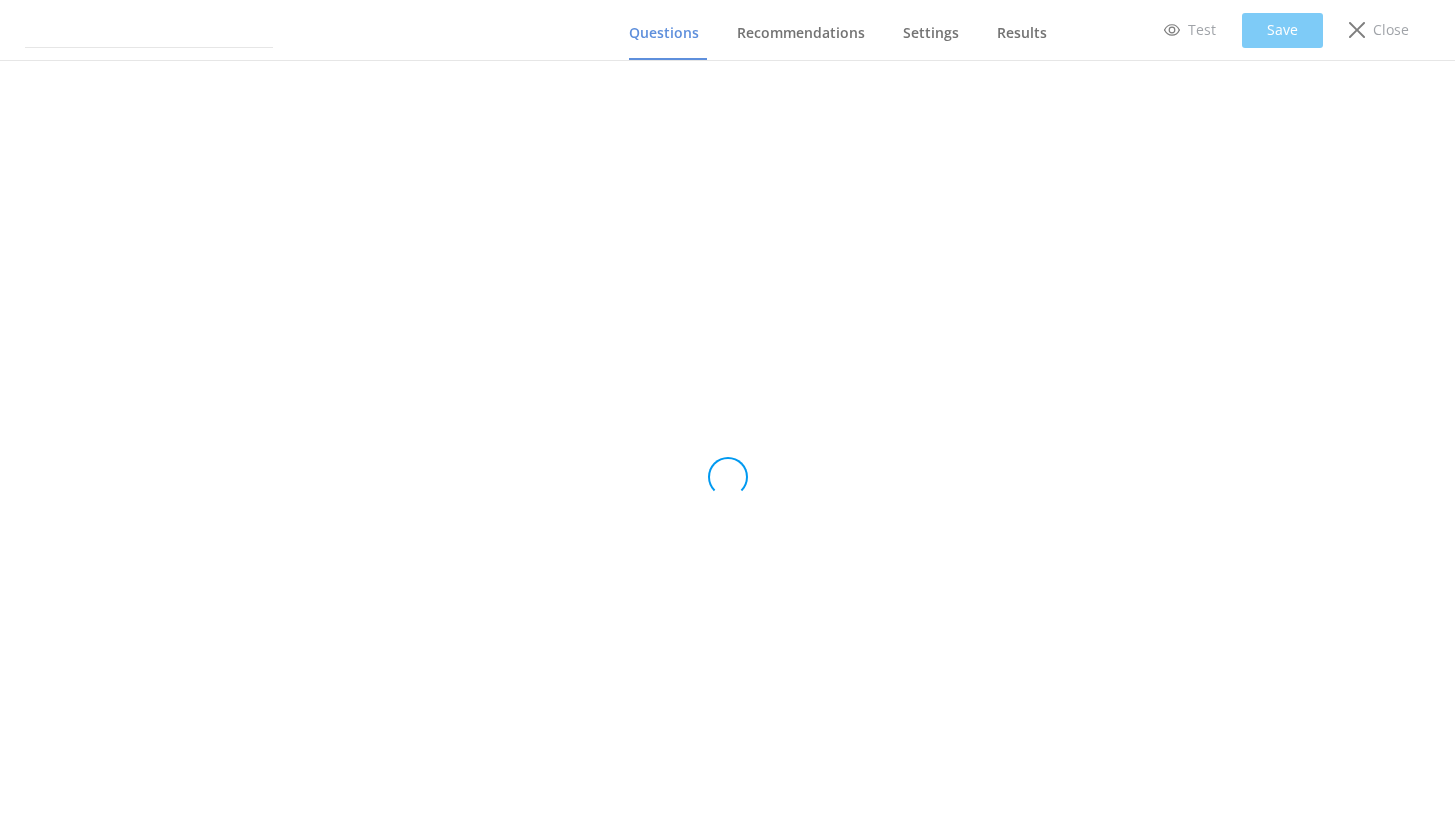 type on "Untitled Quiz" 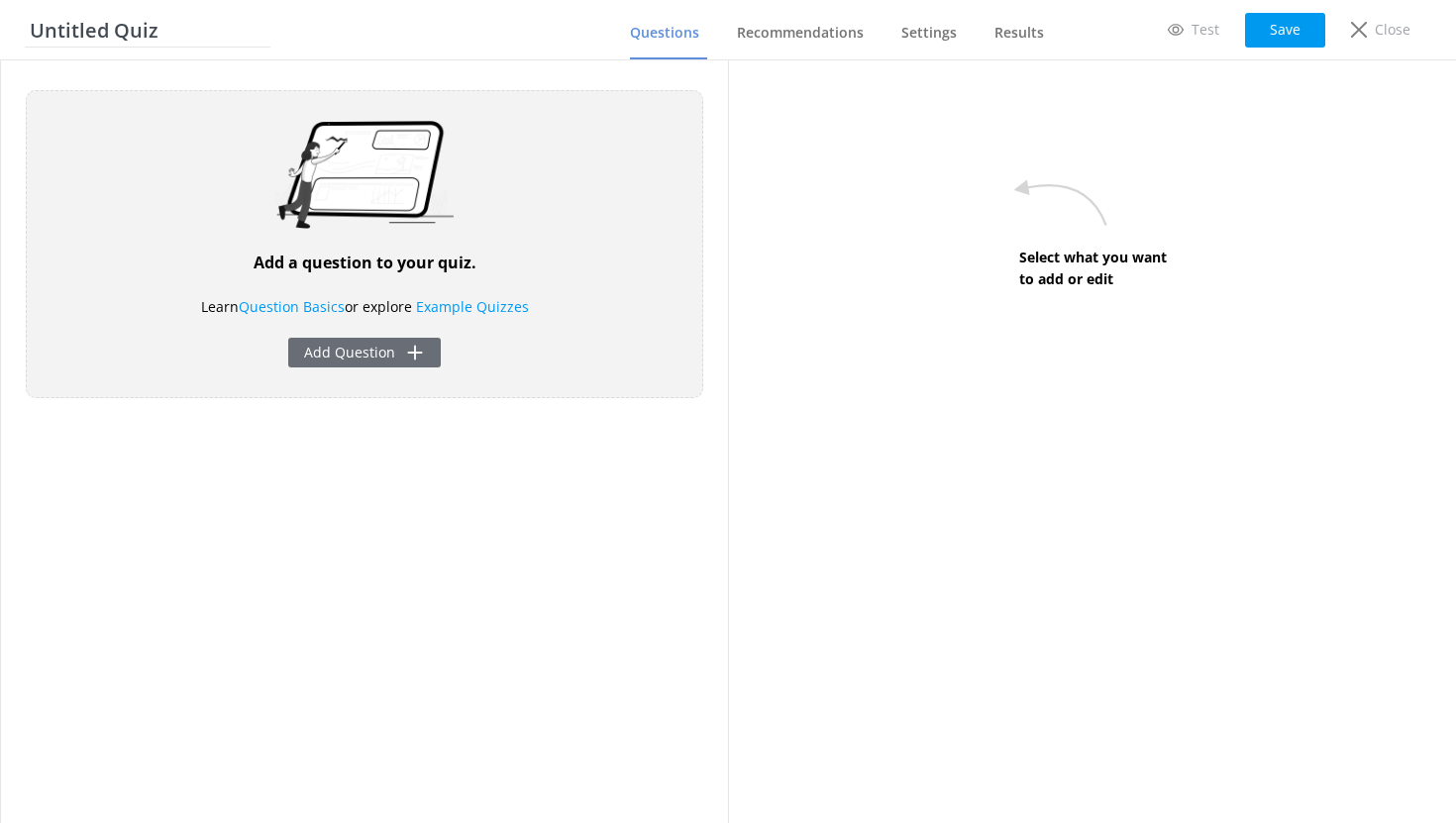 click on "Add Question" at bounding box center [364, 353] 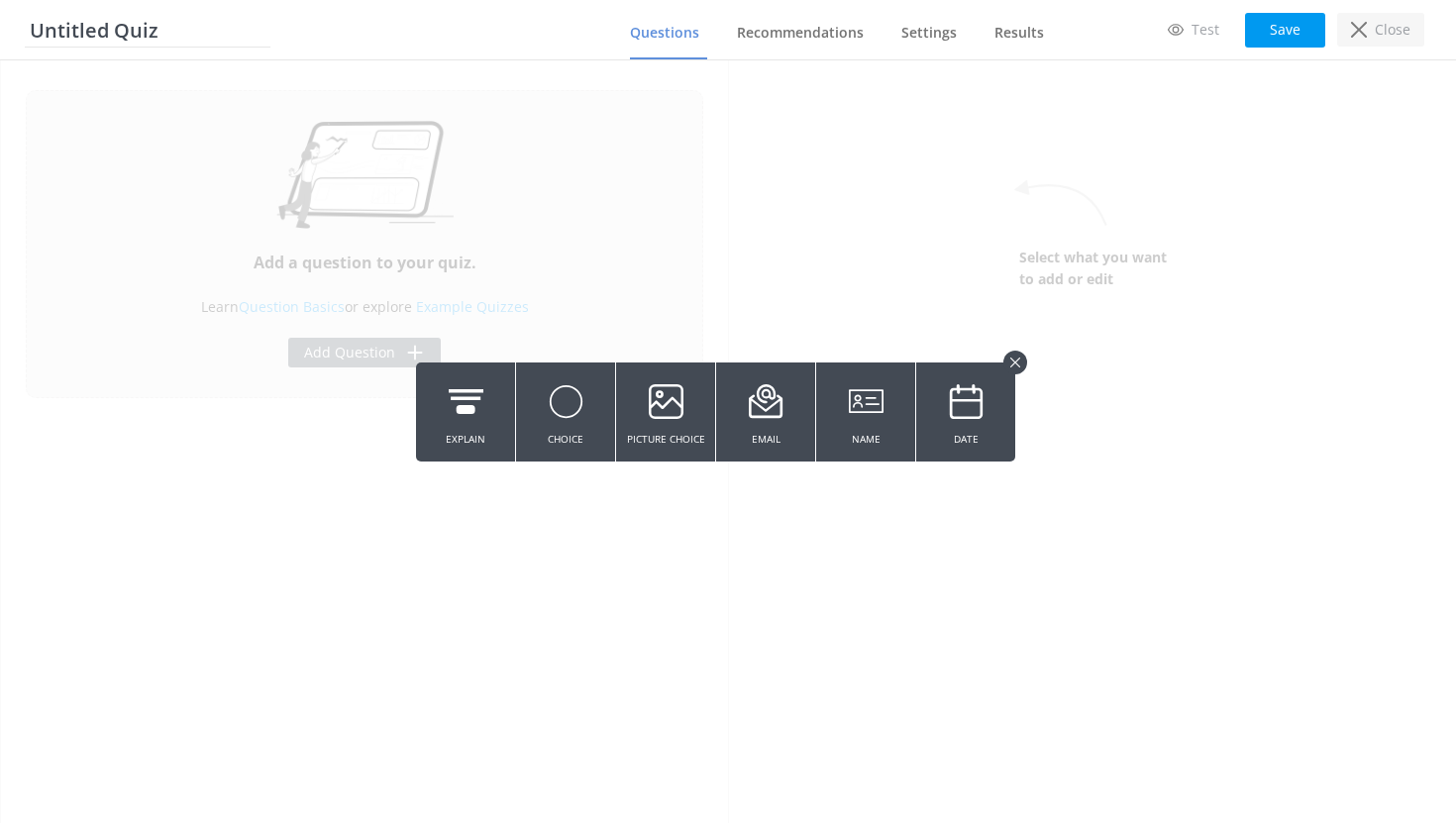 click 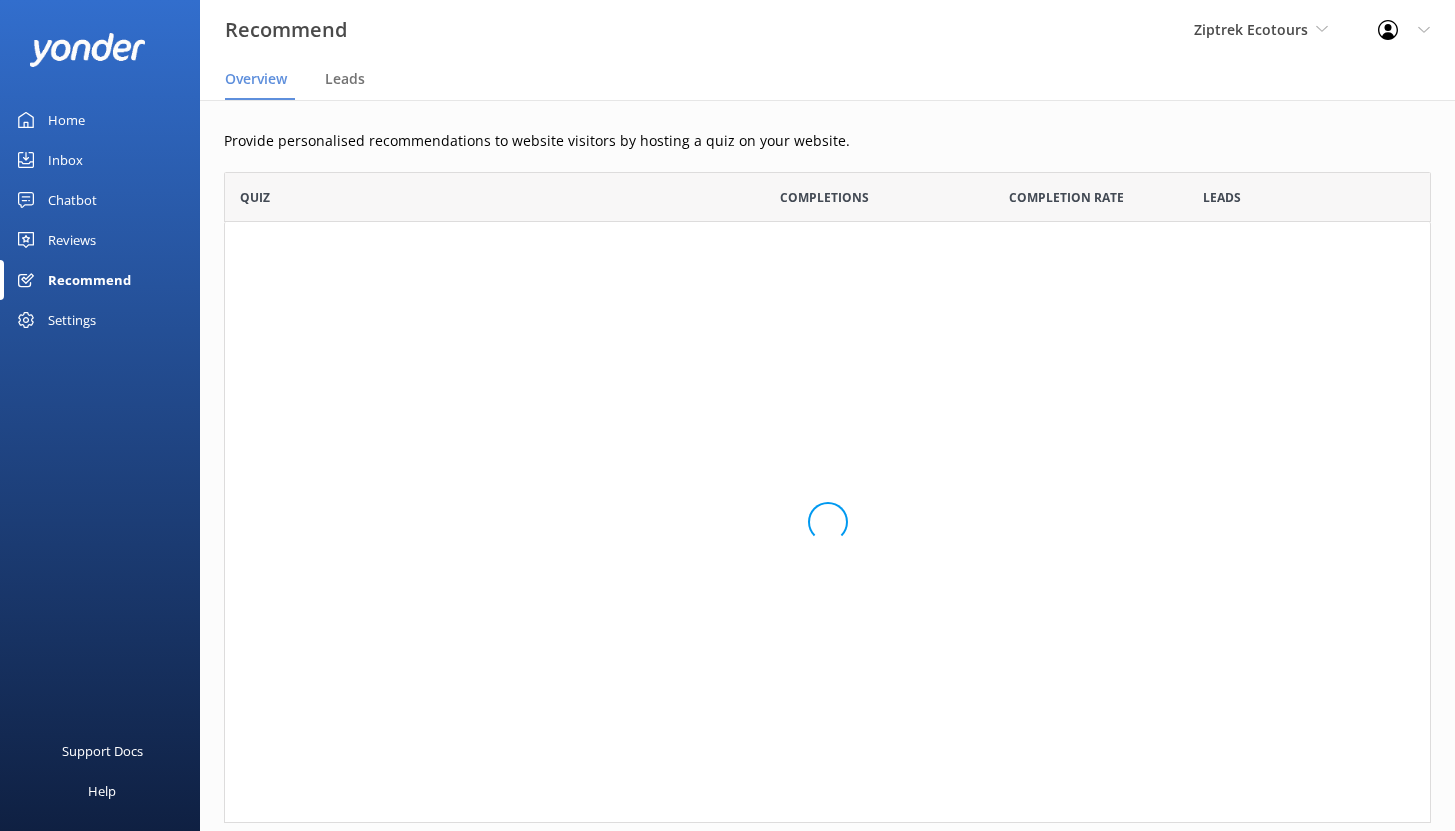 scroll, scrollTop: 16, scrollLeft: 16, axis: both 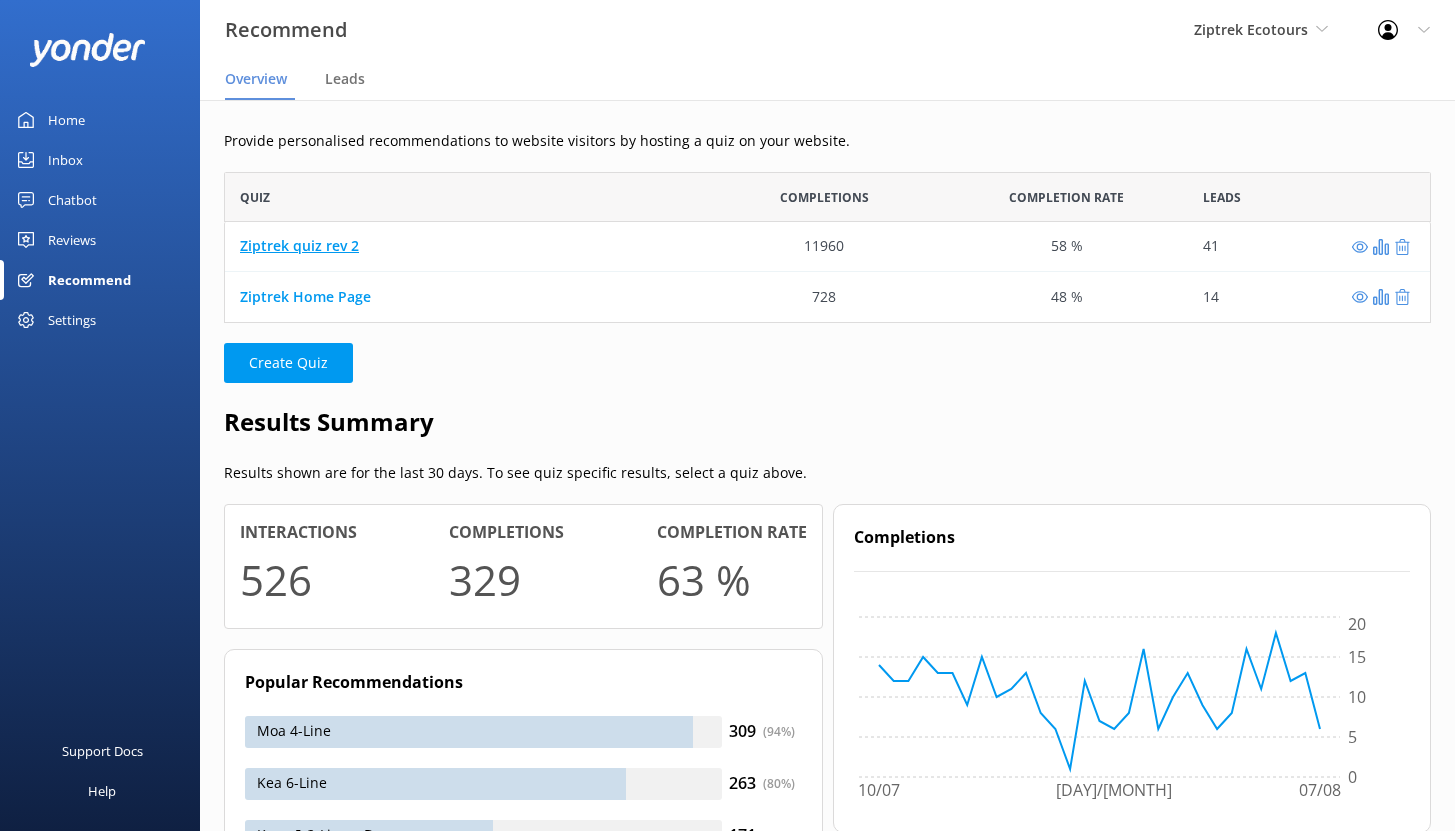 click on "Ziptrek quiz rev 2" at bounding box center [299, 246] 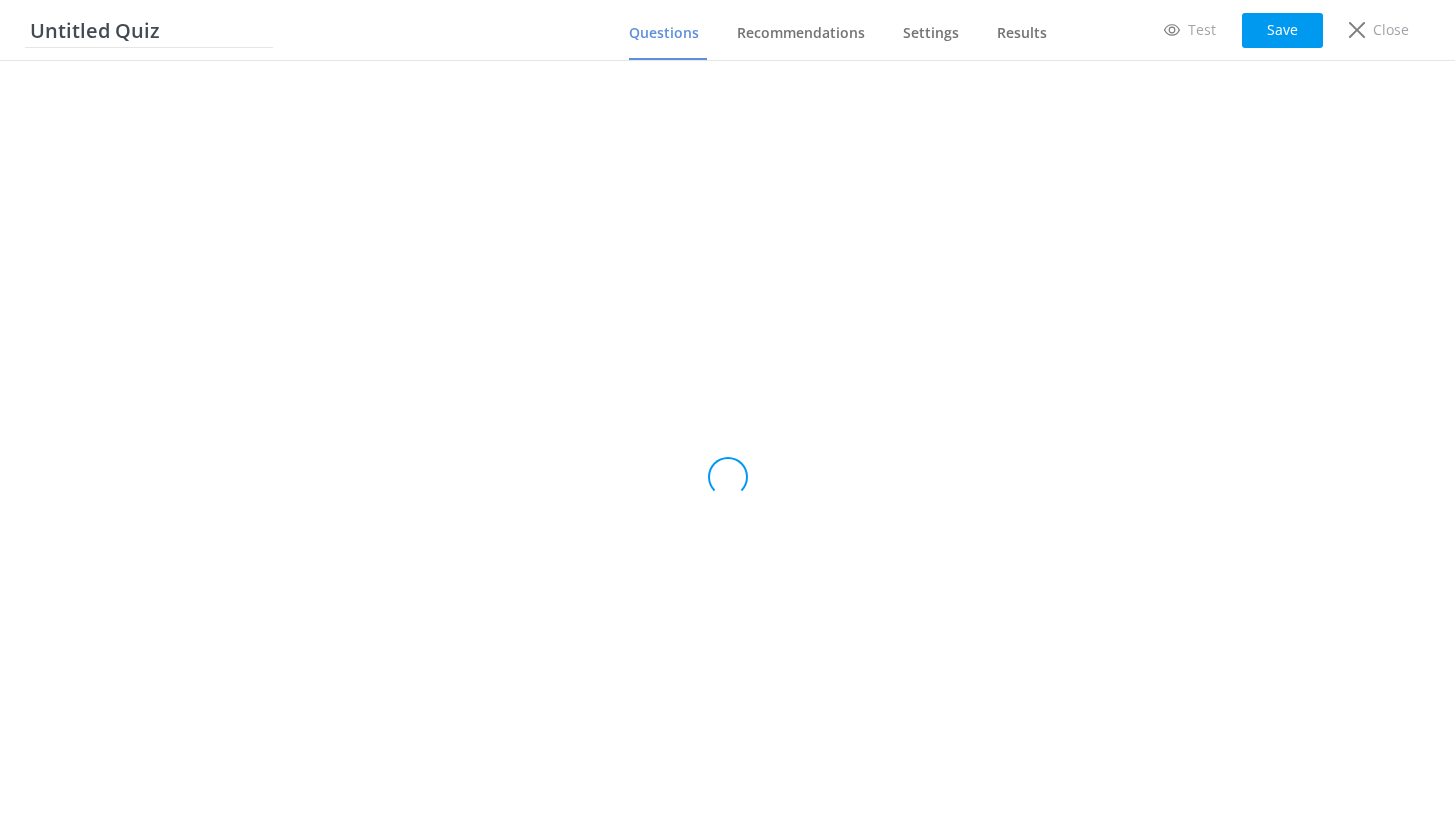 type on "Ziptrek quiz rev 2" 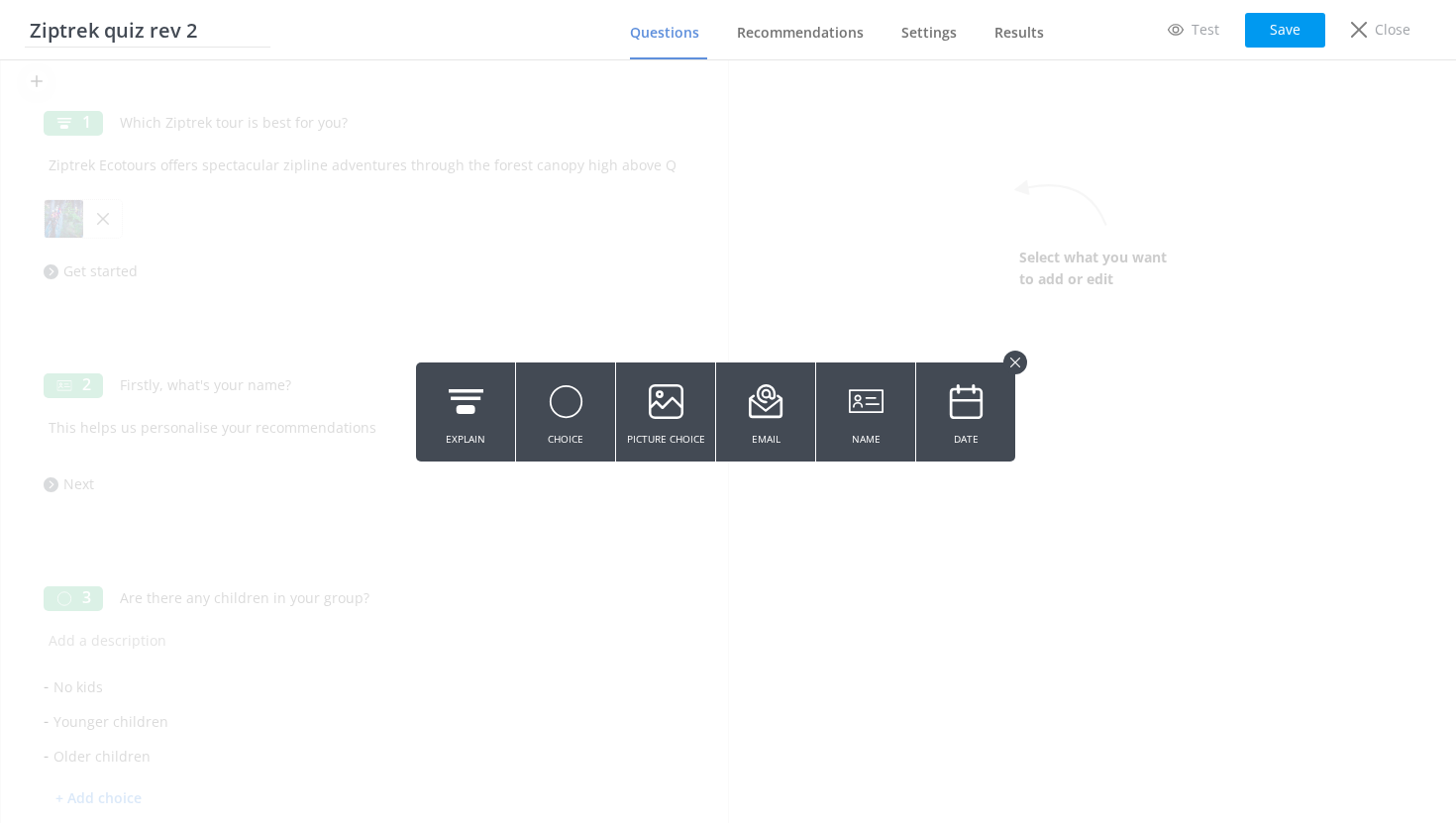 click 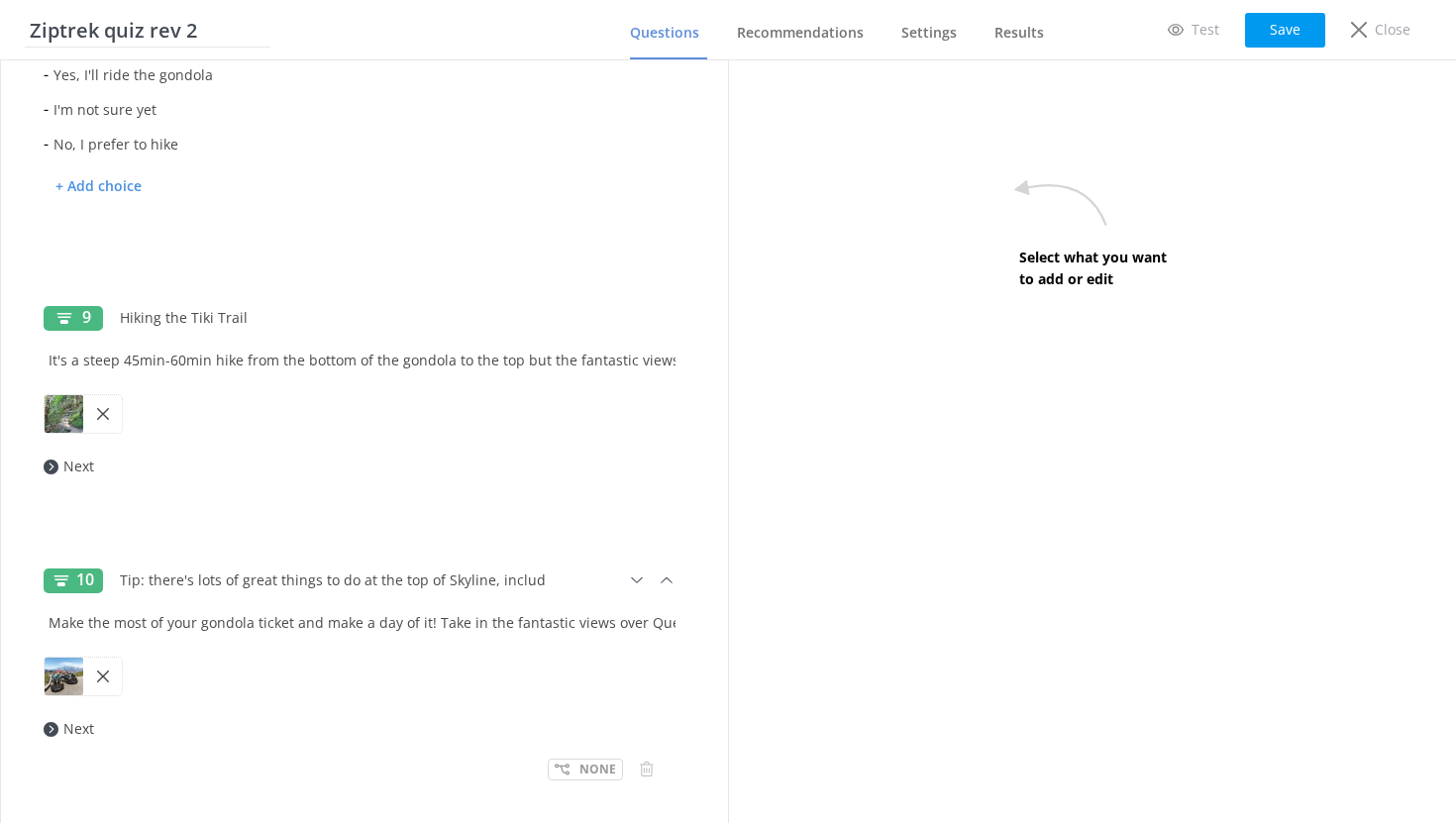 scroll, scrollTop: 2541, scrollLeft: 0, axis: vertical 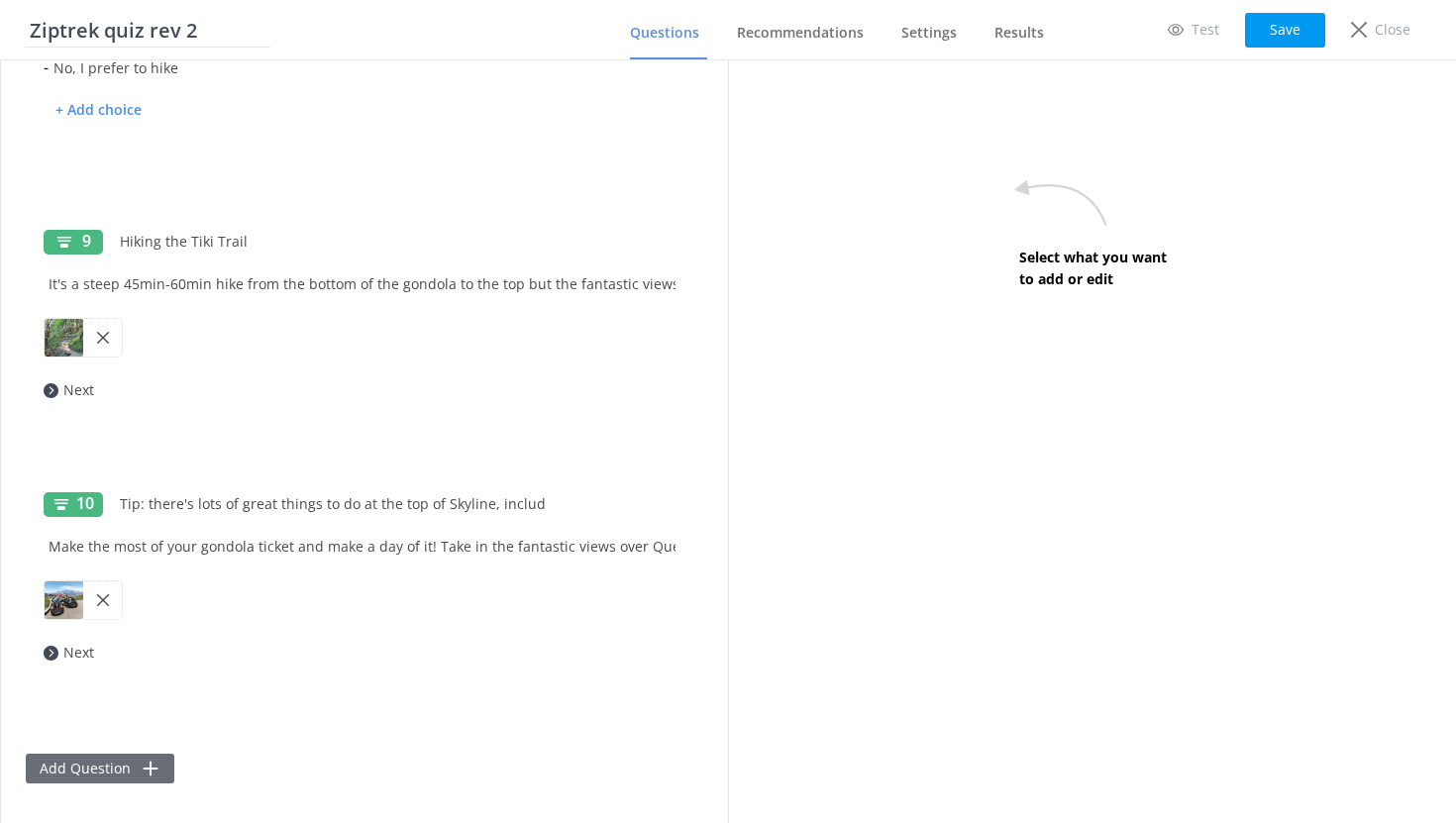click on "Add Question" at bounding box center (100, 769) 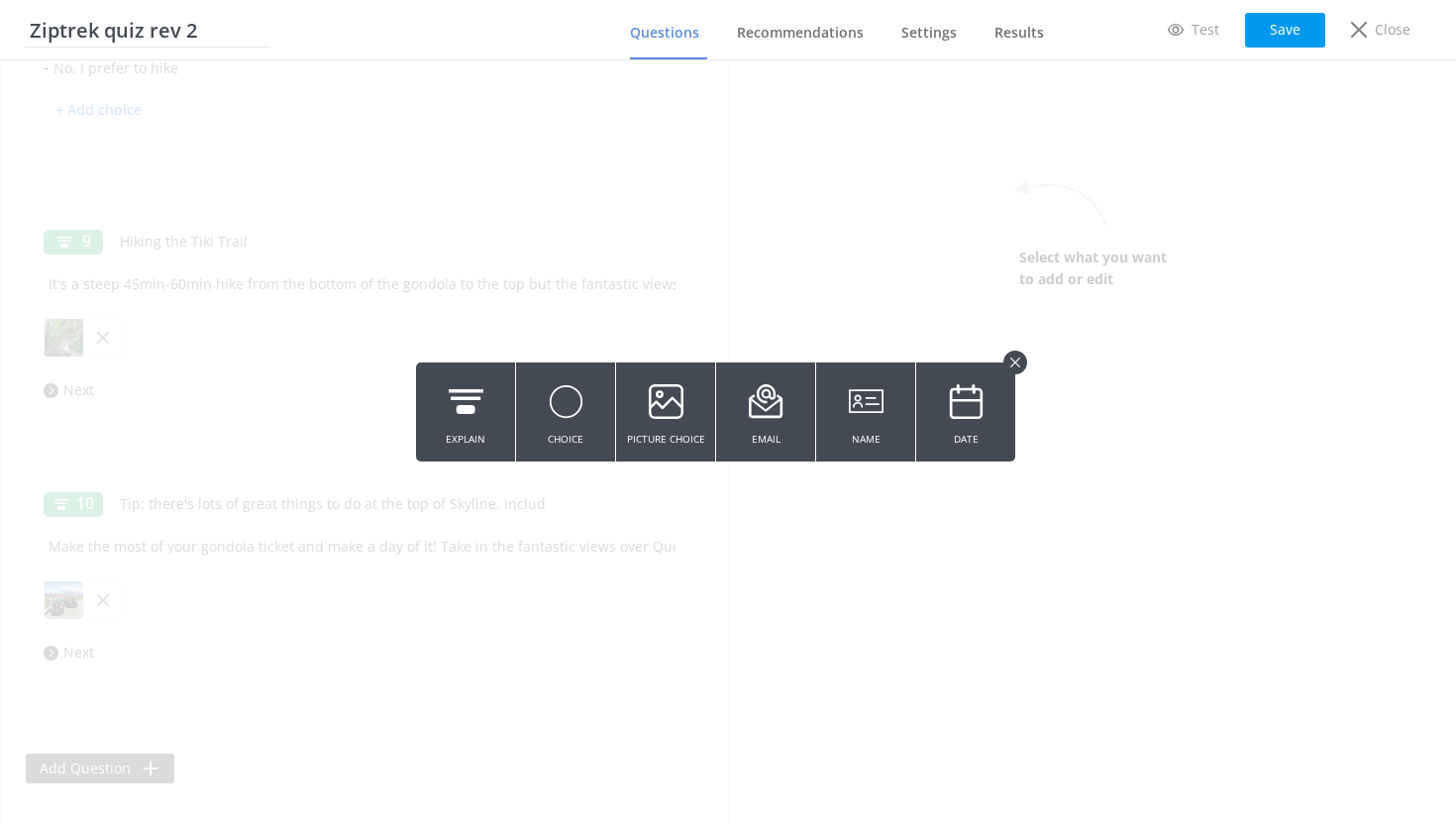 click 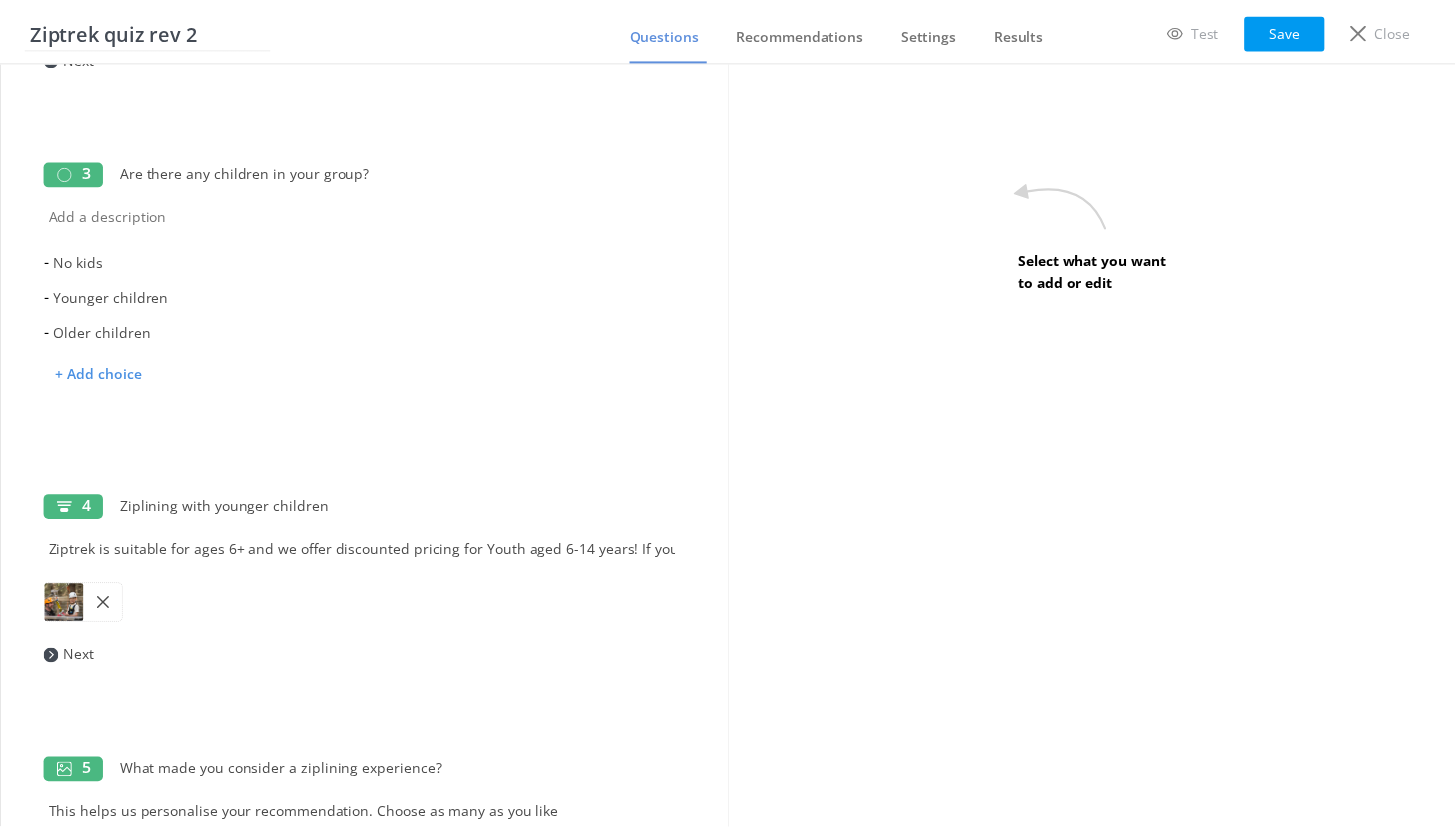 scroll, scrollTop: 0, scrollLeft: 0, axis: both 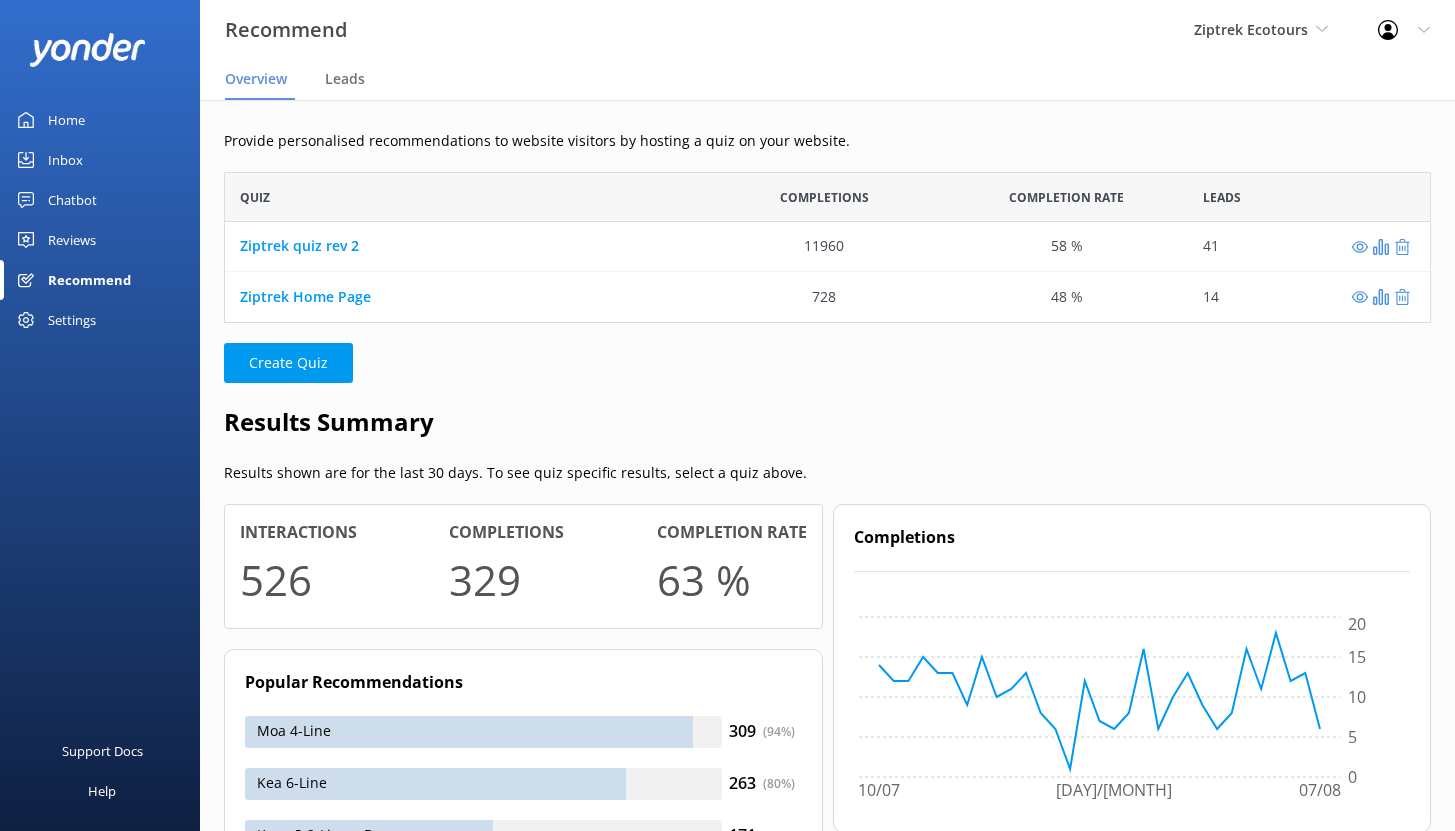 click on "Reviews" at bounding box center (72, 240) 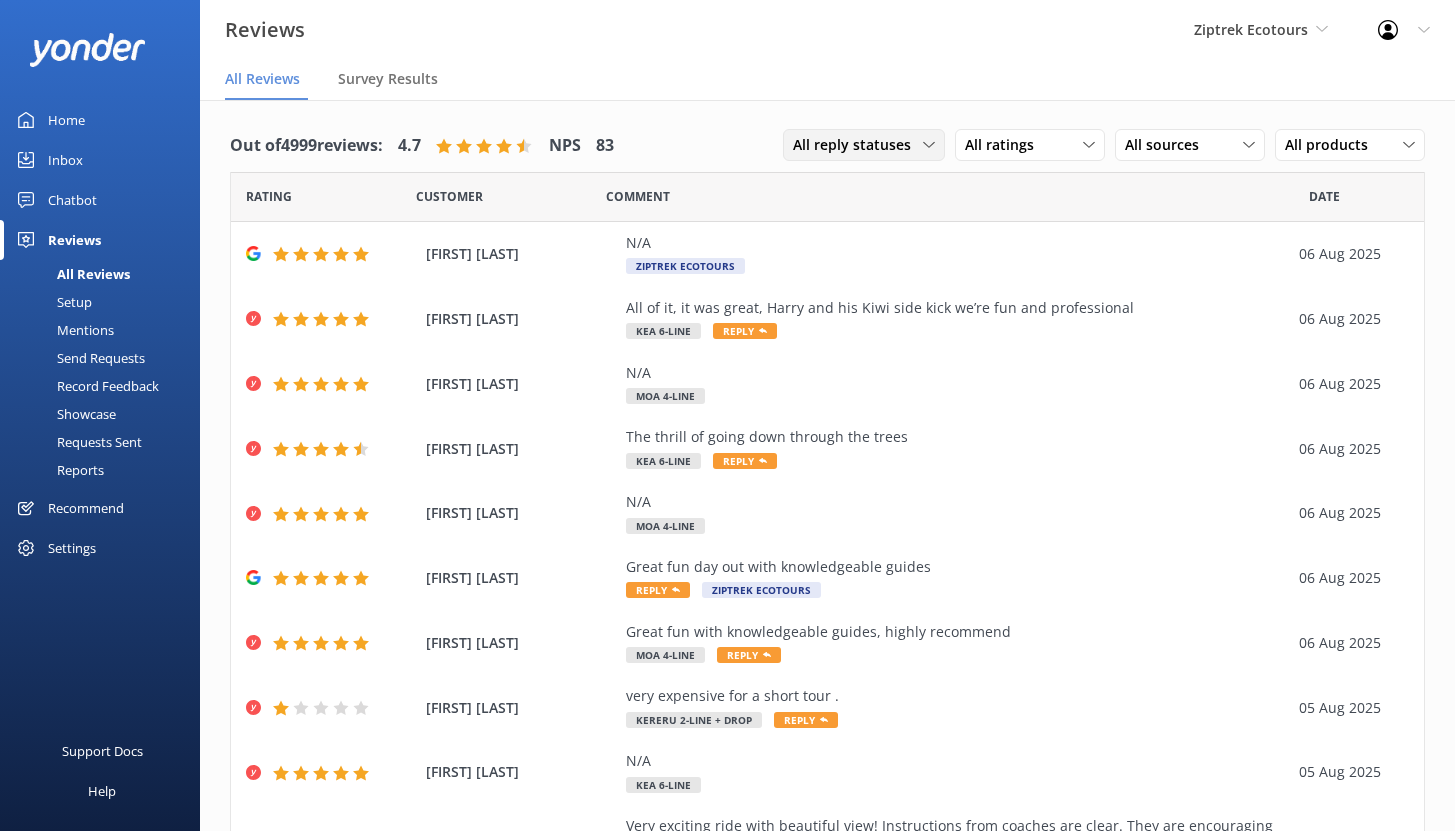 click on "All reply statuses" at bounding box center [858, 145] 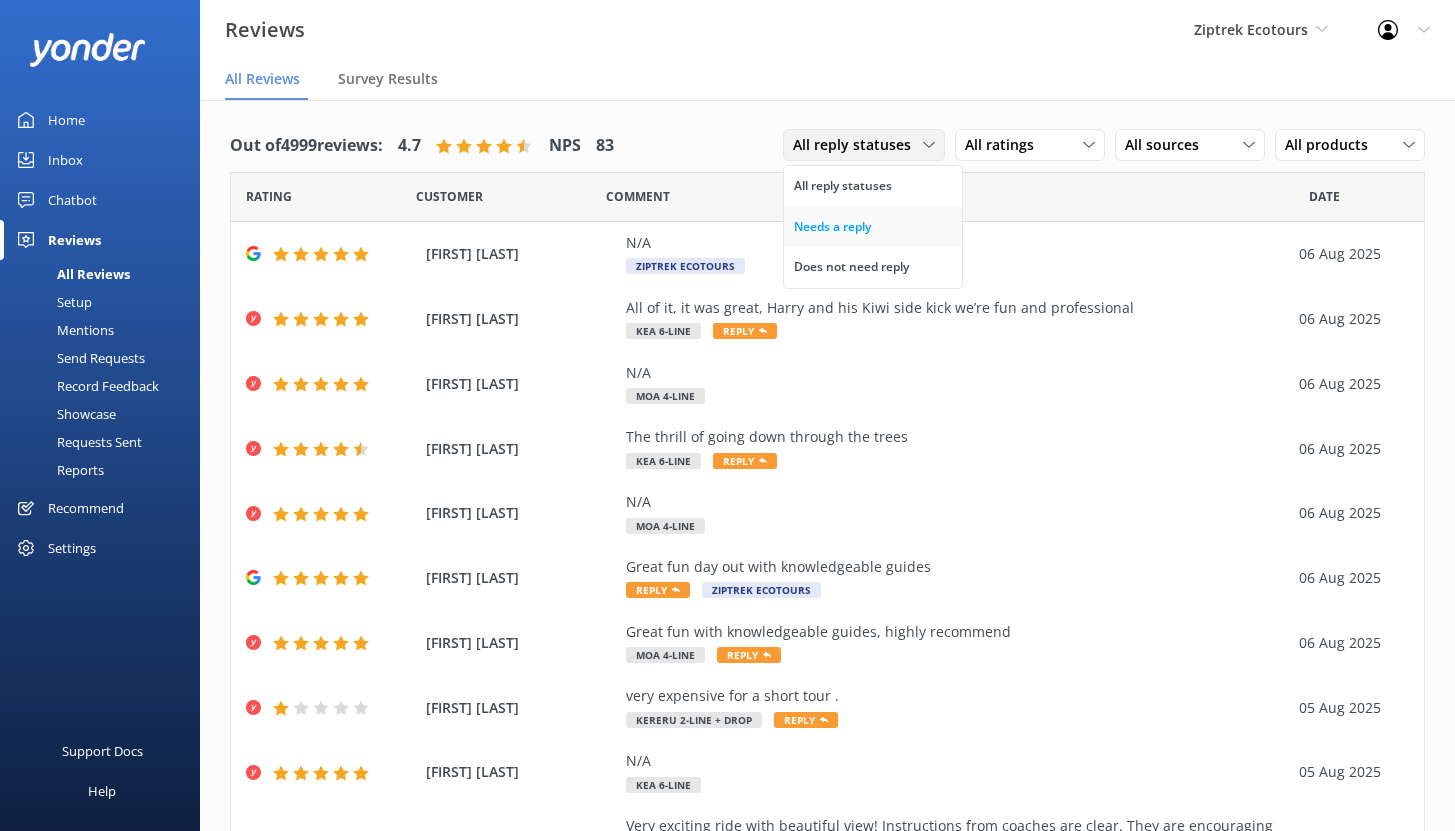 click on "Needs a reply" at bounding box center [832, 227] 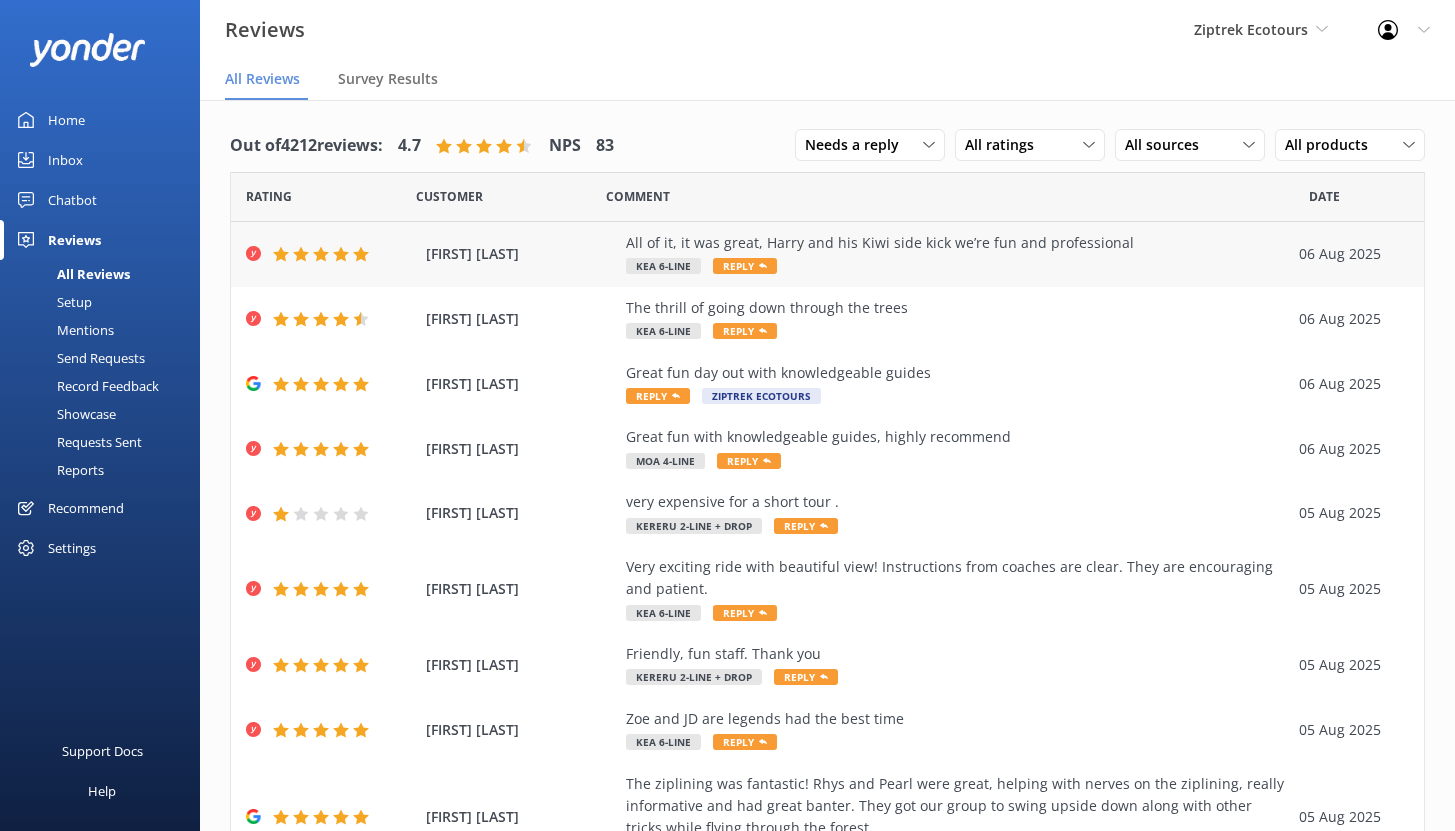click on "All of it, it was great, Harry and his Kiwi side kick we’re fun and professional" at bounding box center [957, 243] 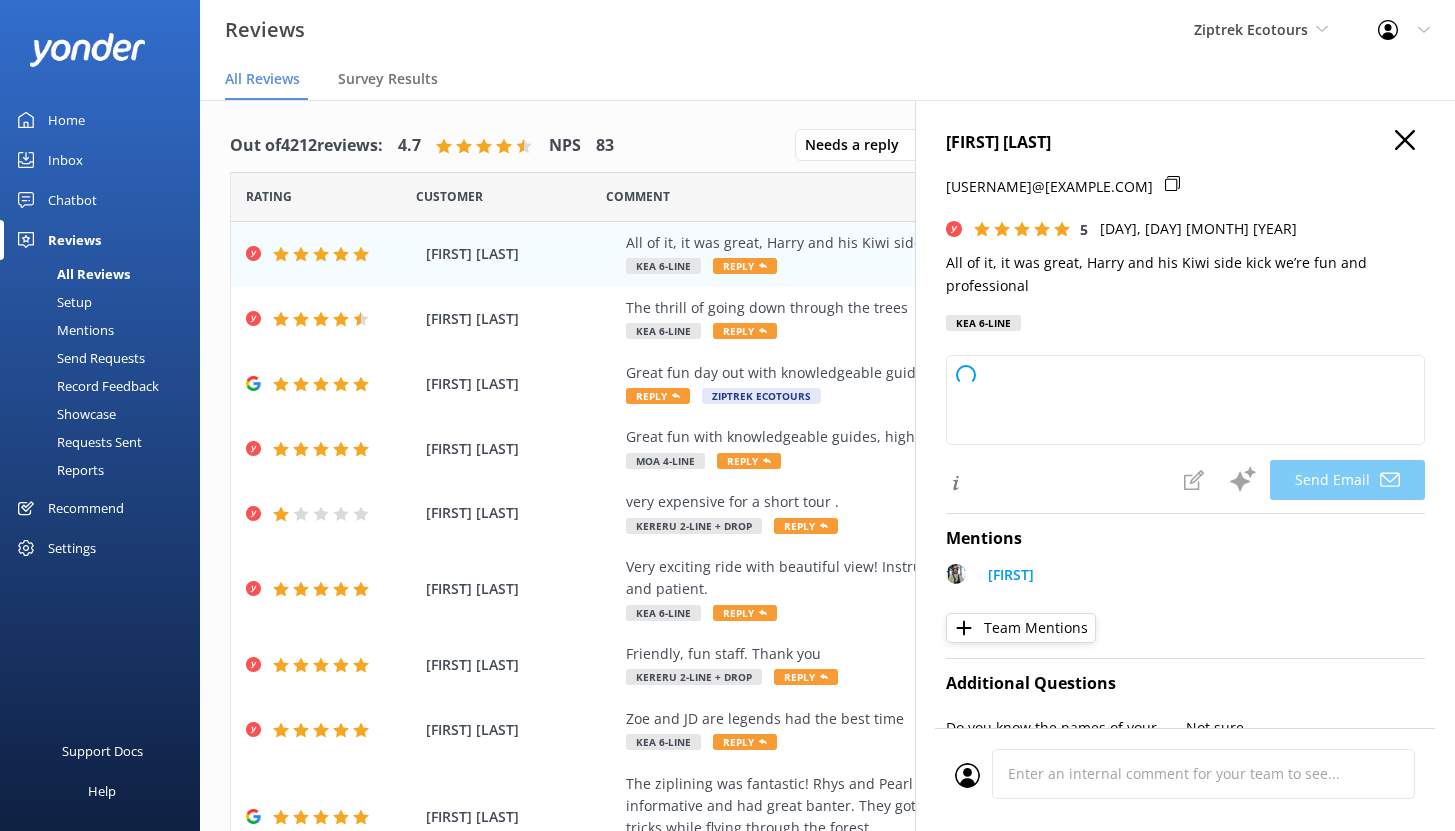 type on "Kia ora Jaymes,
Thank you so much for your awesome feedback! We're so glad you had a great time with Harry and his Kiwi sidekick. We appreciate you joining us and hope to see you again soon.
-The Ziptrek Team" 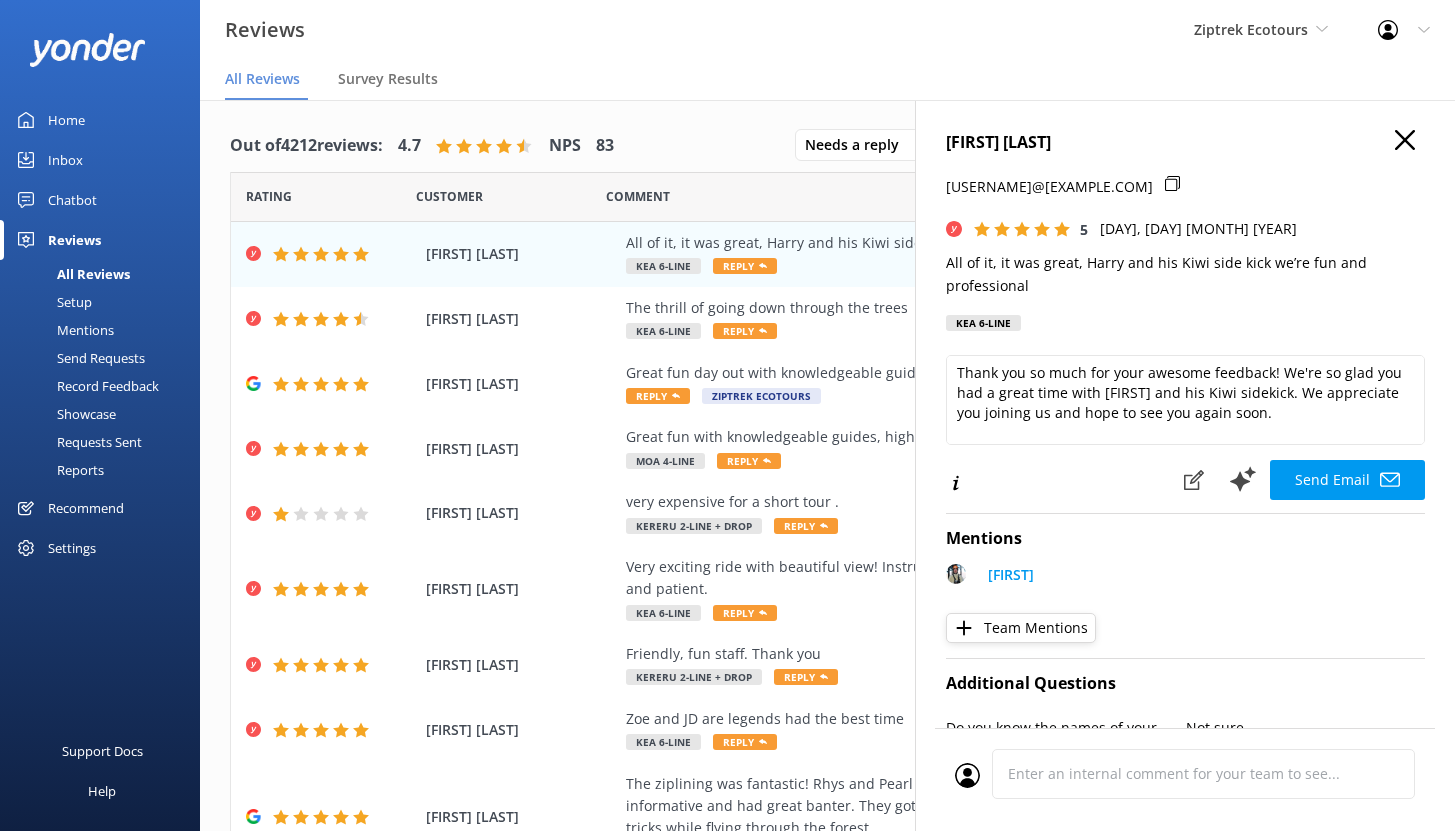 scroll, scrollTop: 38, scrollLeft: 0, axis: vertical 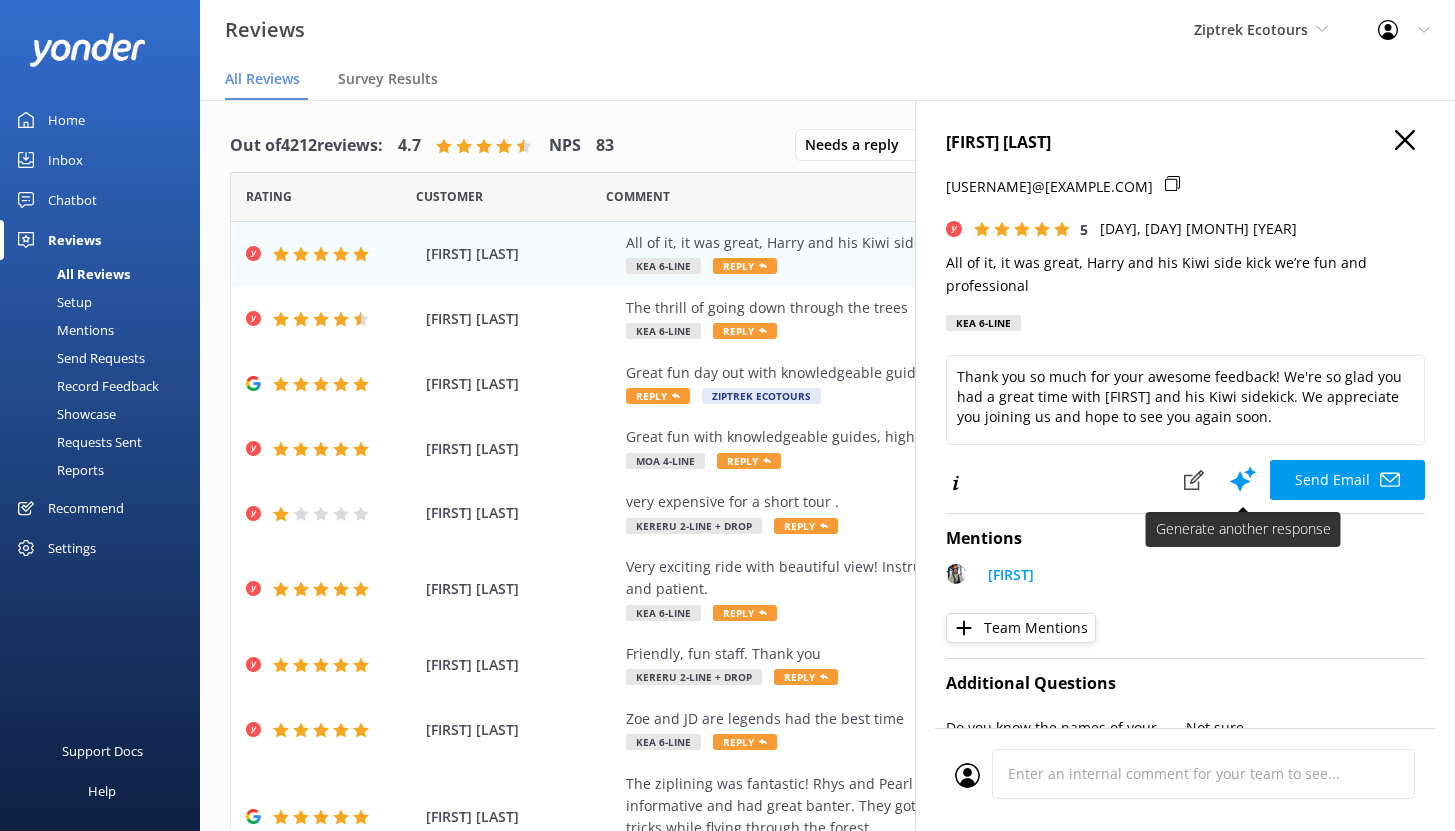 click 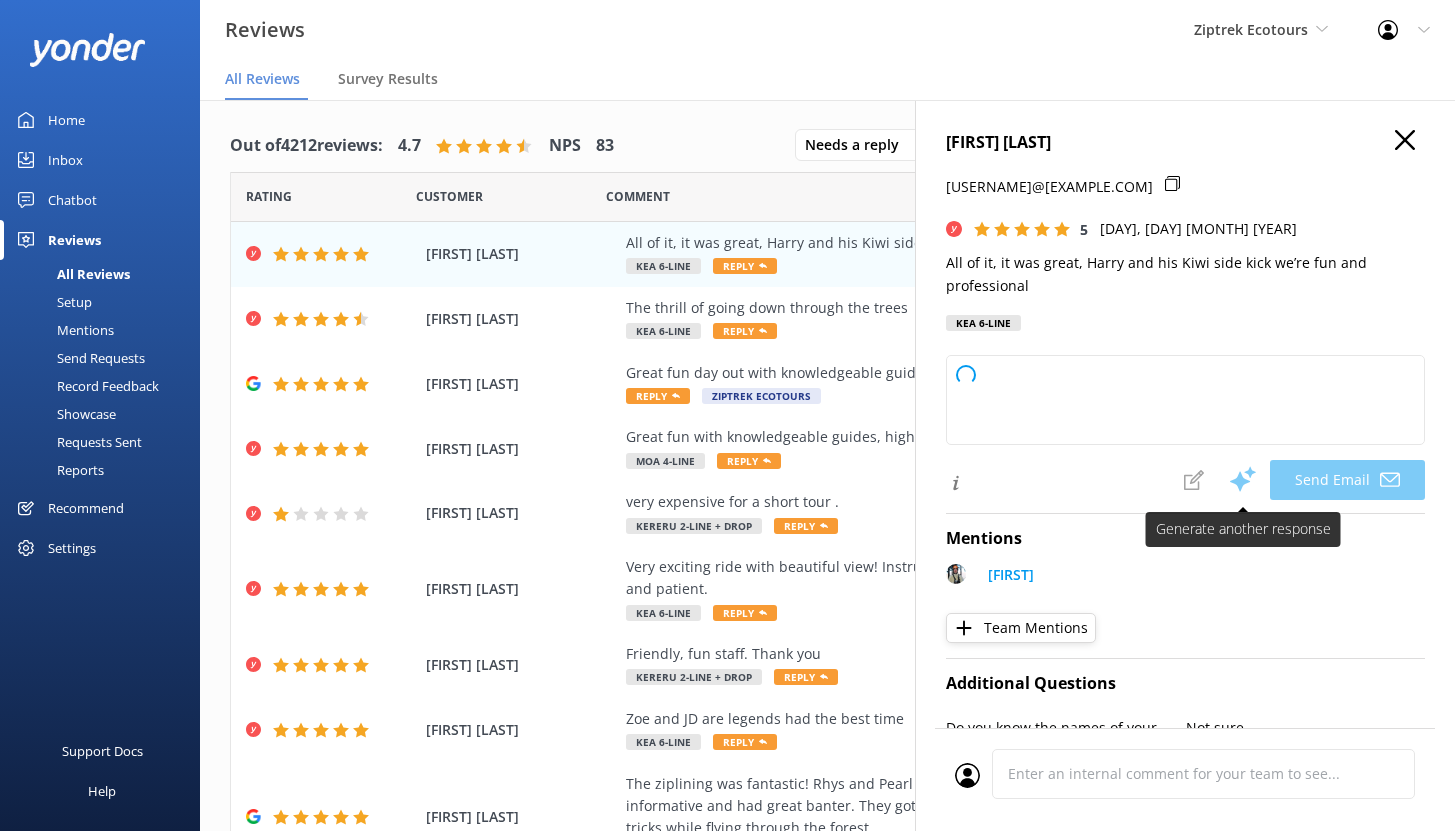 scroll, scrollTop: 0, scrollLeft: 0, axis: both 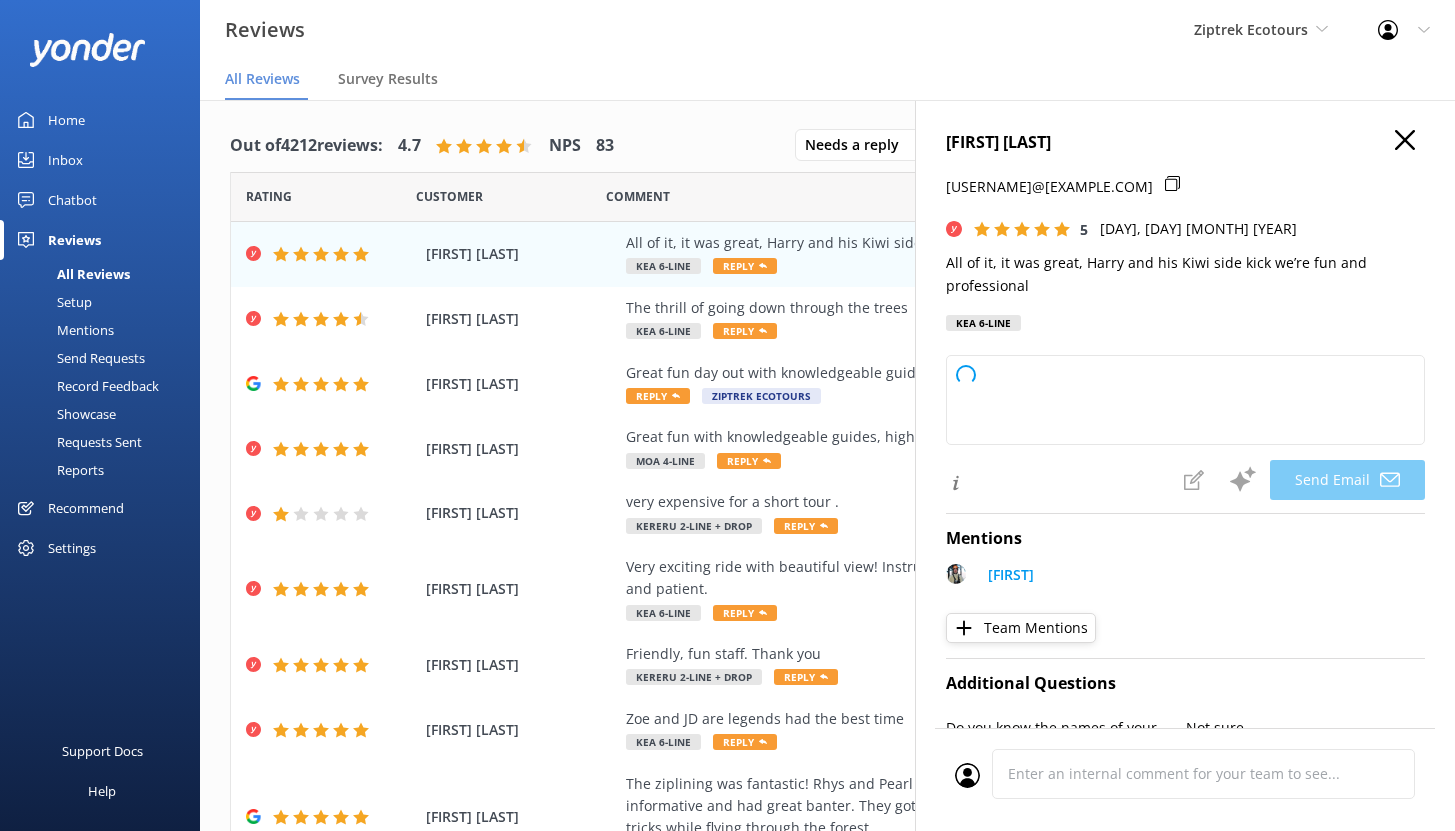 type on "Kia ora Jaymes,
Thank you so much for your awesome feedback! We're so glad you had a great time with Harry and his Kiwi sidekick. We hope to see you back for another adventure soon.
-The Ziptrek Team" 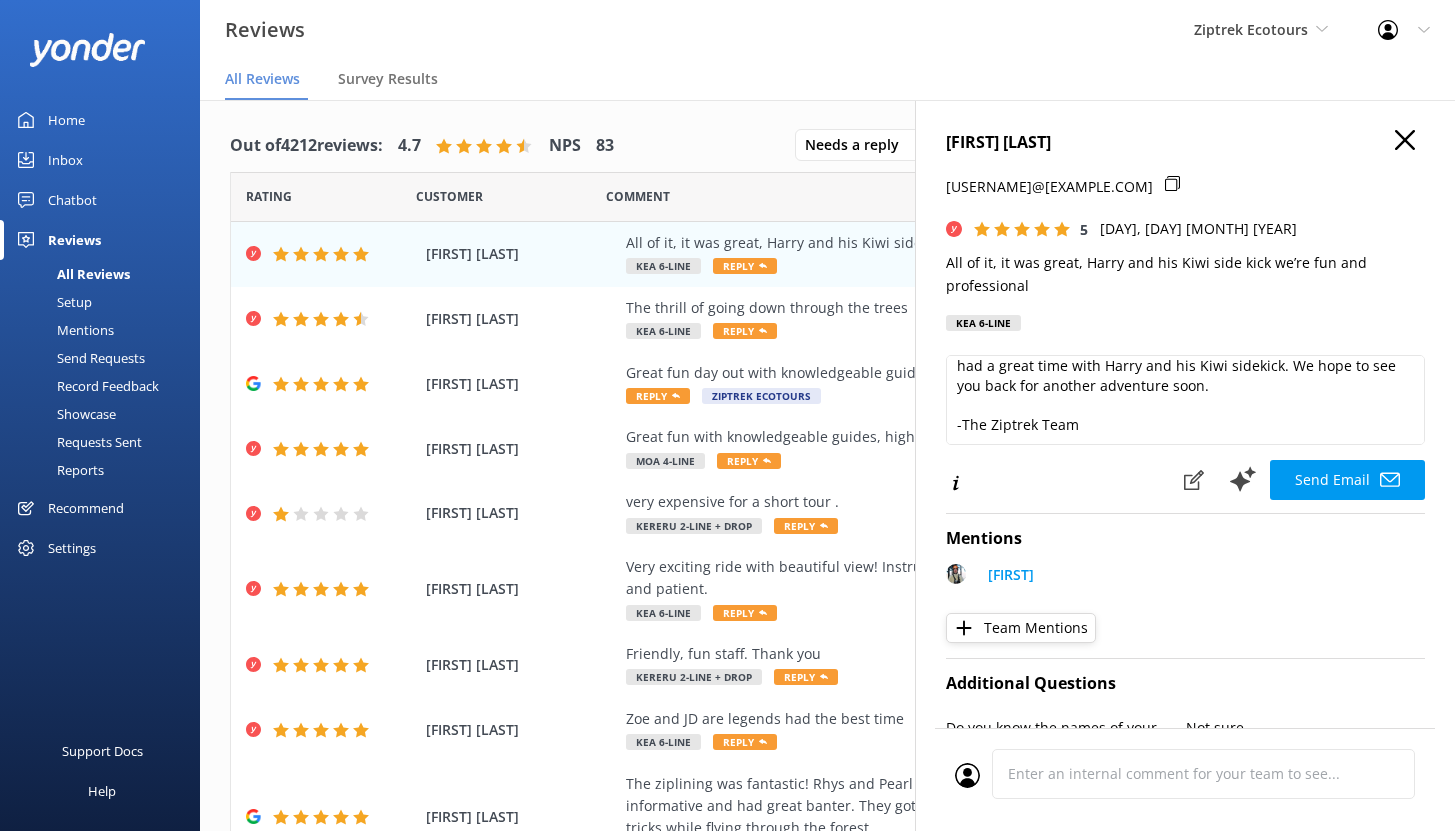 scroll, scrollTop: 65, scrollLeft: 0, axis: vertical 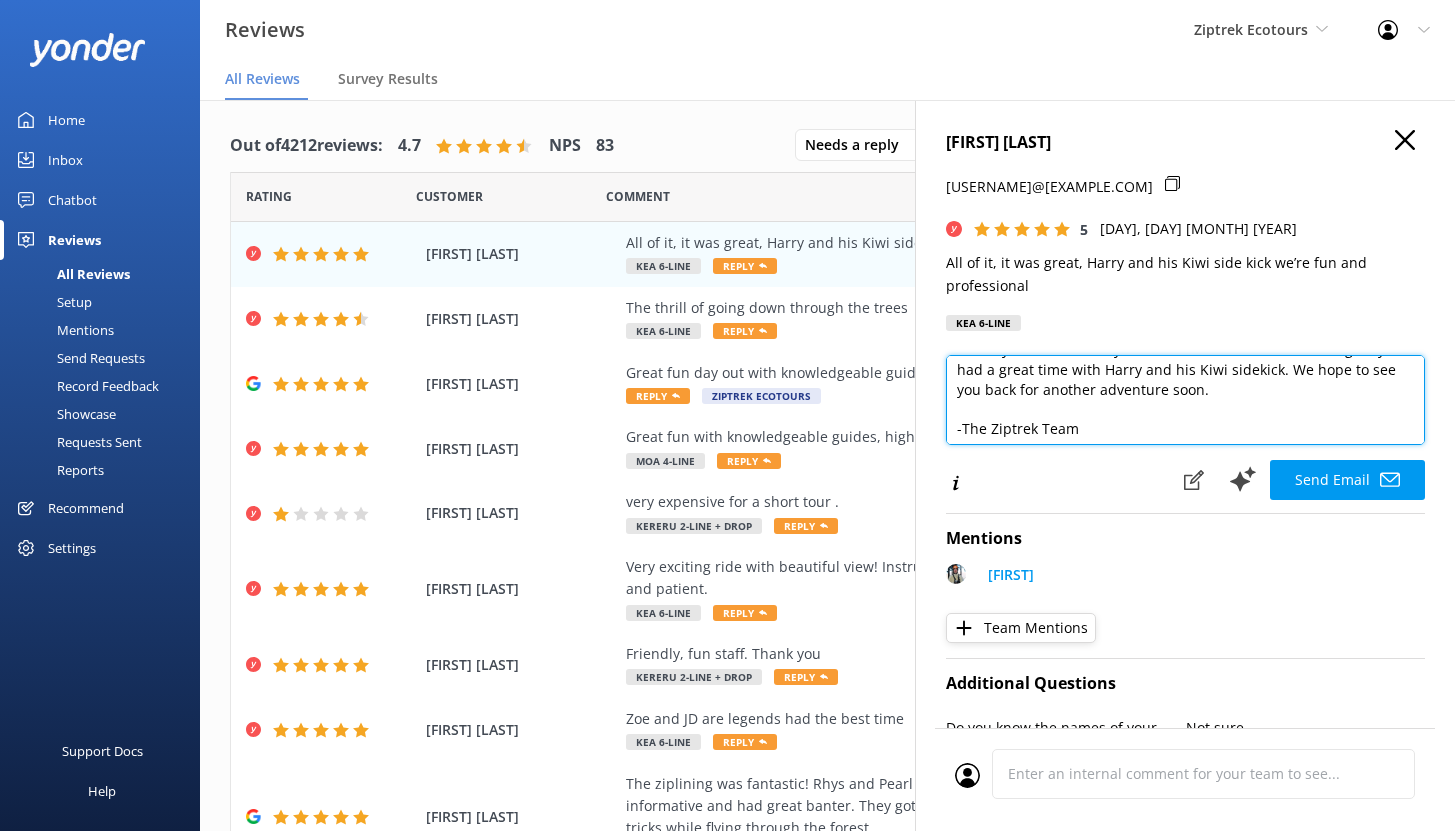 click on "Kia ora Jaymes,
Thank you so much for your awesome feedback! We're so glad you had a great time with Harry and his Kiwi sidekick. We hope to see you back for another adventure soon.
-The Ziptrek Team" at bounding box center (1185, 400) 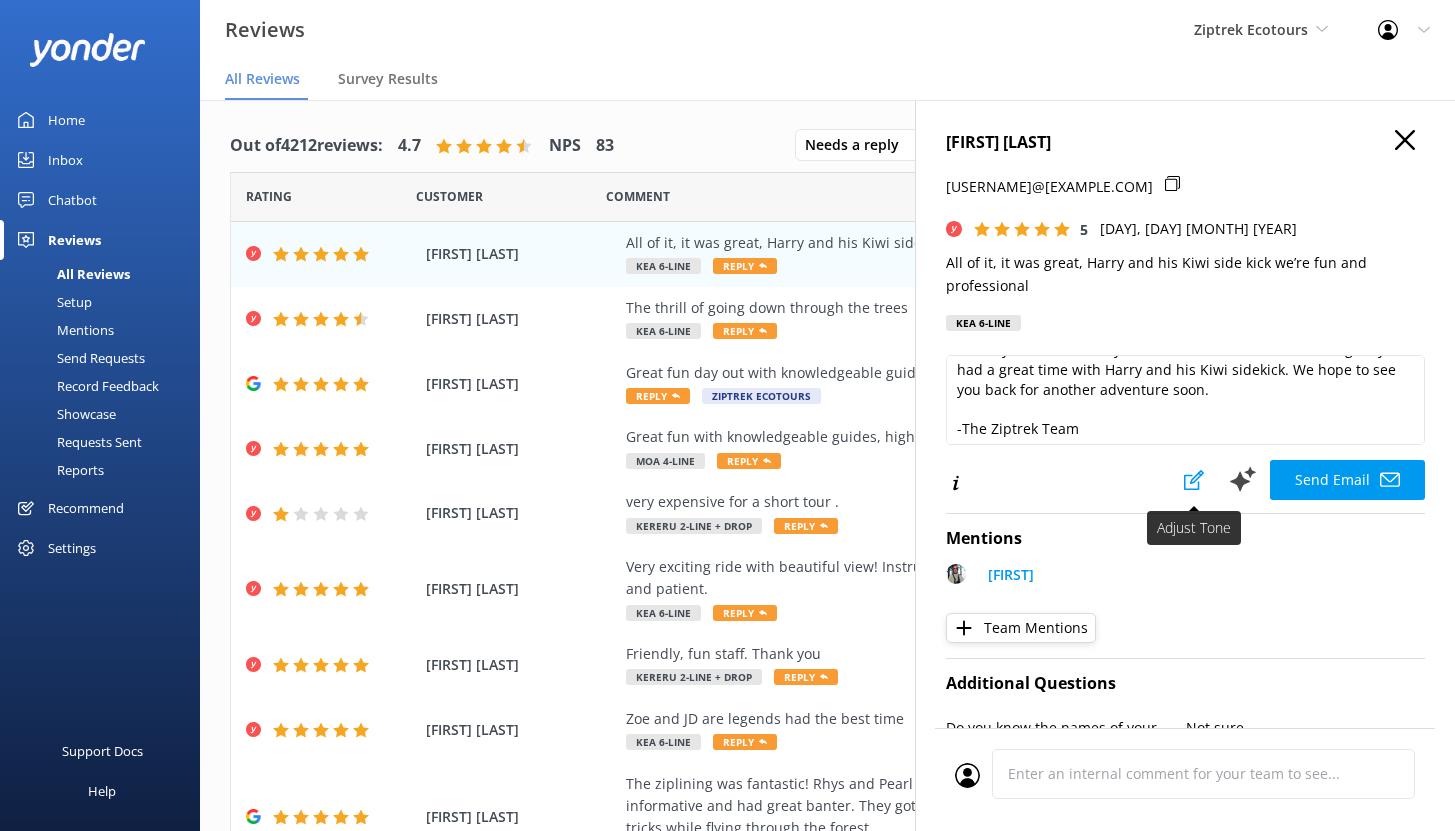 click 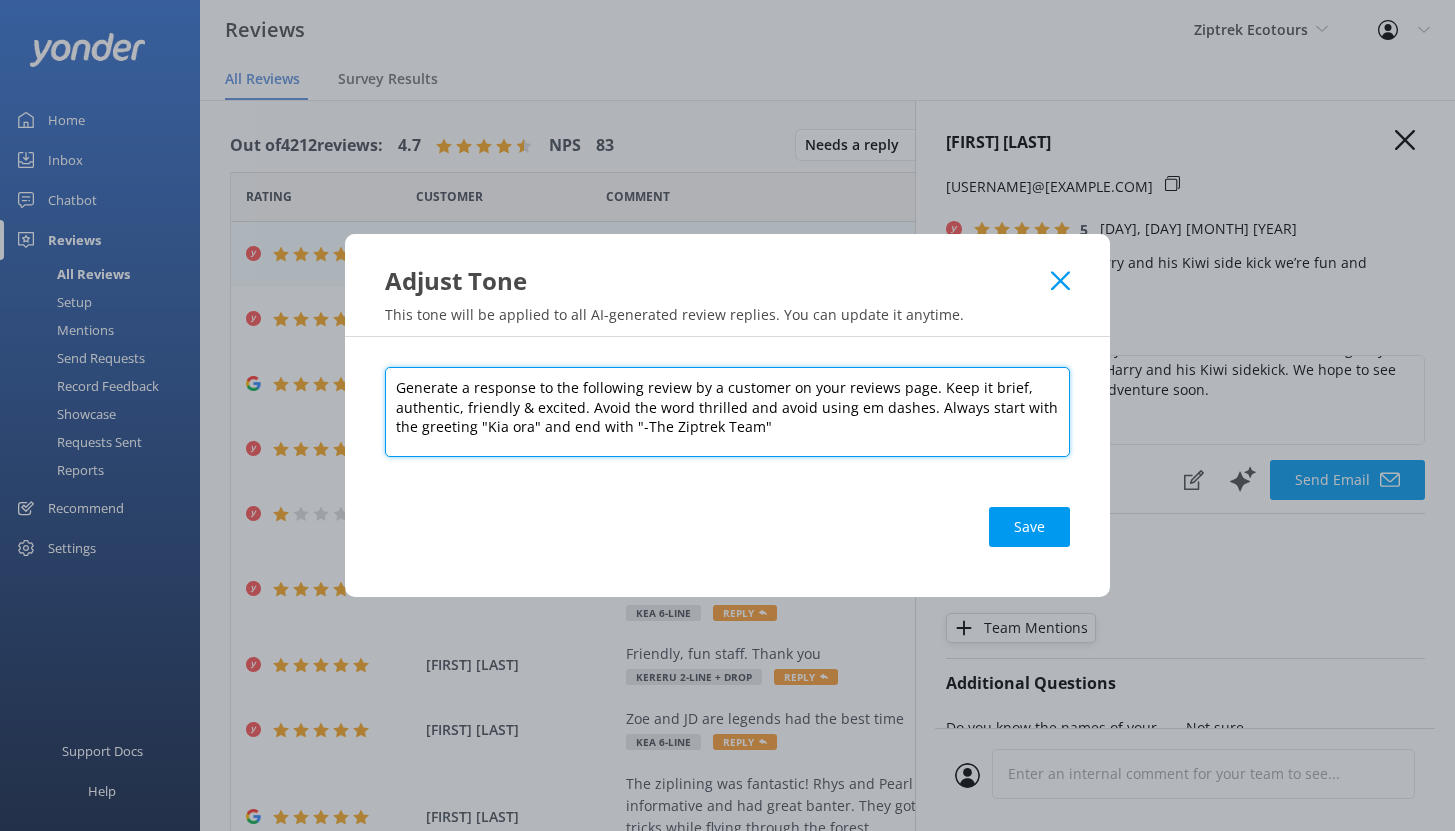 drag, startPoint x: 931, startPoint y: 391, endPoint x: 1020, endPoint y: 399, distance: 89.358826 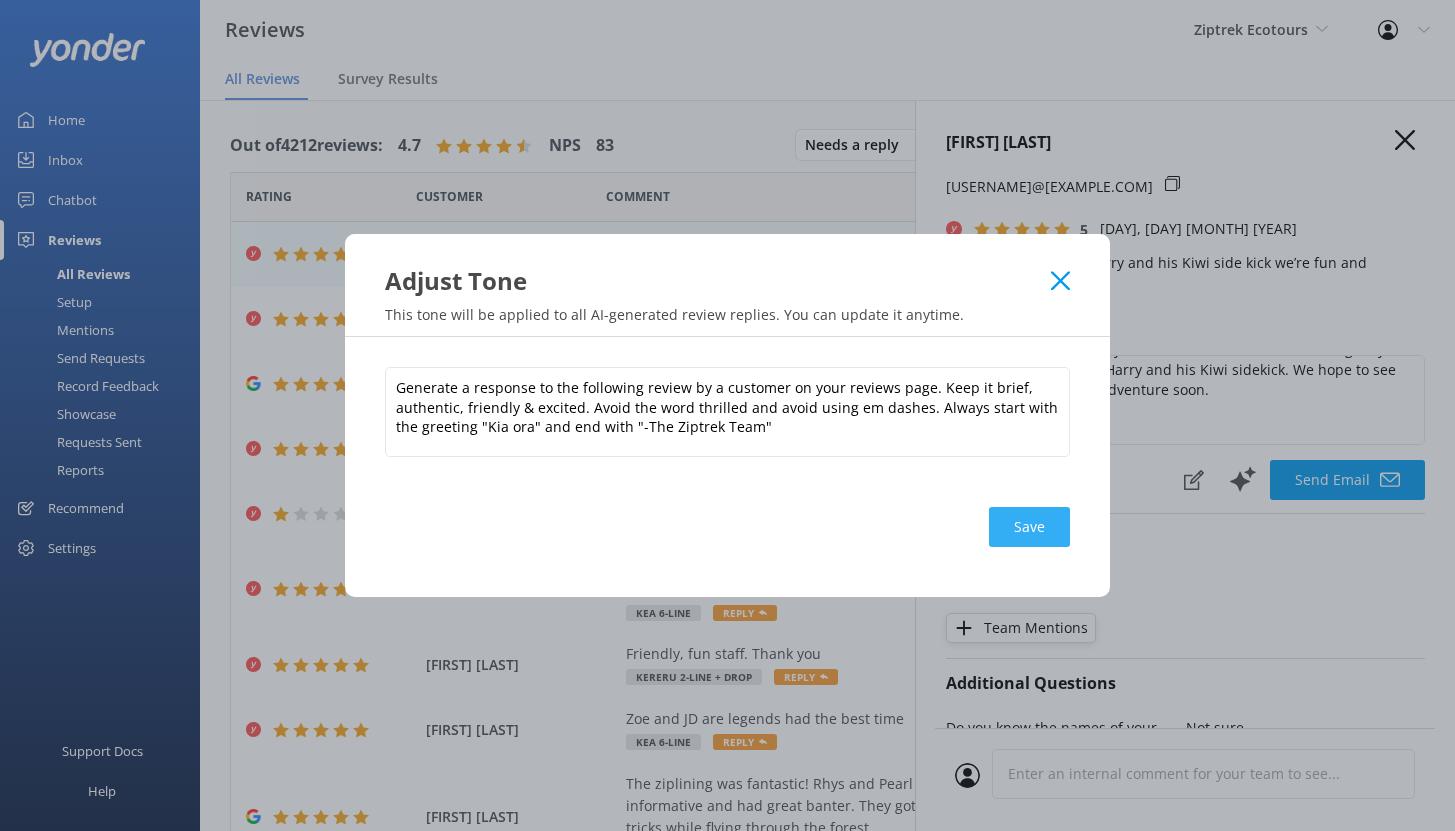 click on "Save" at bounding box center (1029, 527) 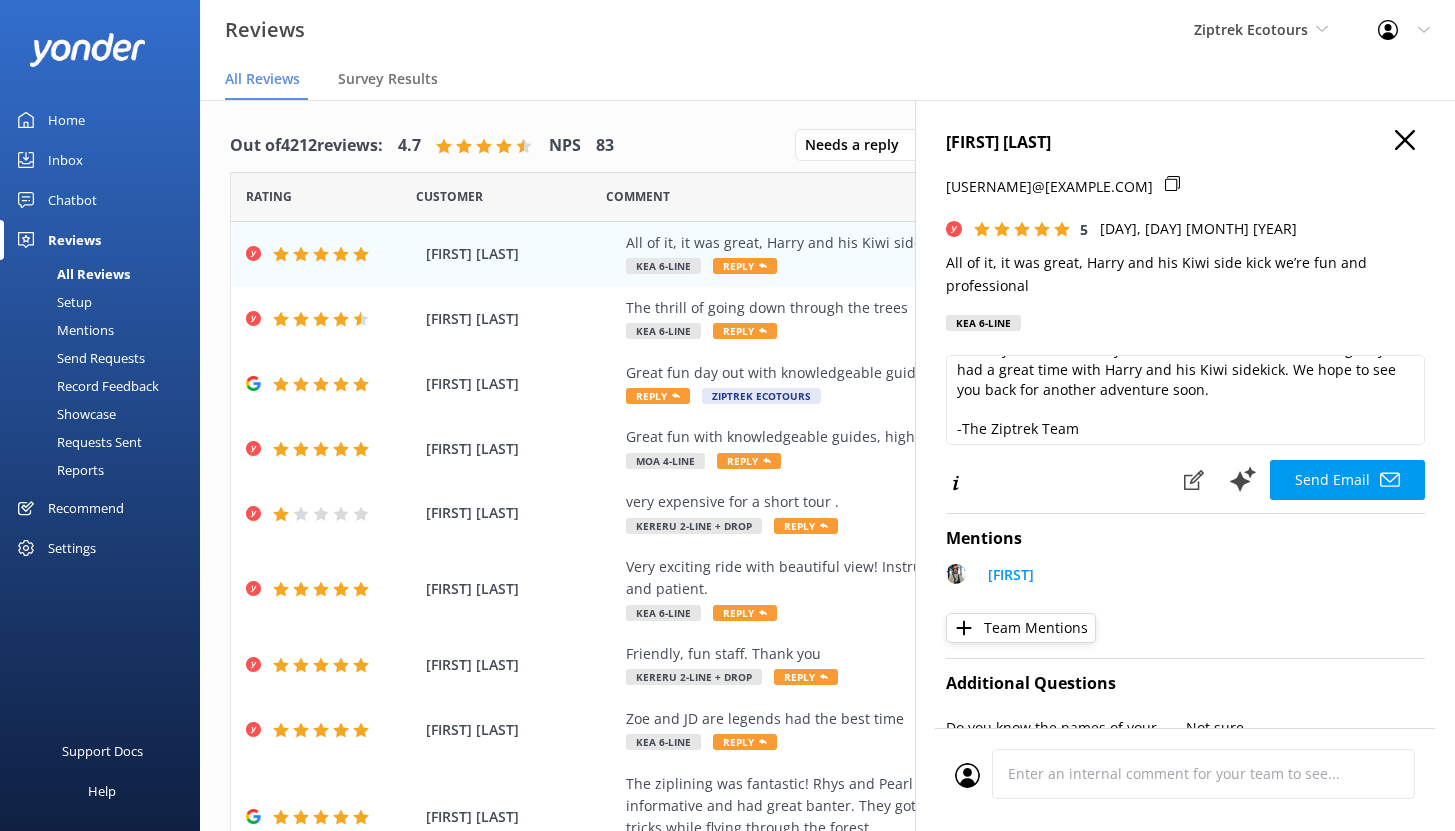 click 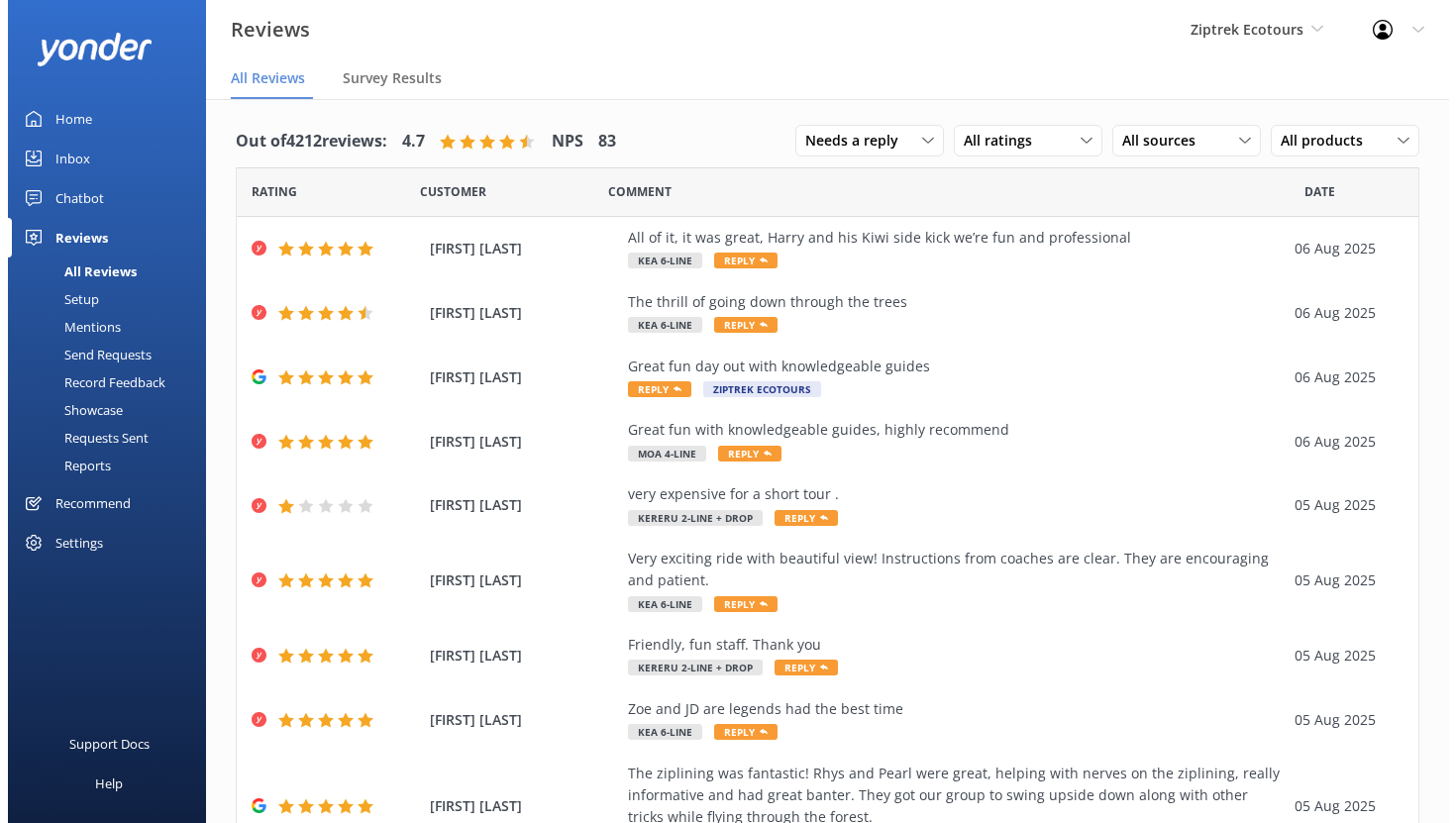 scroll, scrollTop: 4, scrollLeft: 0, axis: vertical 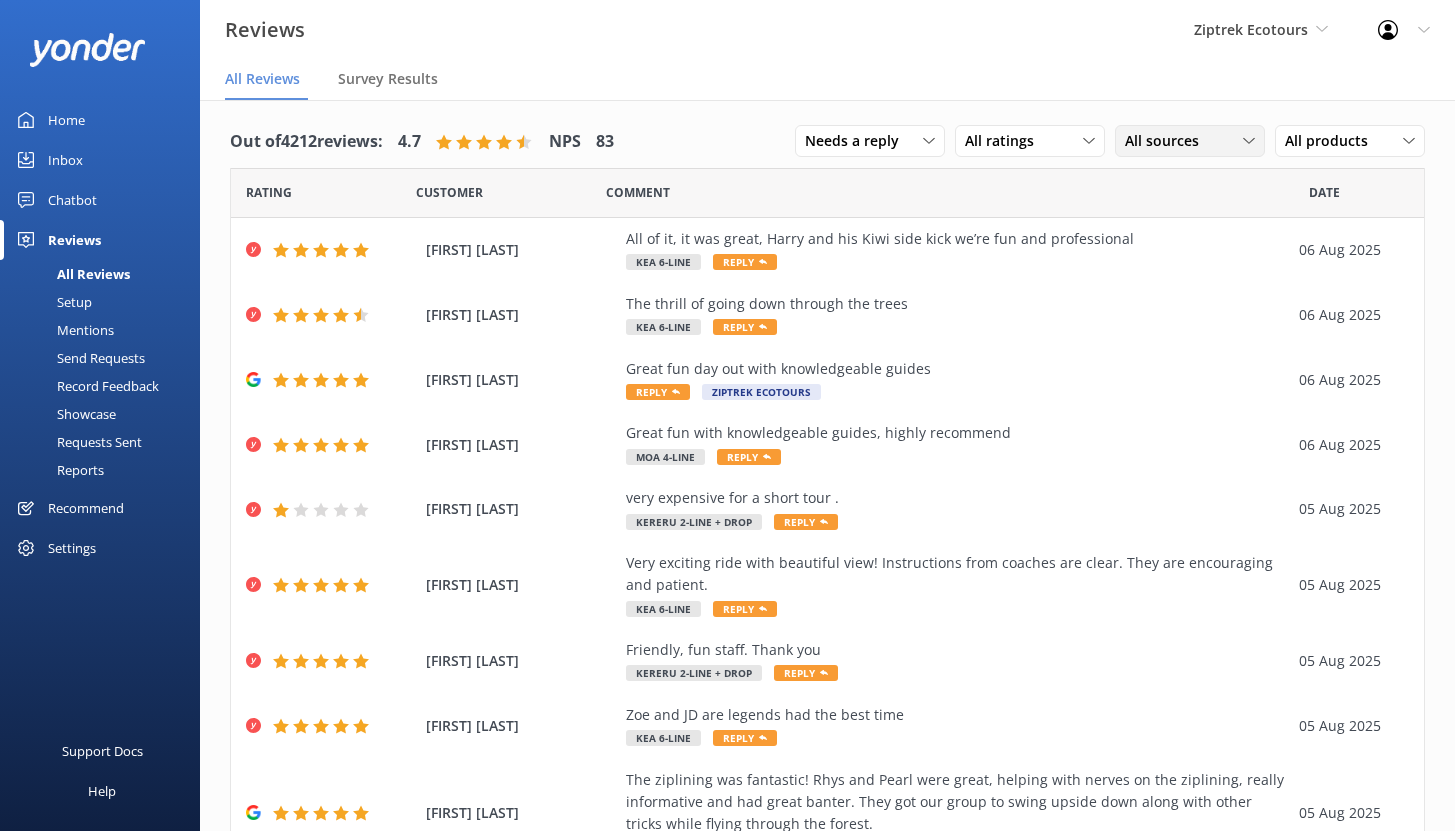 click on "All sources" at bounding box center (1168, 141) 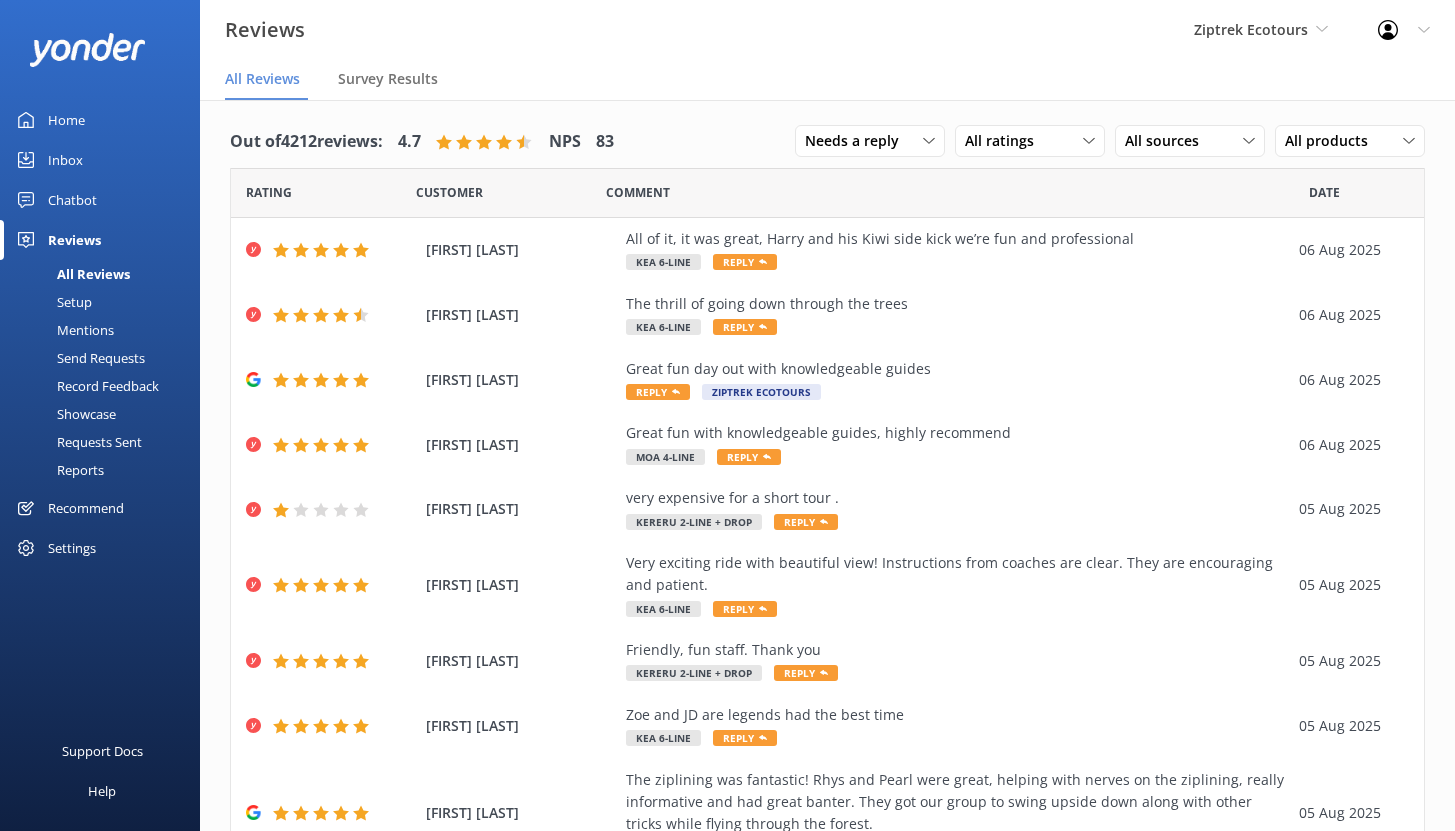 click on "Reviews Ziptrek Ecotours Yonder demo Yonder Zipline Ziptrek Ecotours Sedona Off-Road Center Arizona Safari Jeep Tours AJ Hackett Bungy New Zealand Over The Top San Juan Cruises Colorado Adventure Guides Glenworth Valley The Blues Train Great Journeys New Zealand Cool Tours Inc Profile Settings Logout" at bounding box center (727, 30) 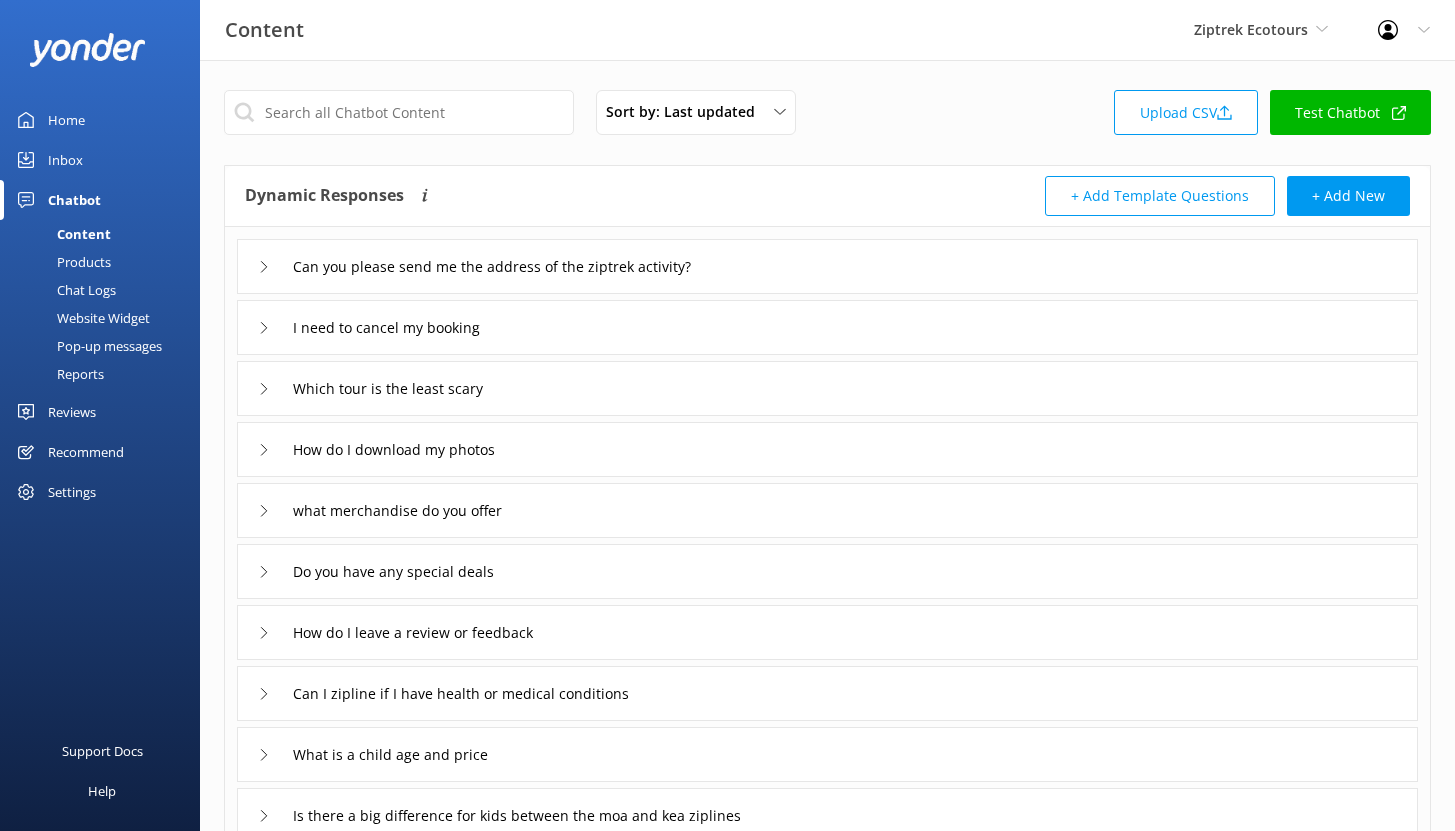 click on "Inbox" at bounding box center [65, 160] 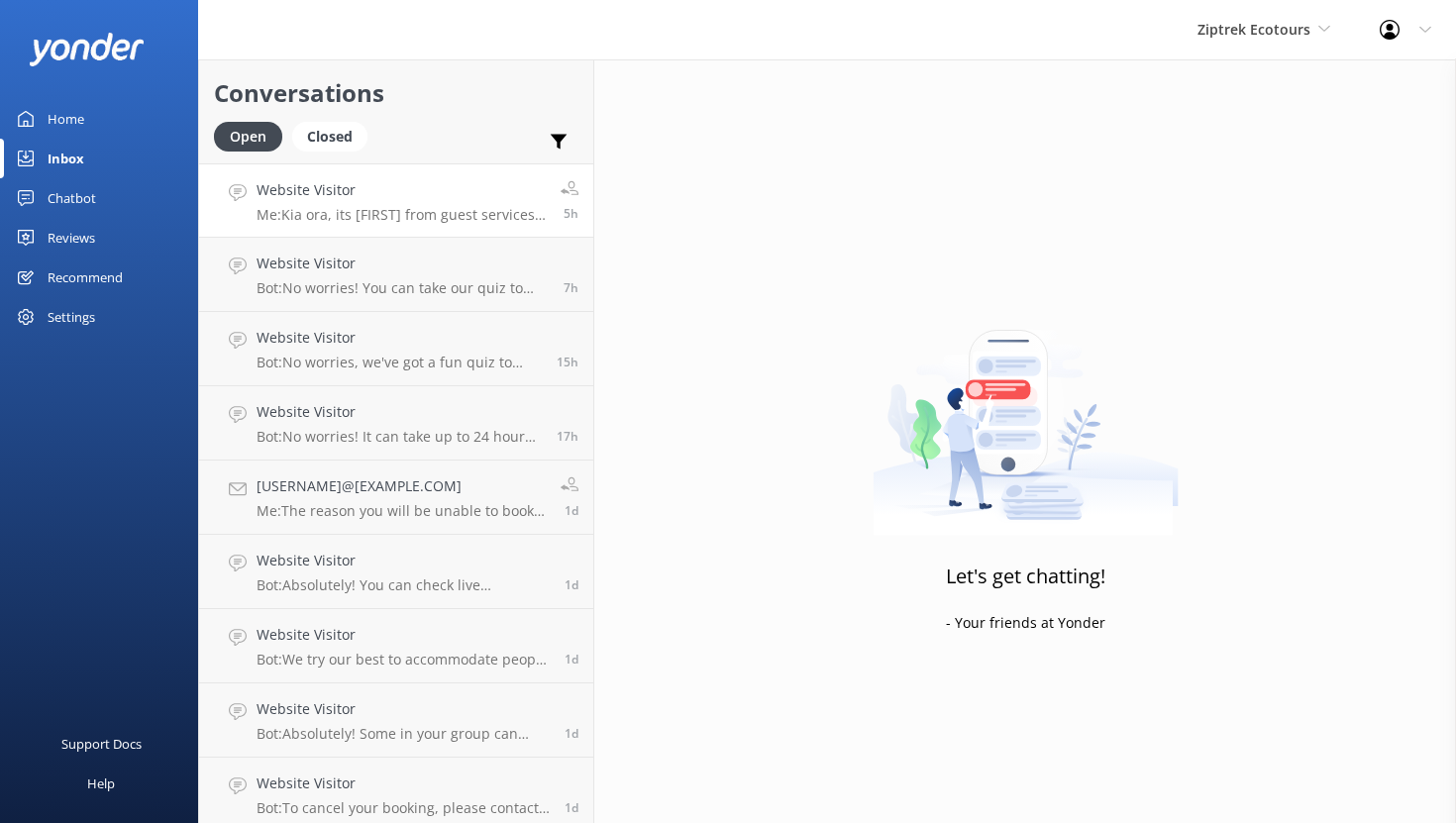 click on "Website Visitor" at bounding box center [401, 190] 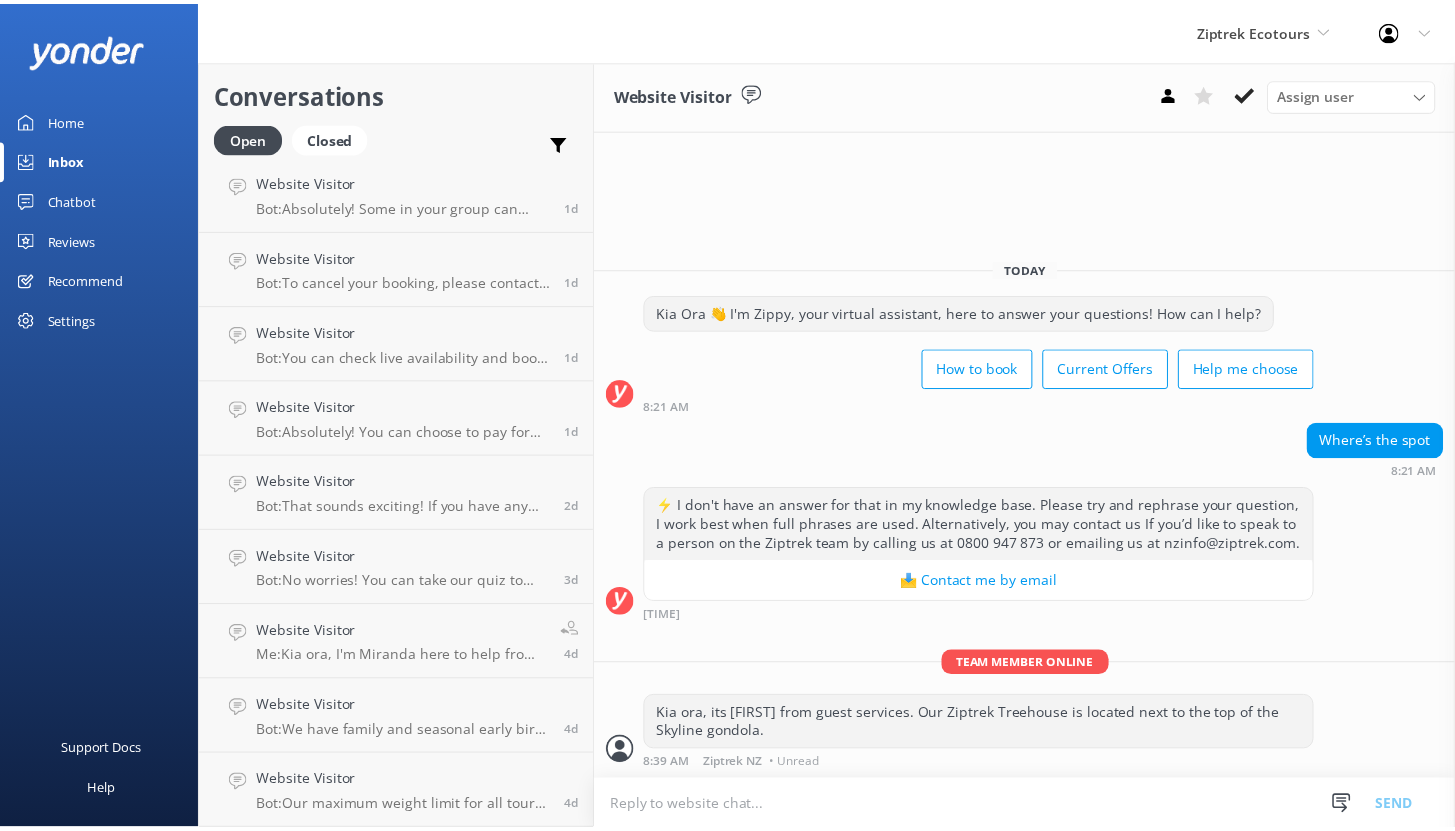 scroll, scrollTop: 0, scrollLeft: 0, axis: both 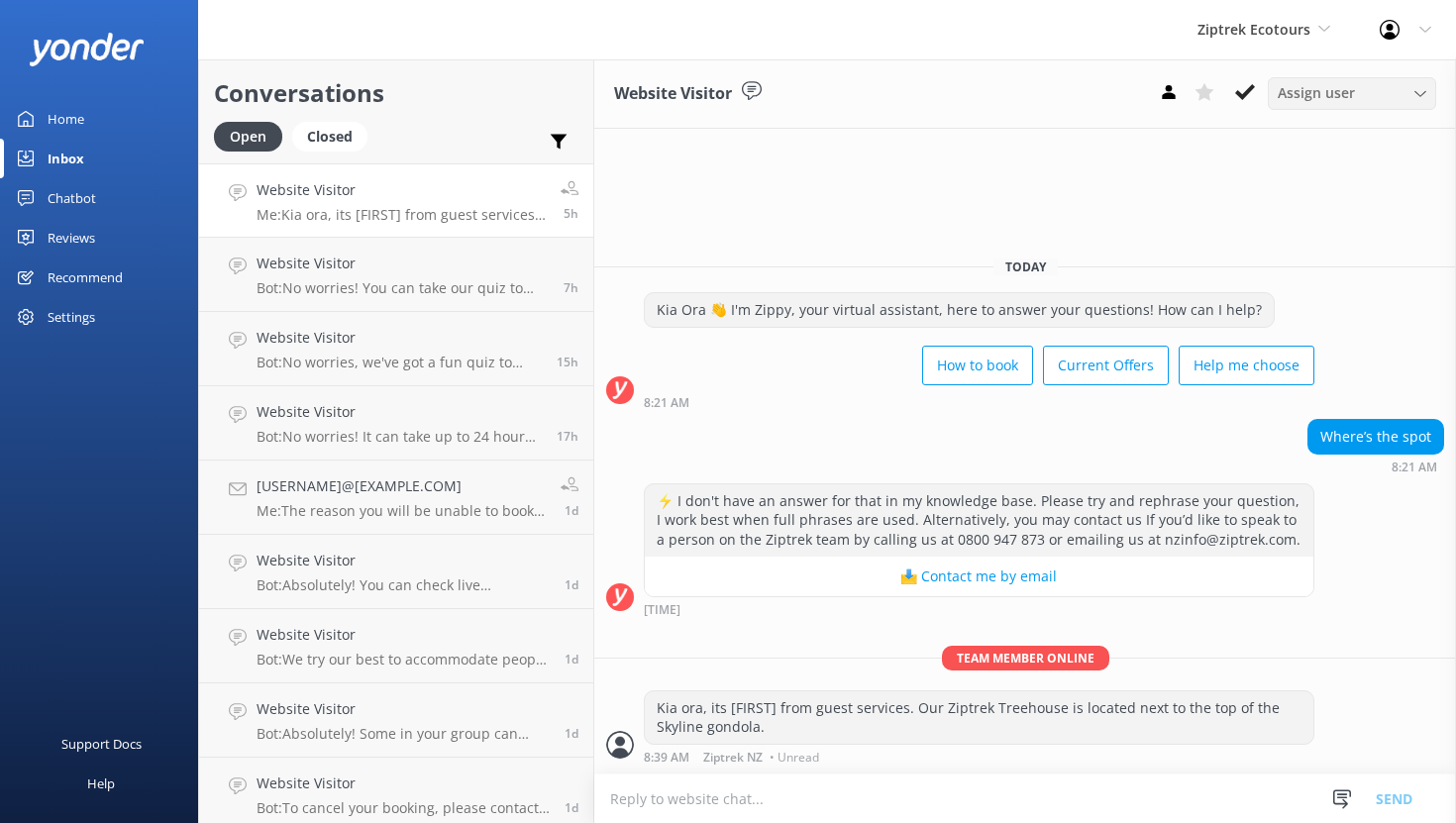 click on "Assign user" at bounding box center (1352, 93) 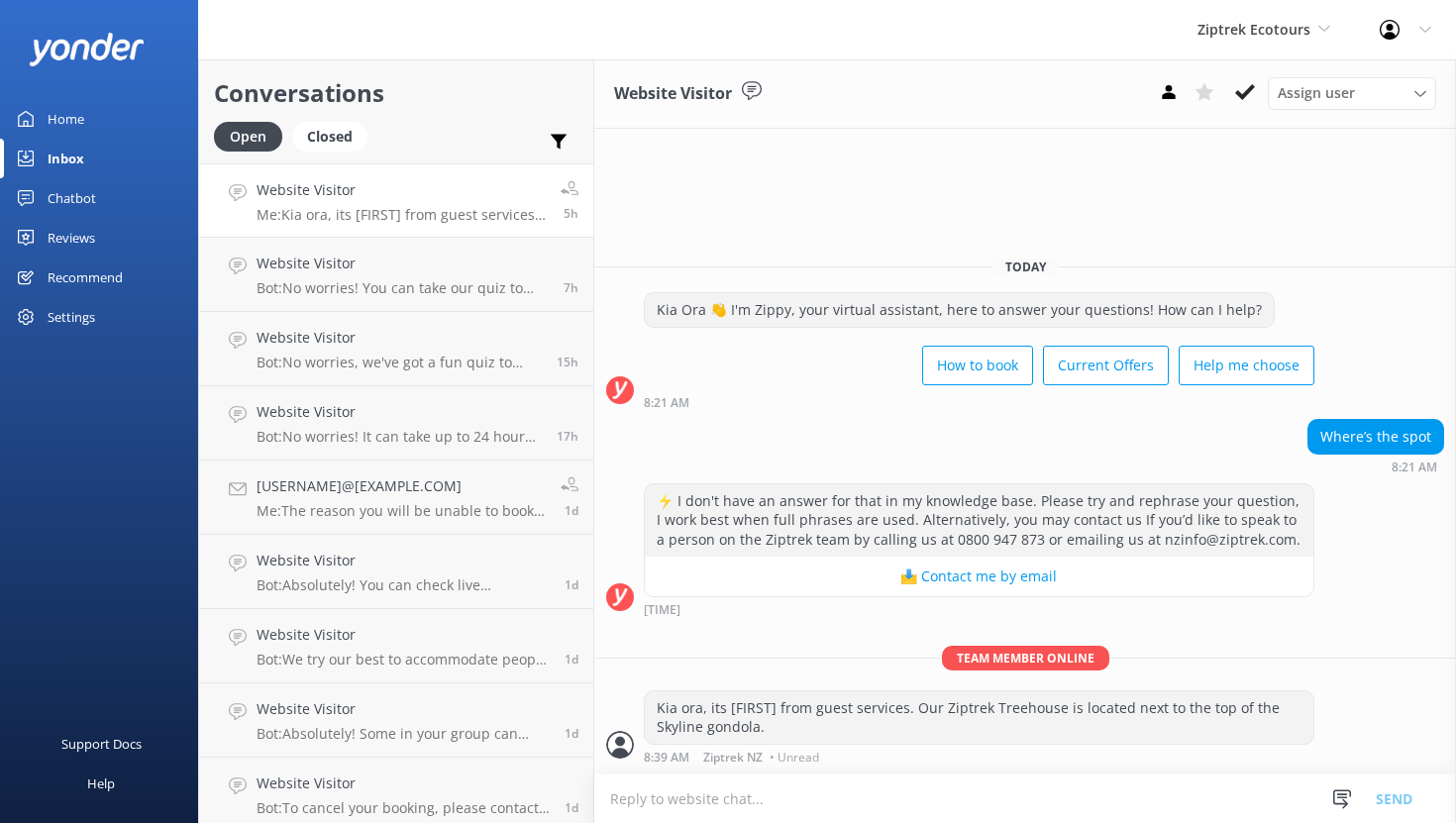 click on "Reviews" at bounding box center (71, 238) 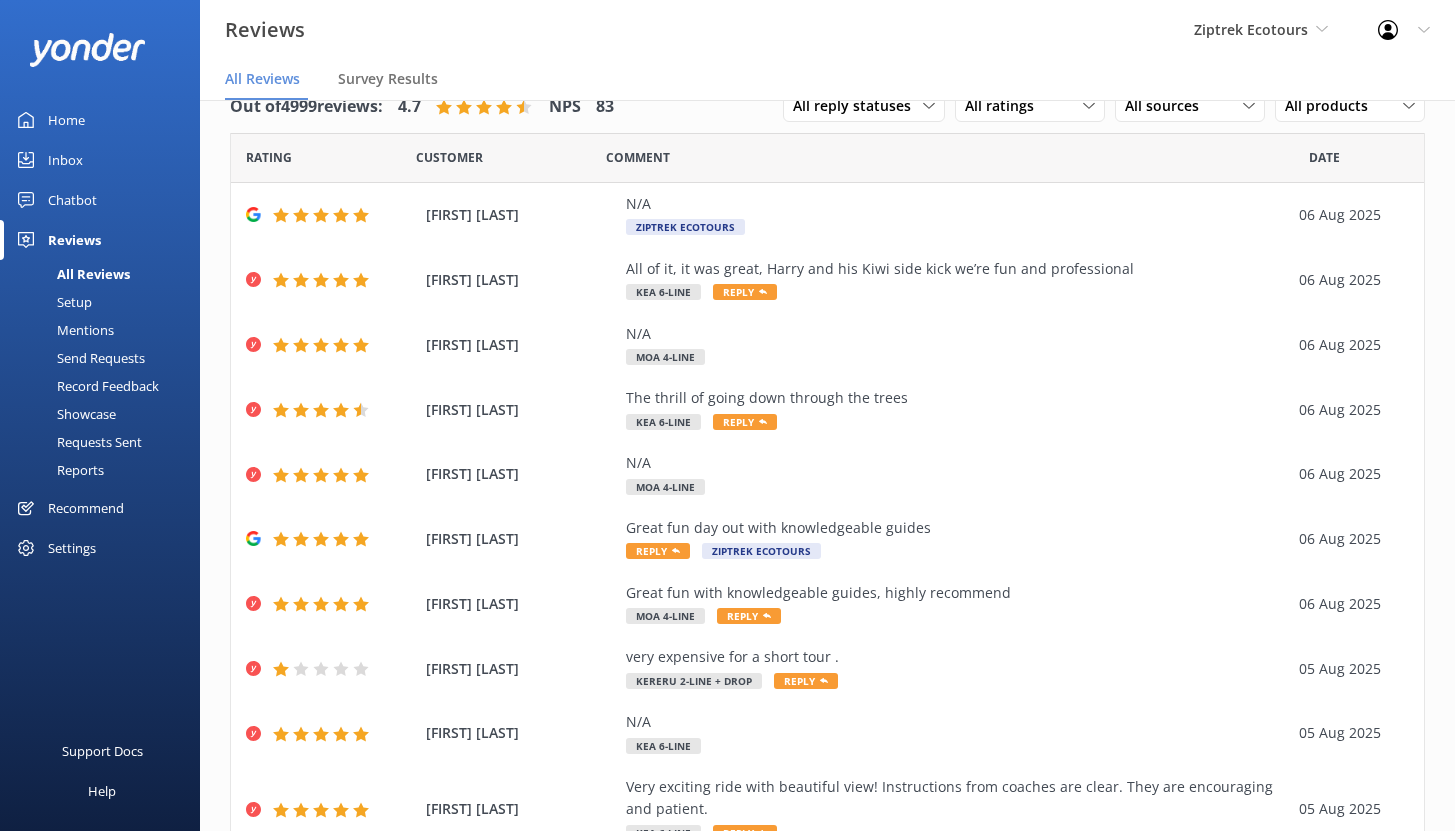 scroll, scrollTop: 40, scrollLeft: 0, axis: vertical 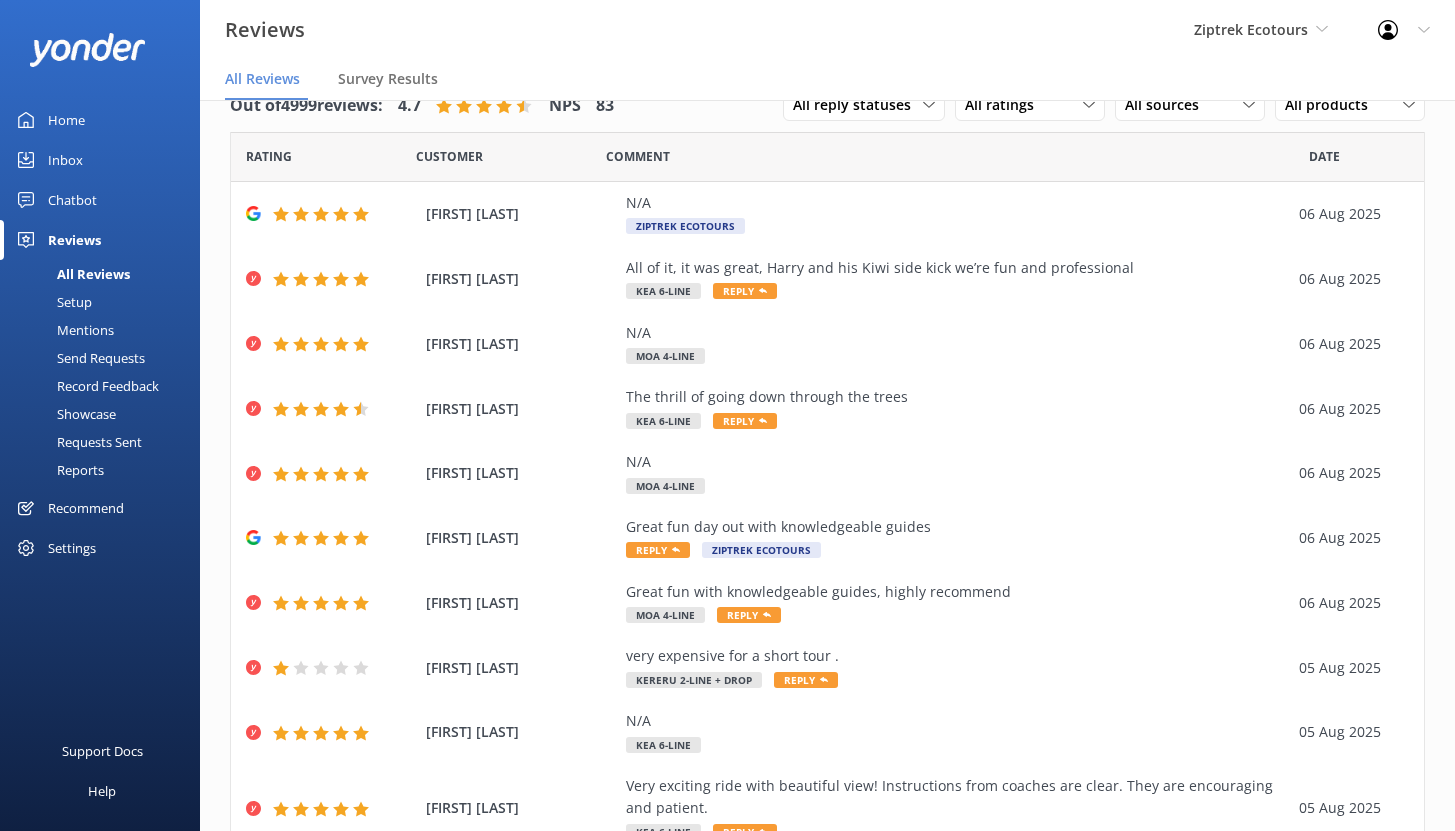 click on "Recommend" at bounding box center [86, 508] 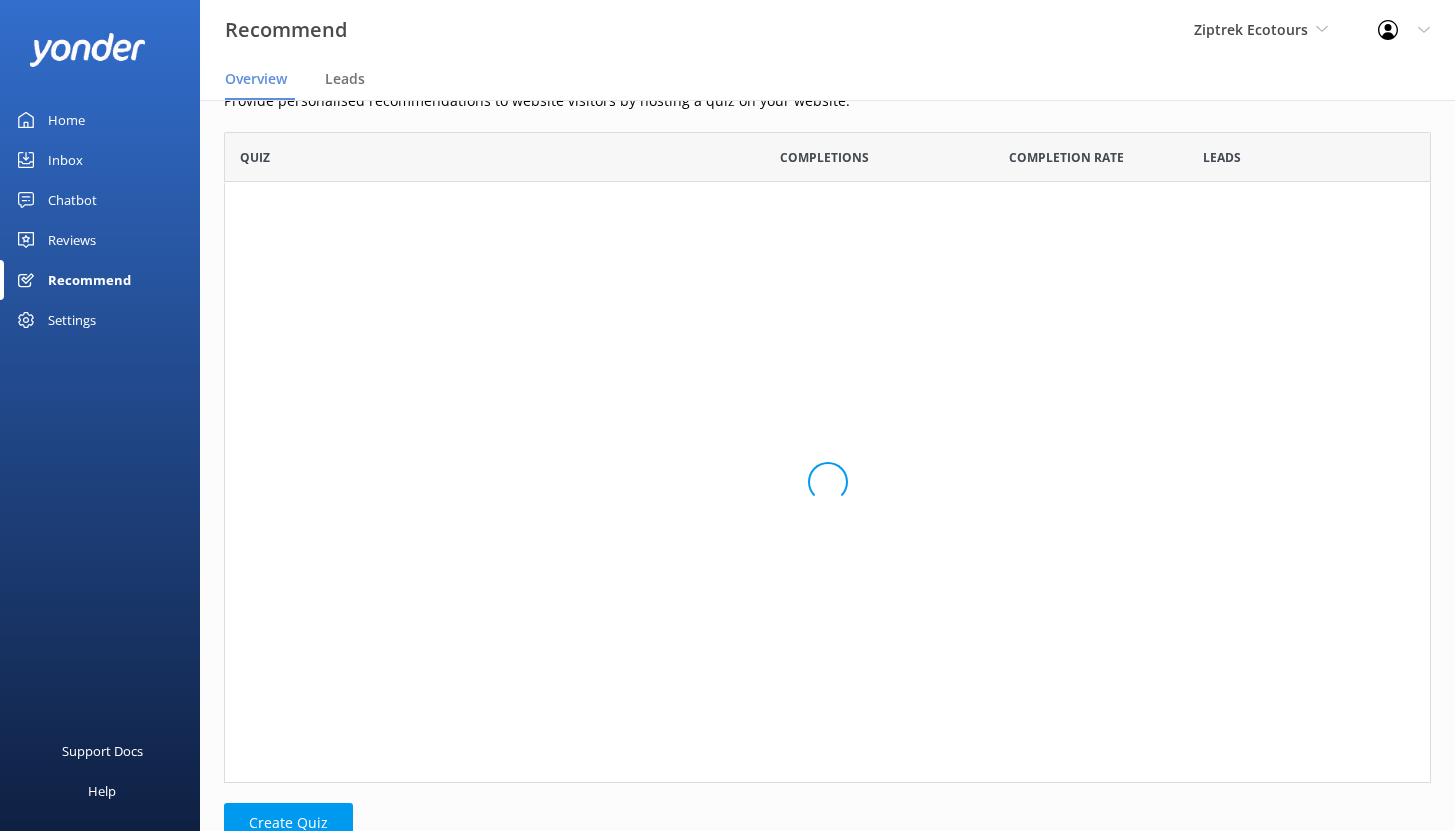 scroll, scrollTop: 16, scrollLeft: 16, axis: both 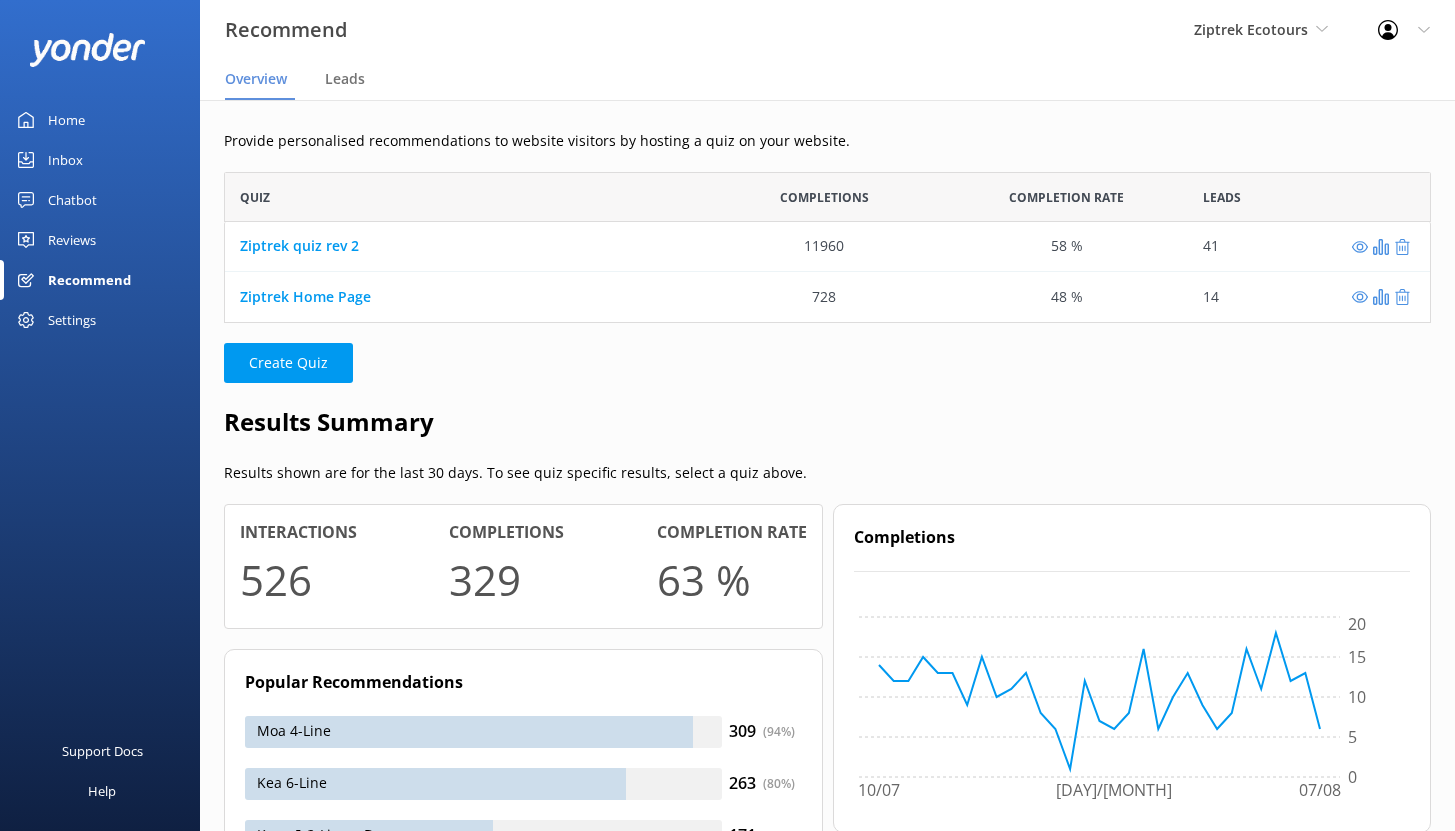 click on "Recommend" at bounding box center [186, 30] 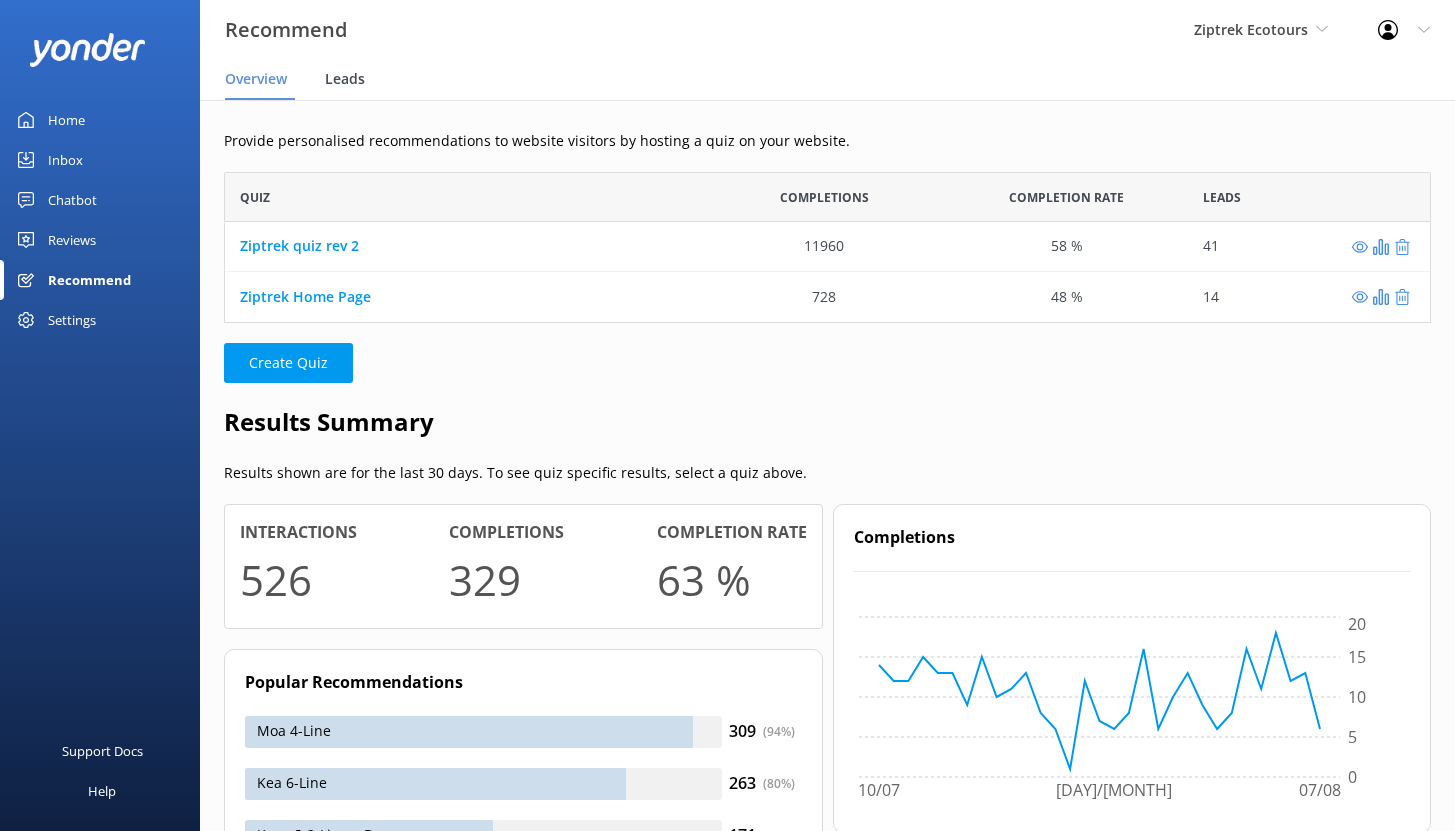 click on "Leads" at bounding box center (345, 79) 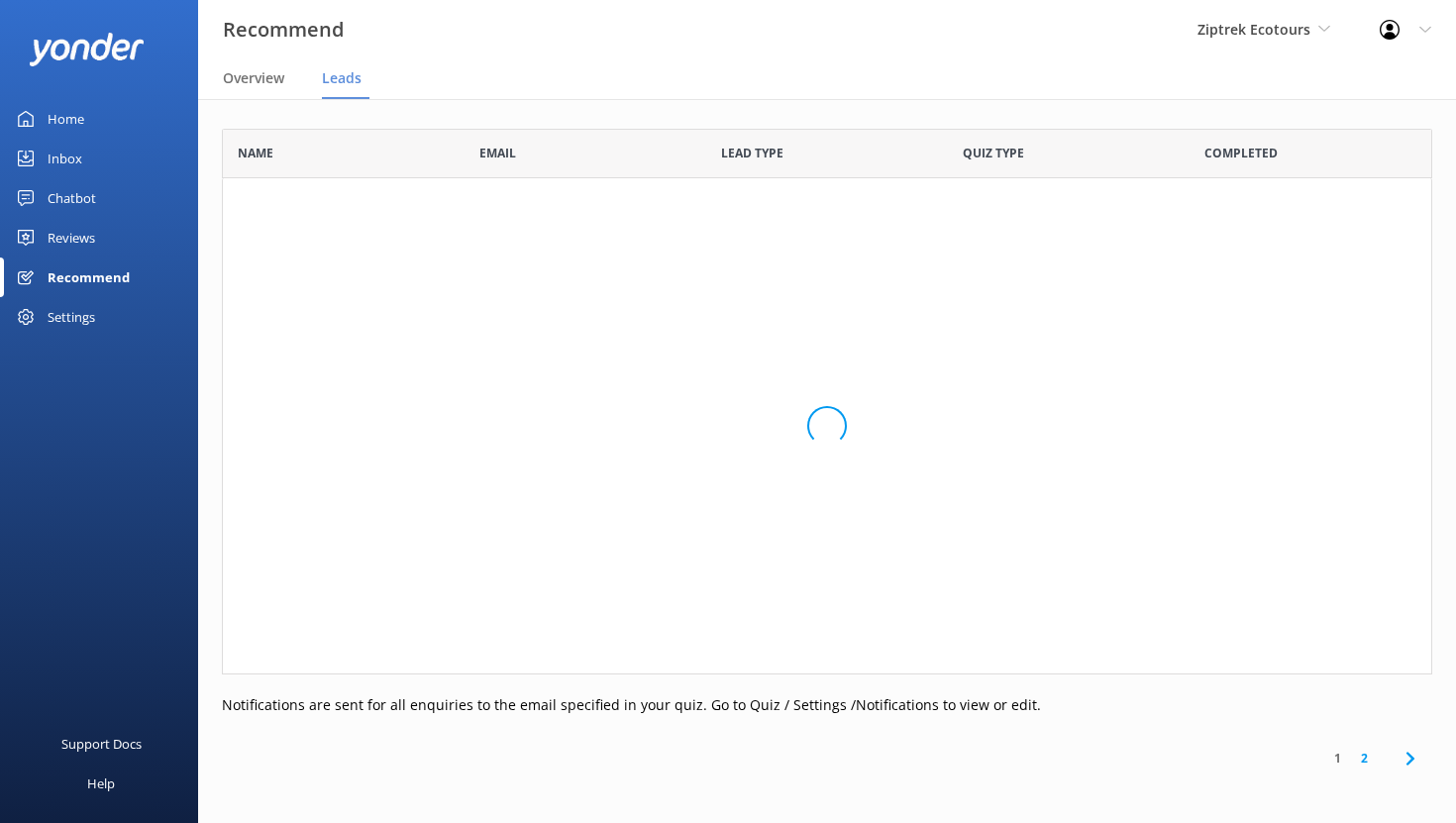 scroll, scrollTop: 16, scrollLeft: 16, axis: both 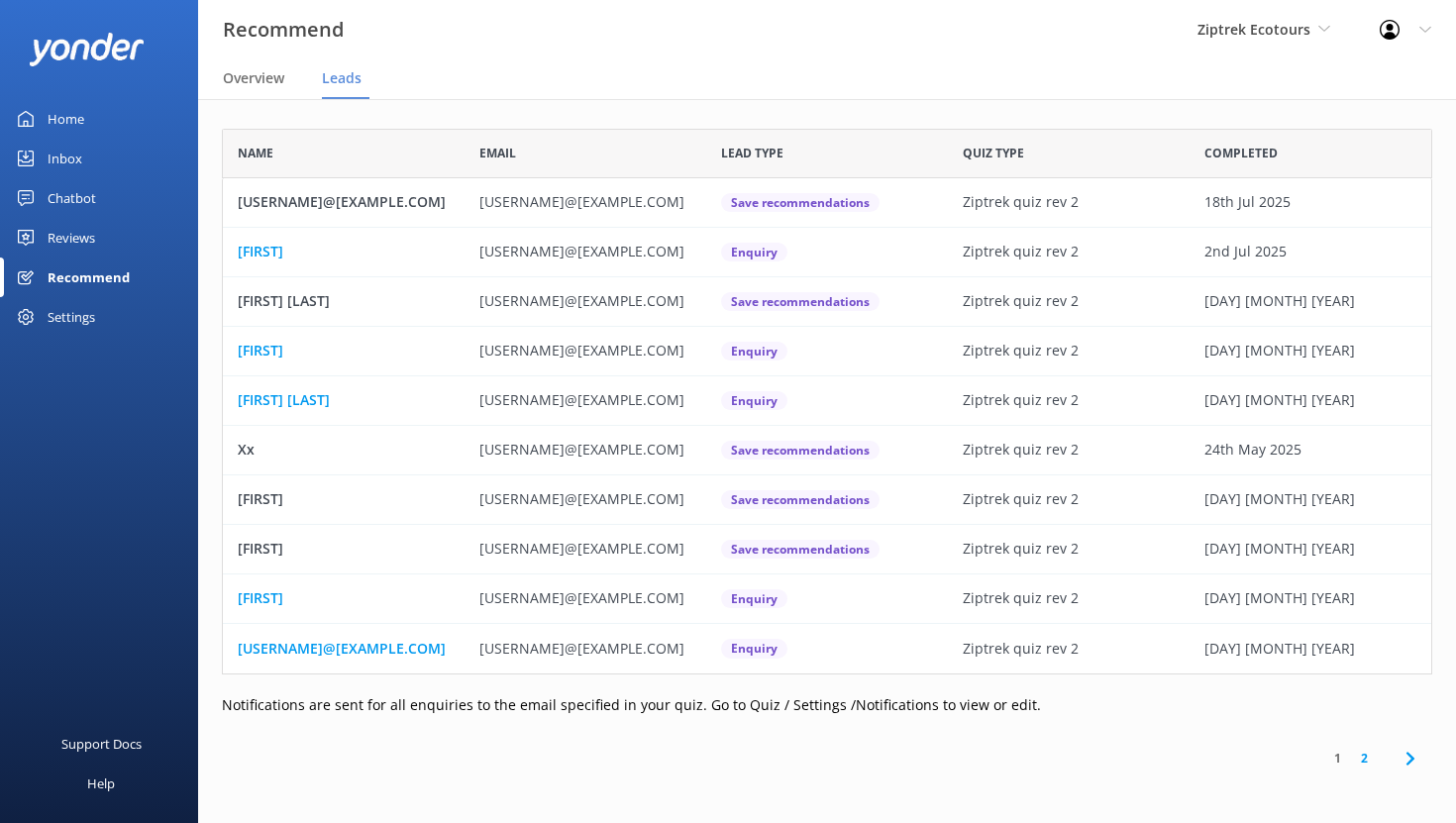 click on "Home" at bounding box center (65, 119) 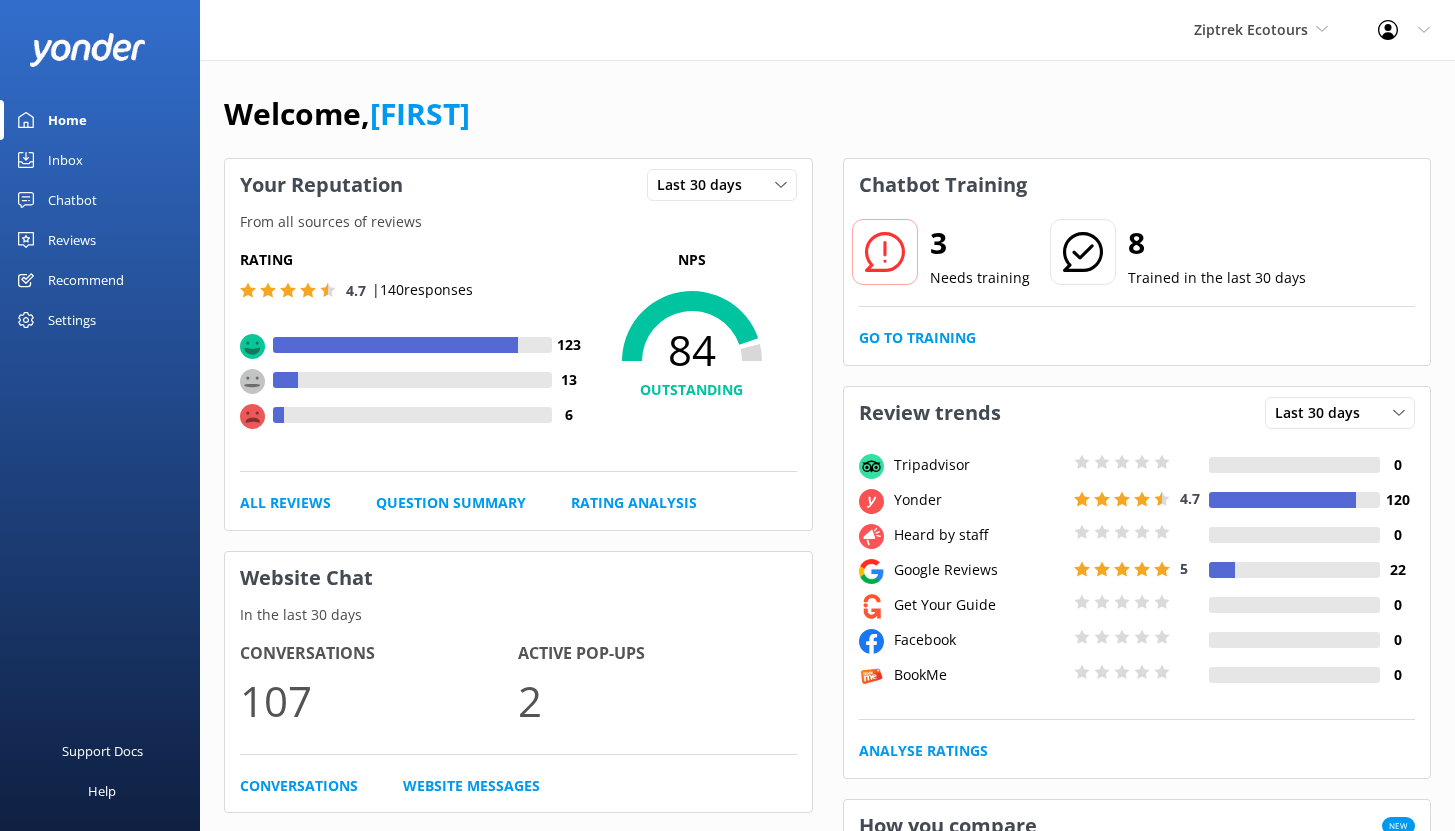 click on "Chatbot" at bounding box center [72, 200] 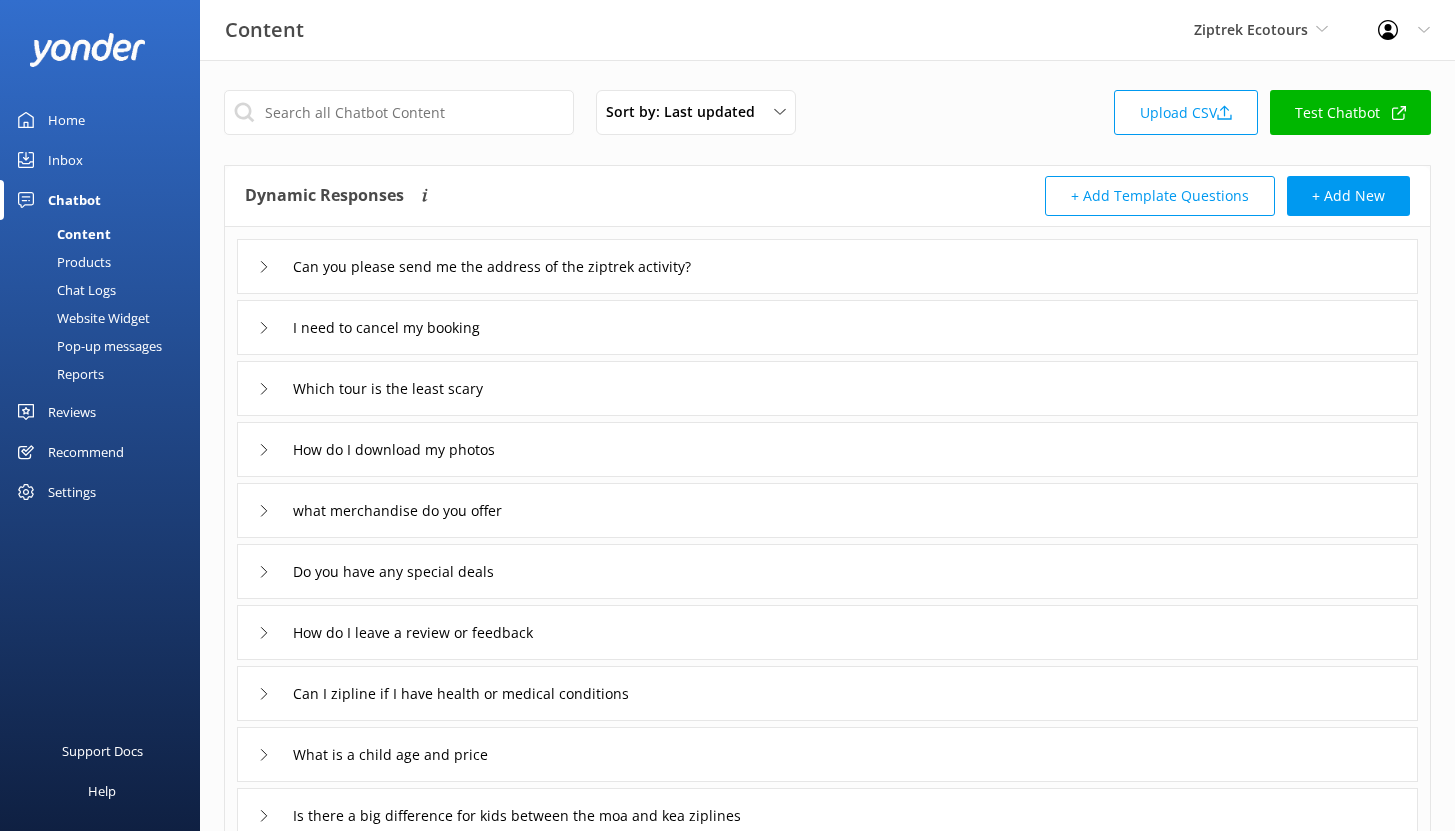 click on "Reports" at bounding box center (58, 374) 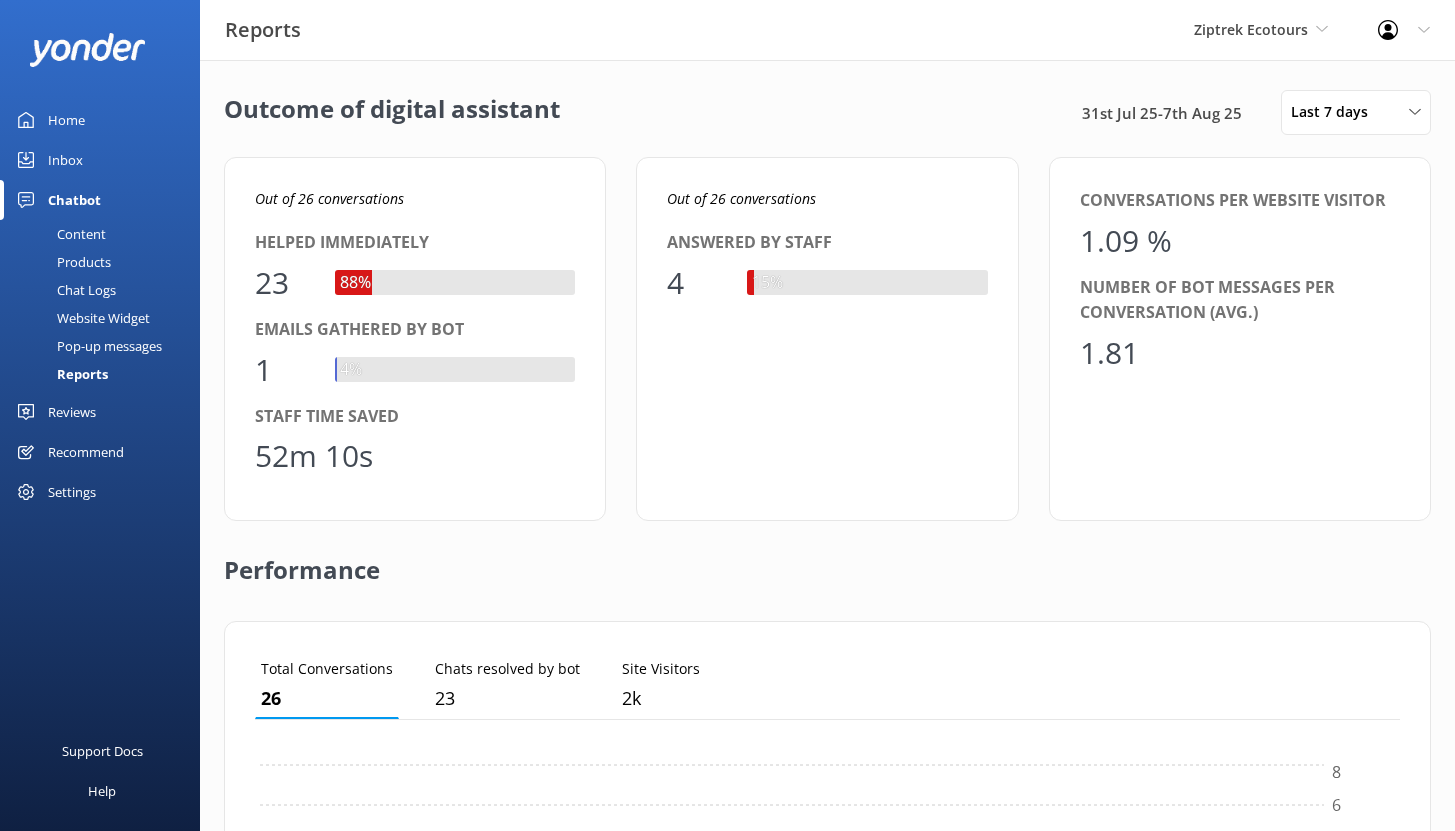 scroll, scrollTop: 16, scrollLeft: 16, axis: both 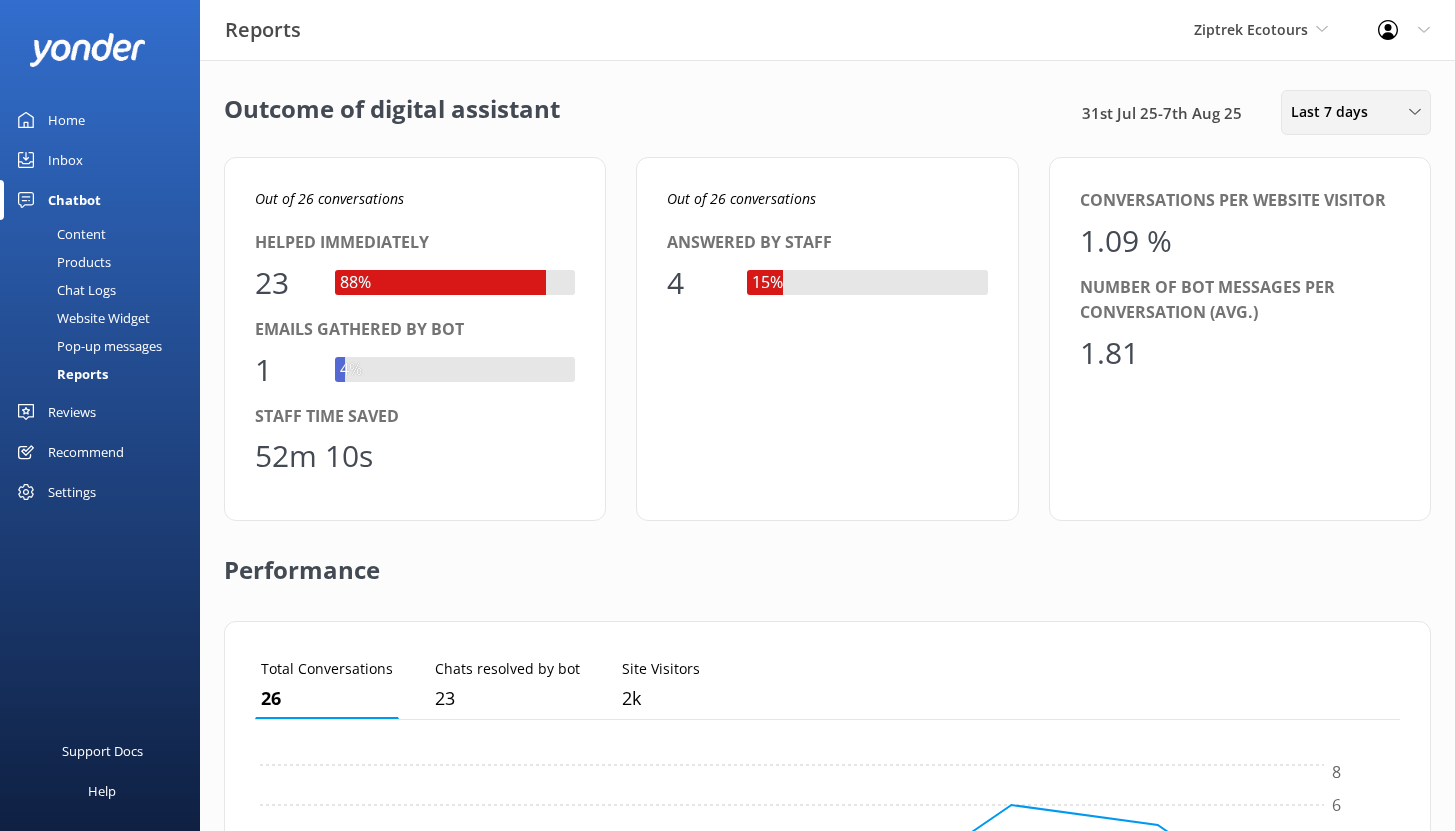 click on "Last 7 days" at bounding box center [1335, 112] 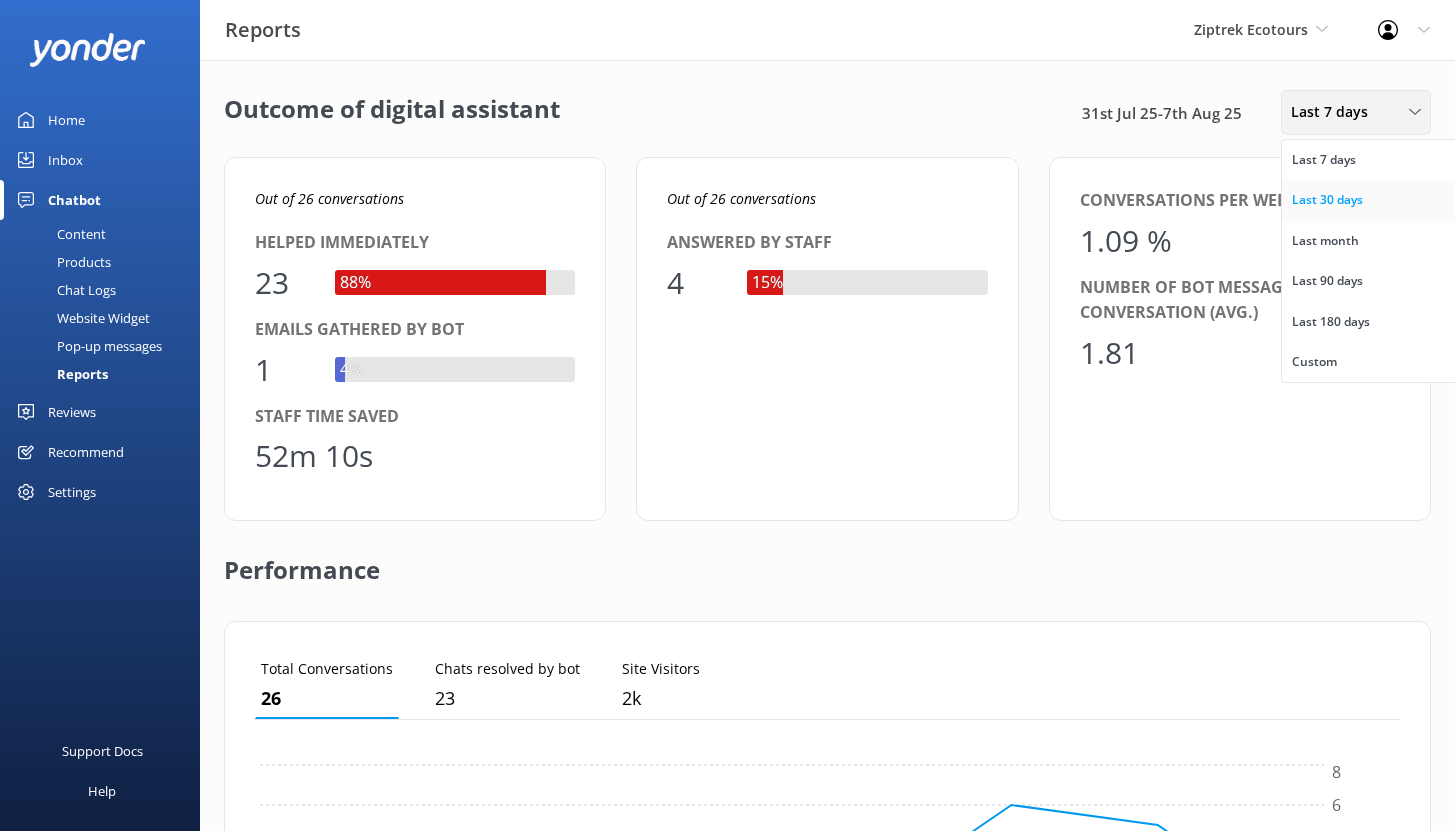 click on "Last 30 days" at bounding box center [1327, 200] 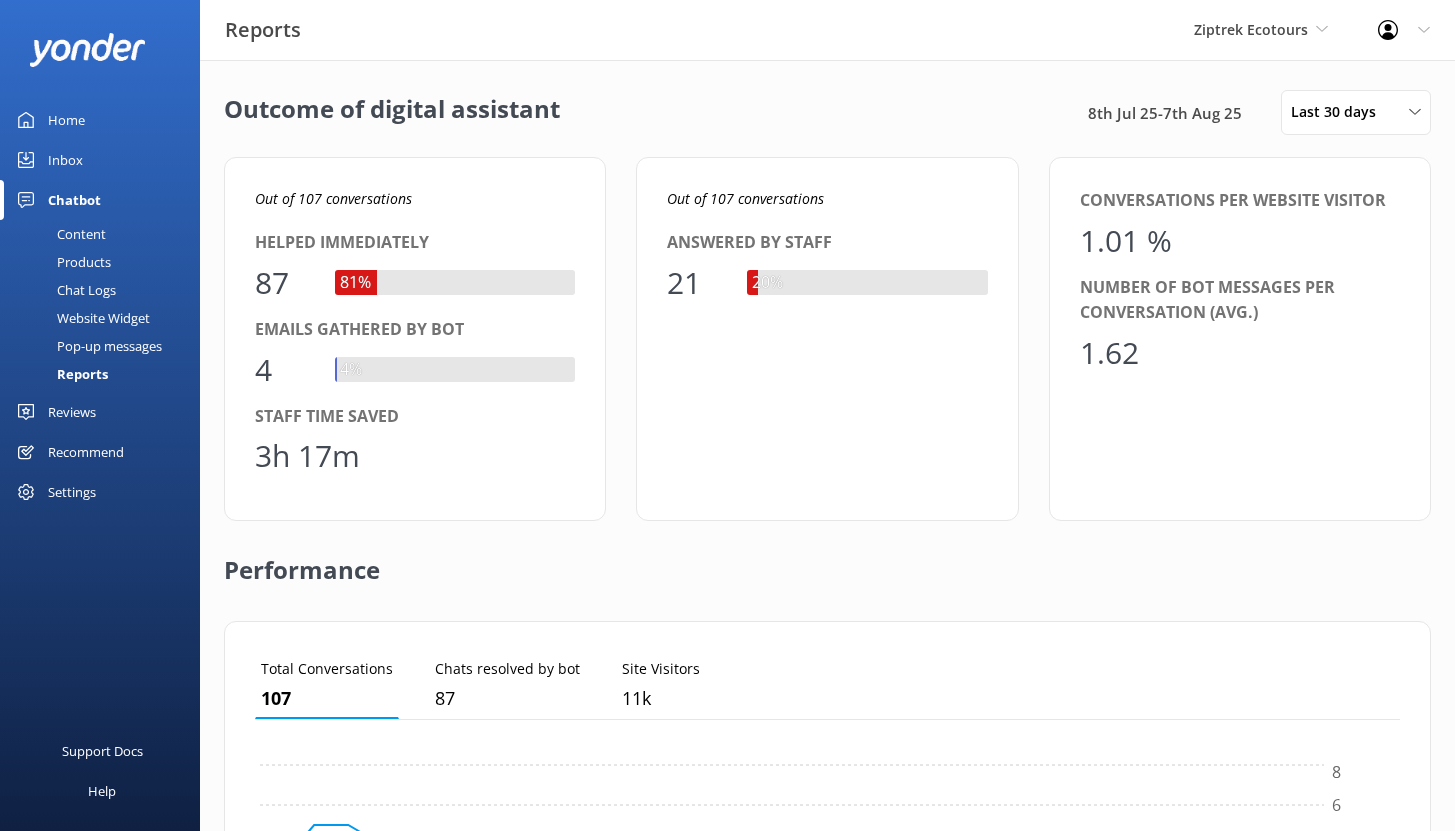 scroll, scrollTop: 16, scrollLeft: 16, axis: both 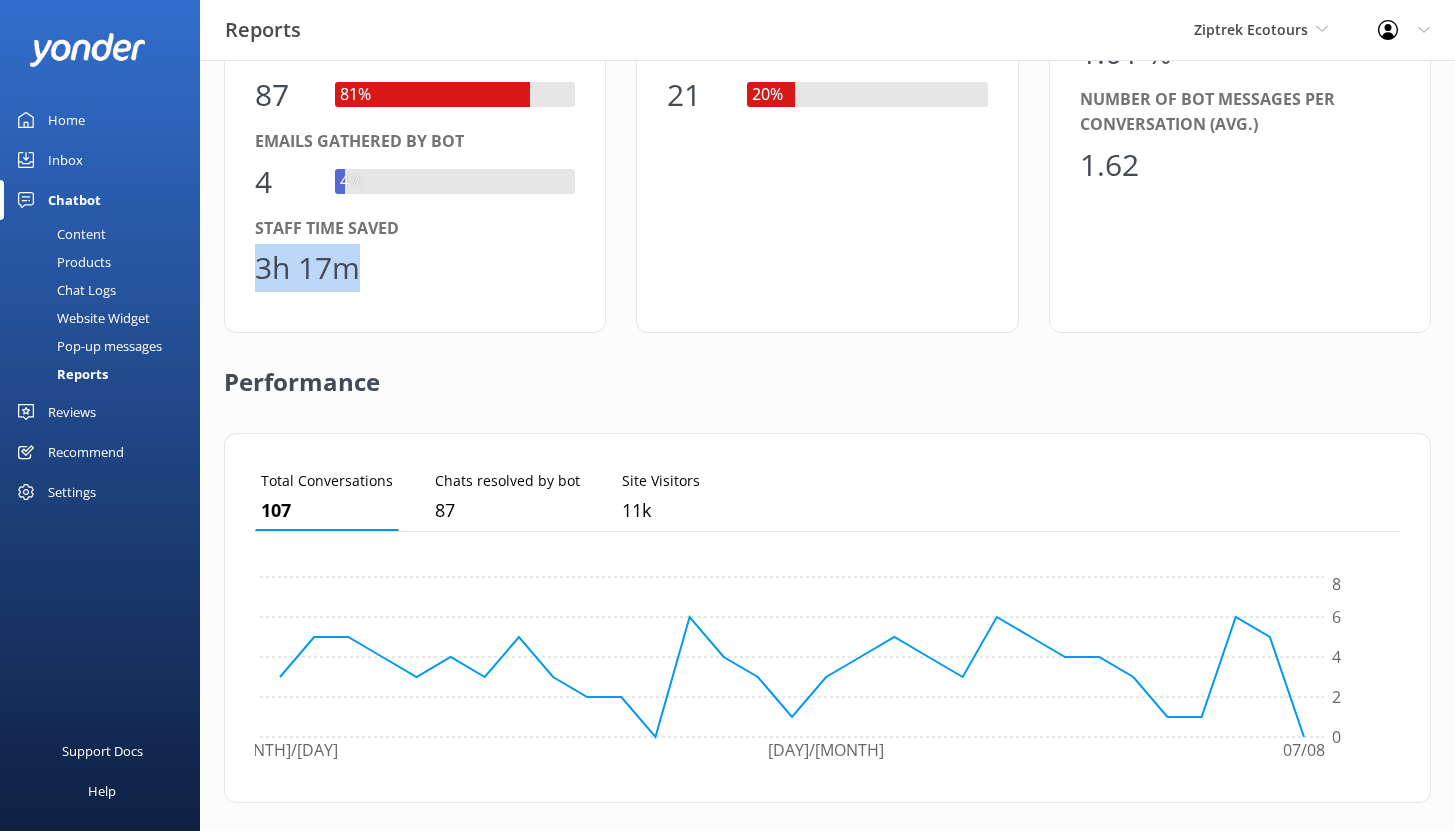 drag, startPoint x: 362, startPoint y: 272, endPoint x: 257, endPoint y: 274, distance: 105.01904 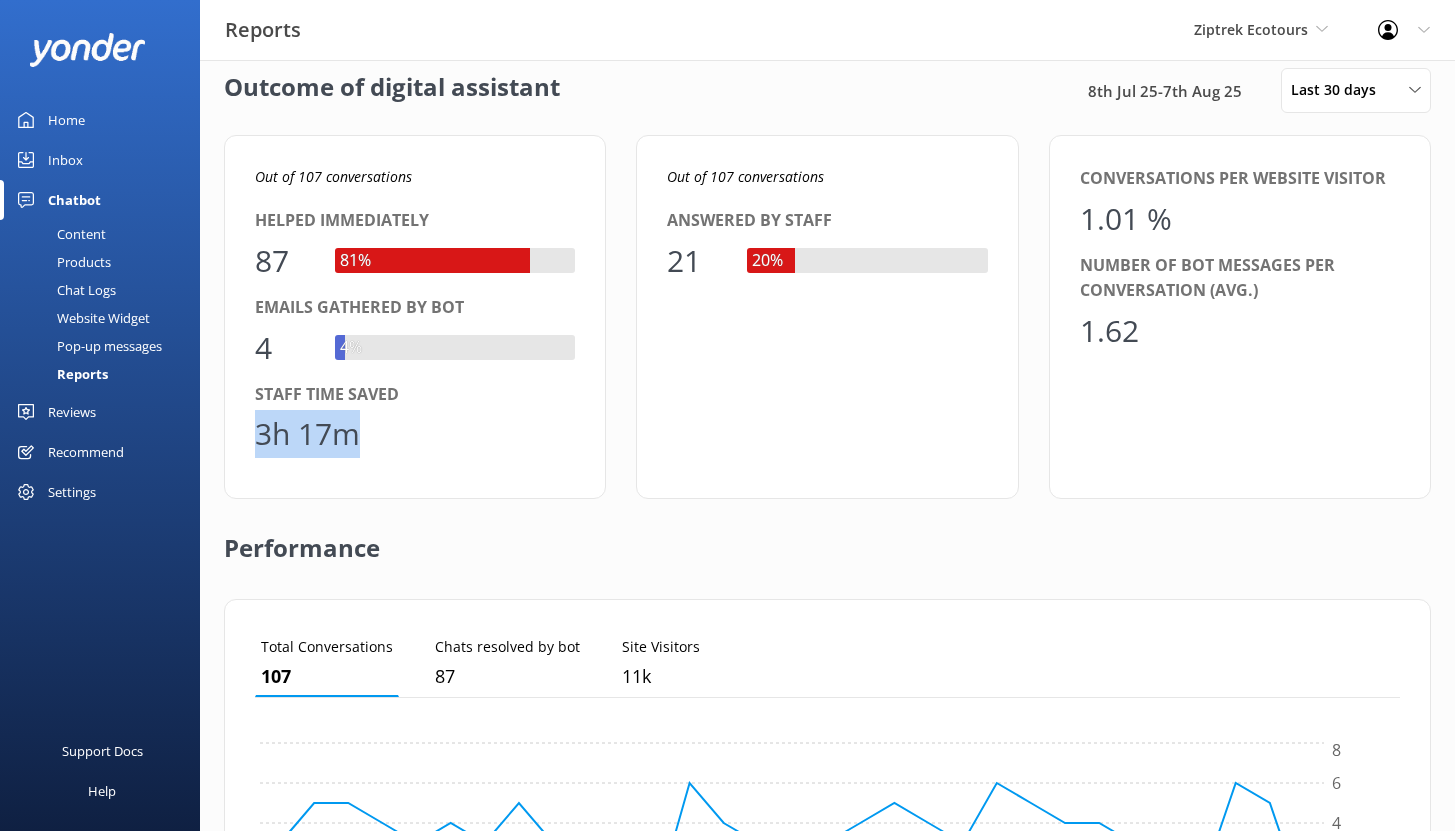 scroll, scrollTop: 0, scrollLeft: 0, axis: both 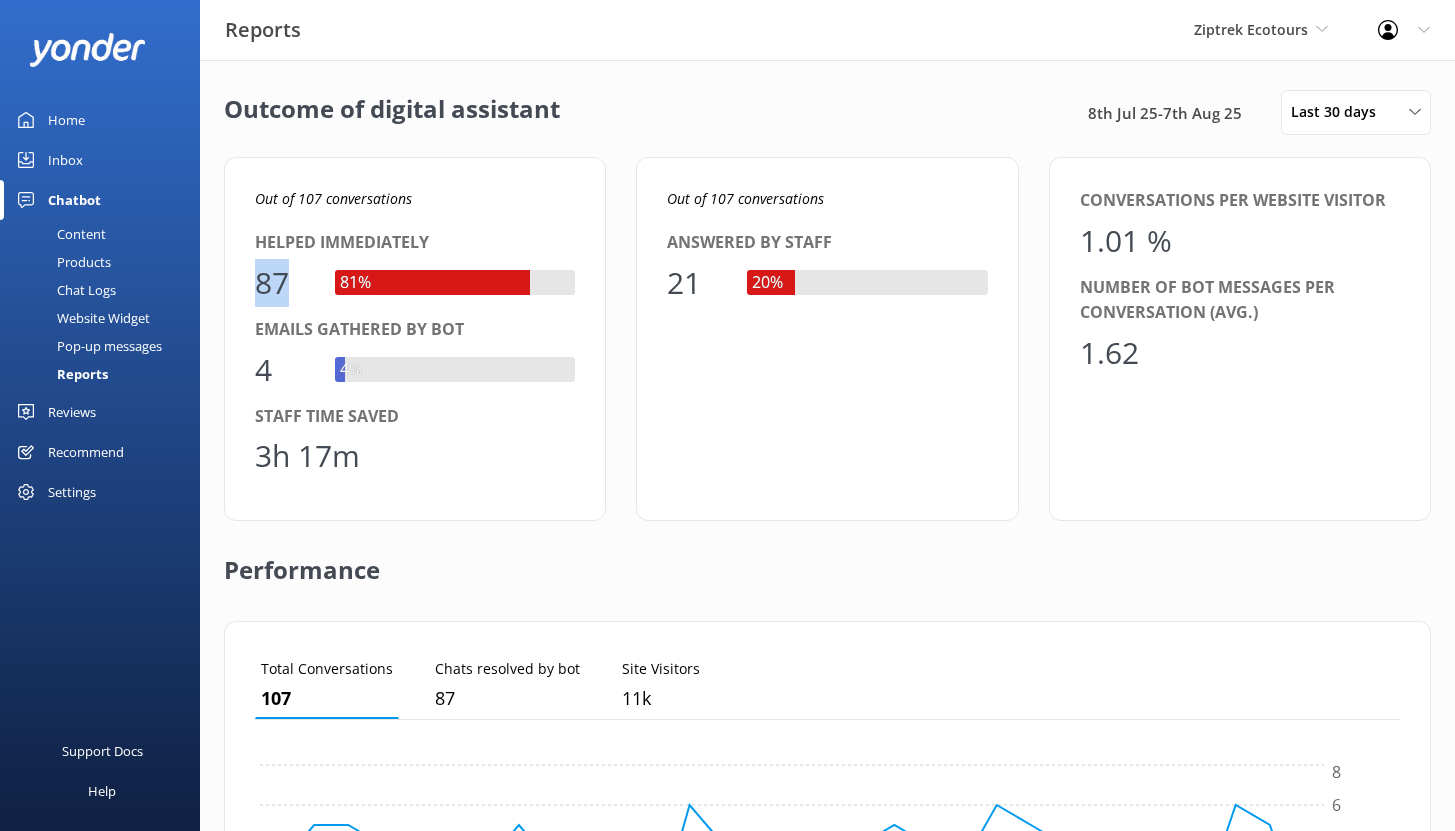 drag, startPoint x: 255, startPoint y: 283, endPoint x: 293, endPoint y: 282, distance: 38.013157 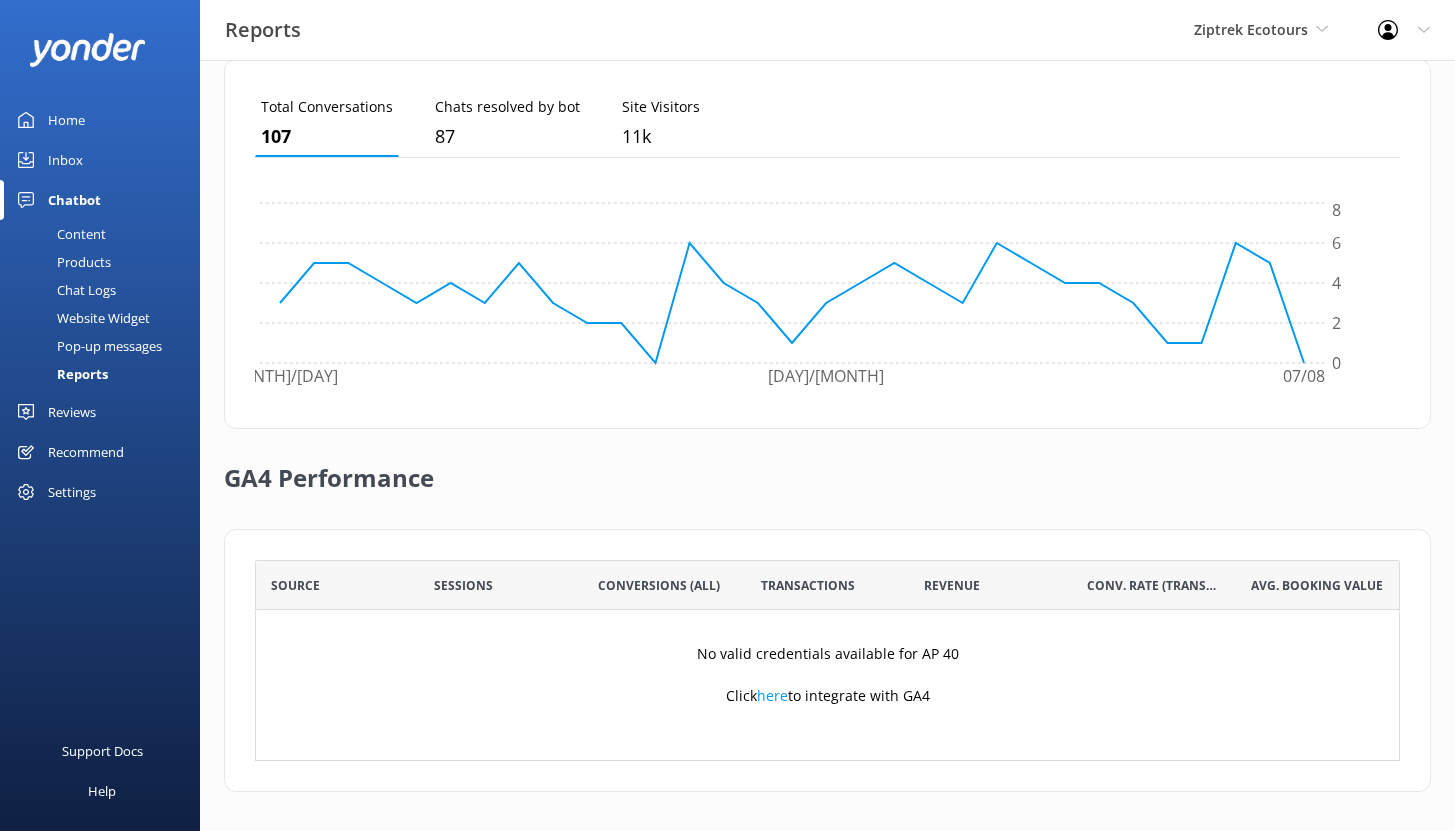 scroll, scrollTop: 563, scrollLeft: 0, axis: vertical 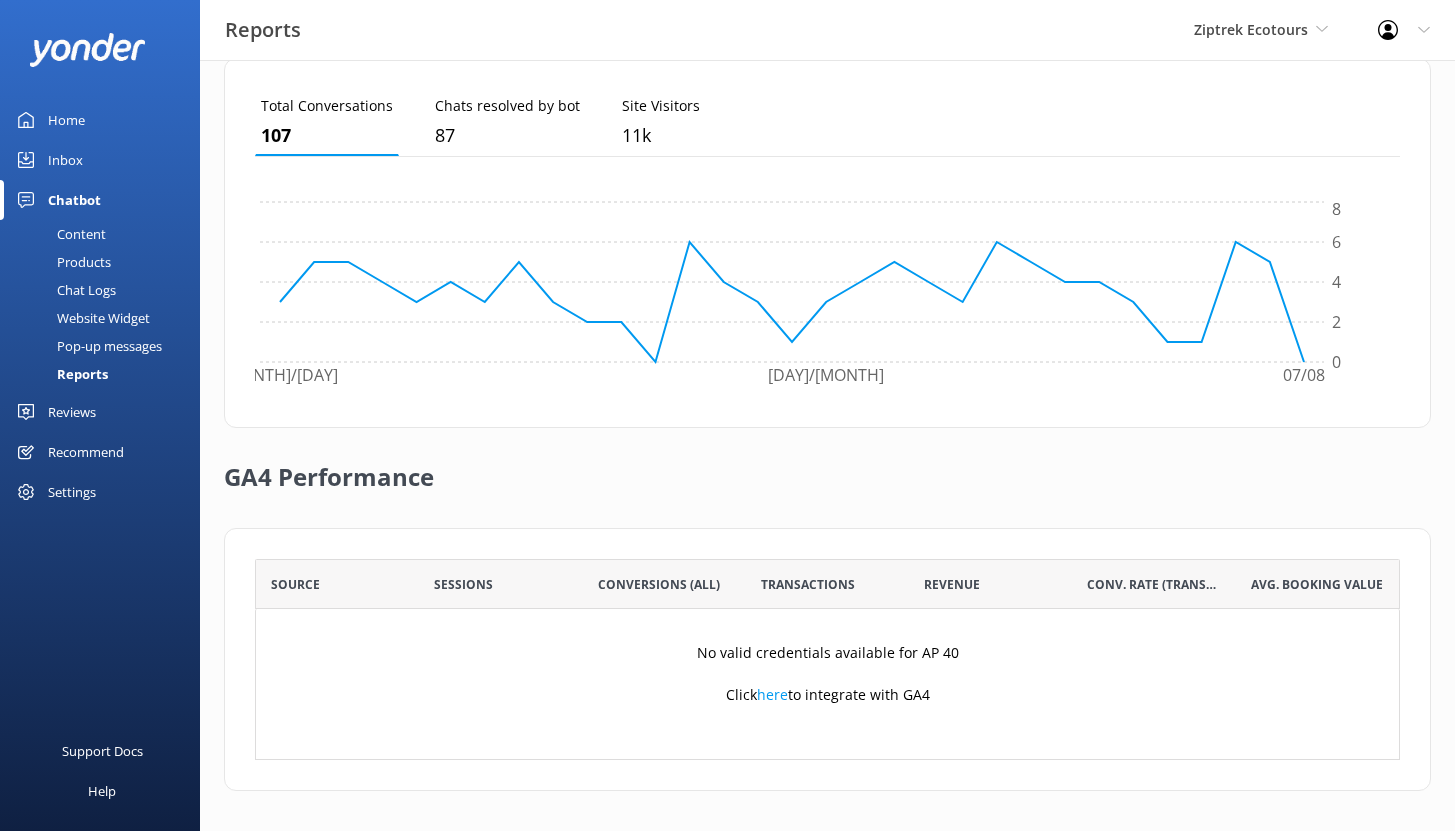 click on "Content" at bounding box center (59, 234) 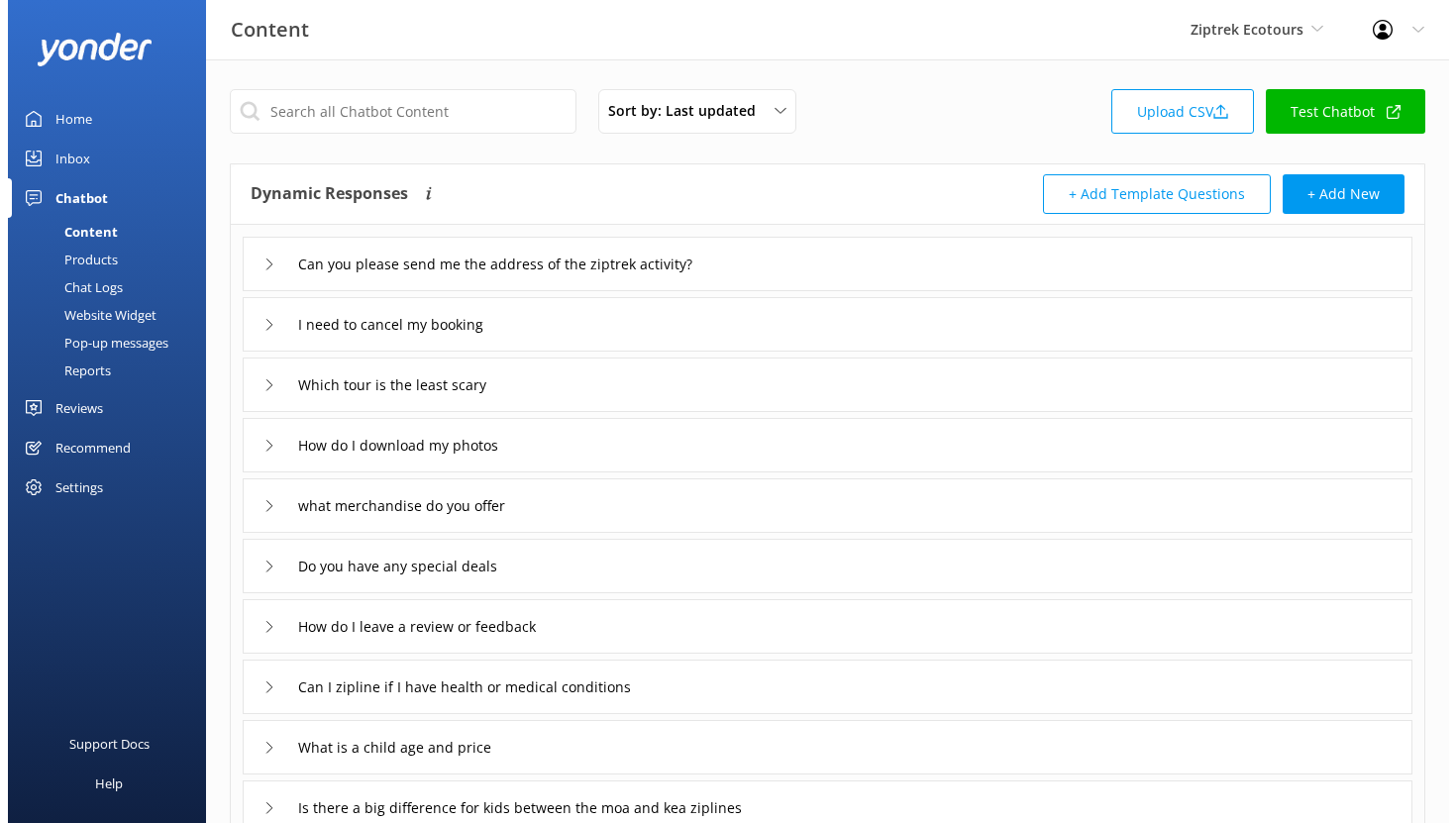 scroll, scrollTop: 0, scrollLeft: 0, axis: both 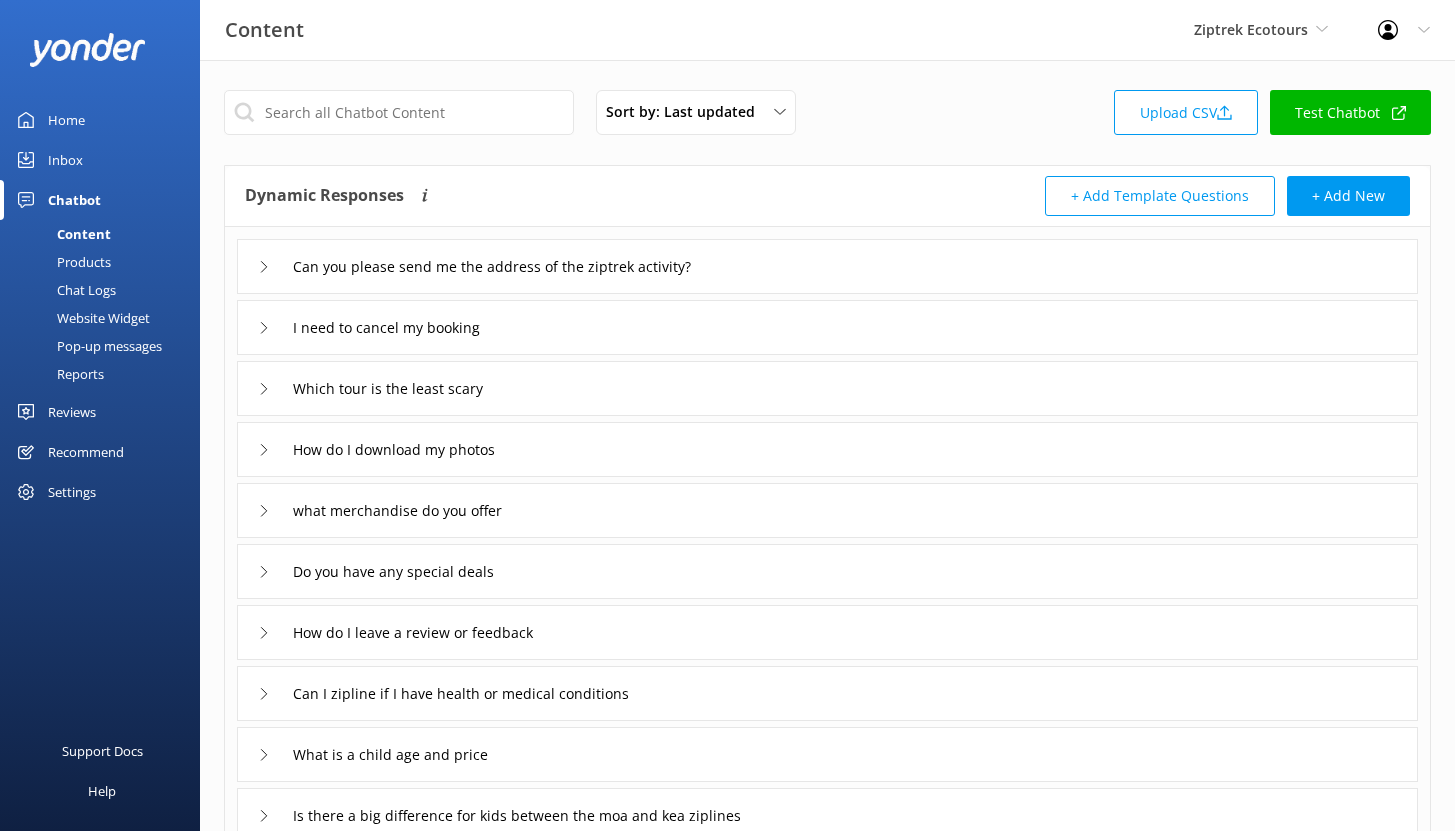 click on "Chat Logs" at bounding box center (64, 290) 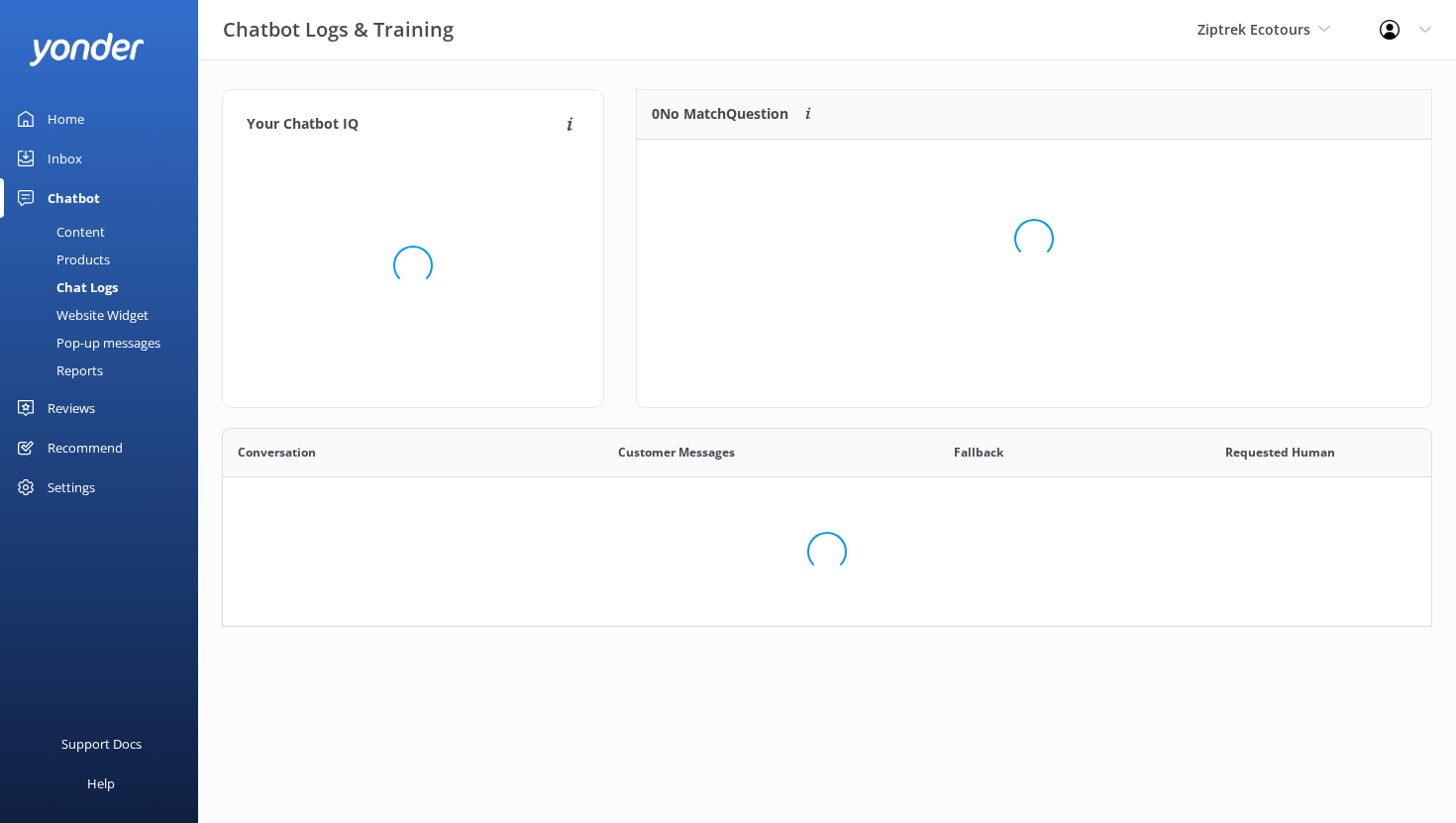 scroll, scrollTop: 16, scrollLeft: 16, axis: both 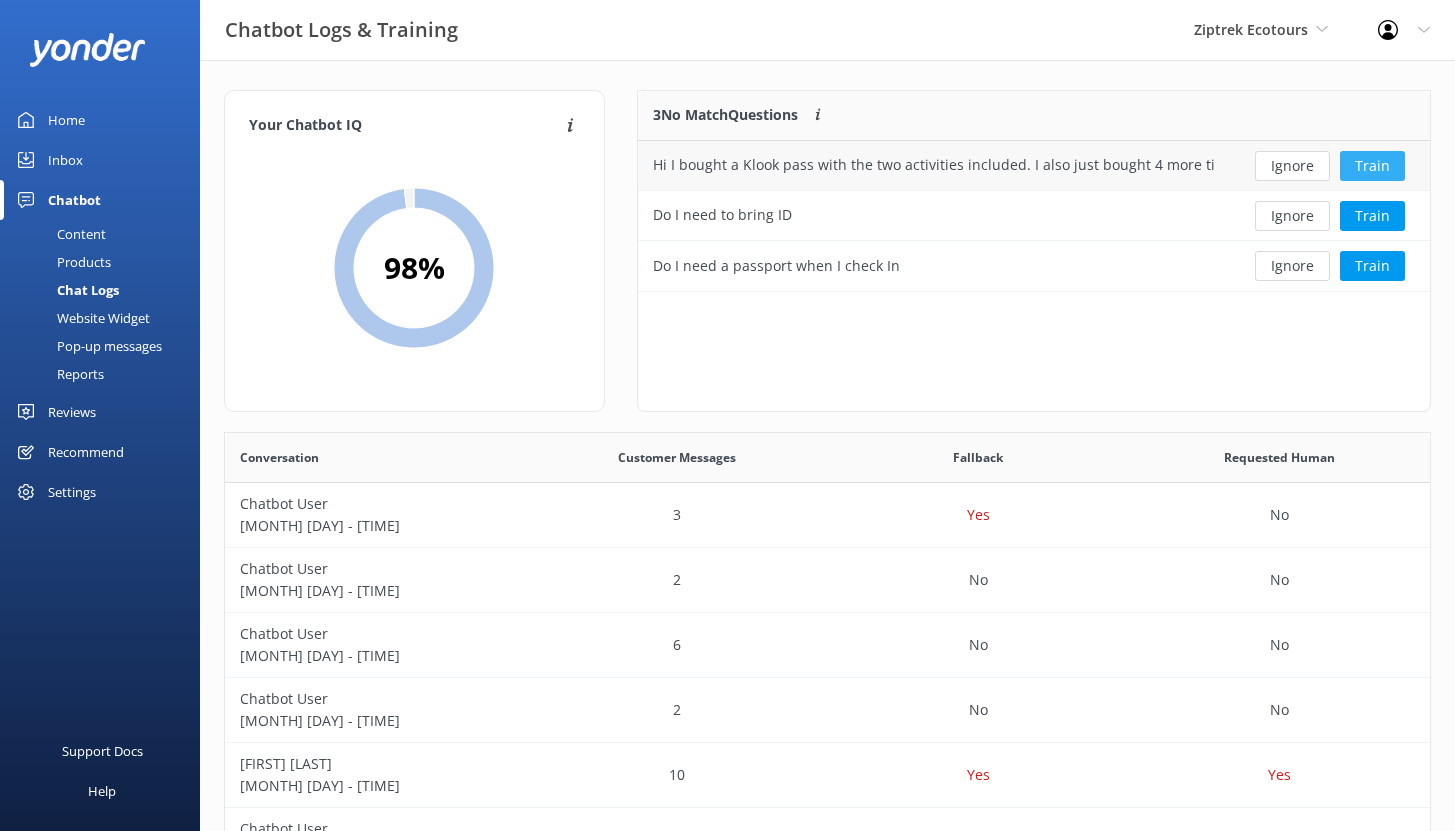 click on "Train" at bounding box center (1372, 166) 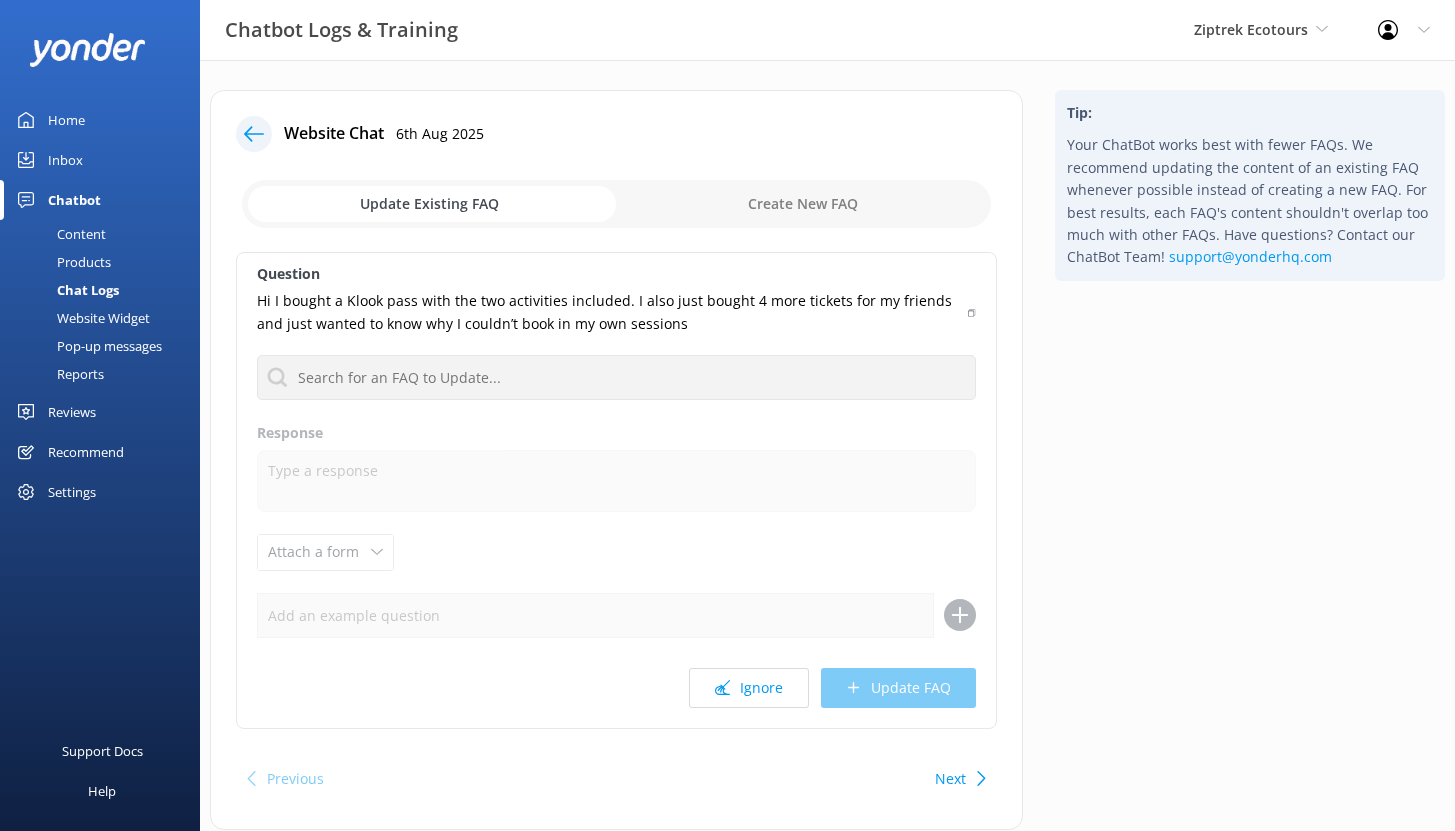 click at bounding box center [616, 204] 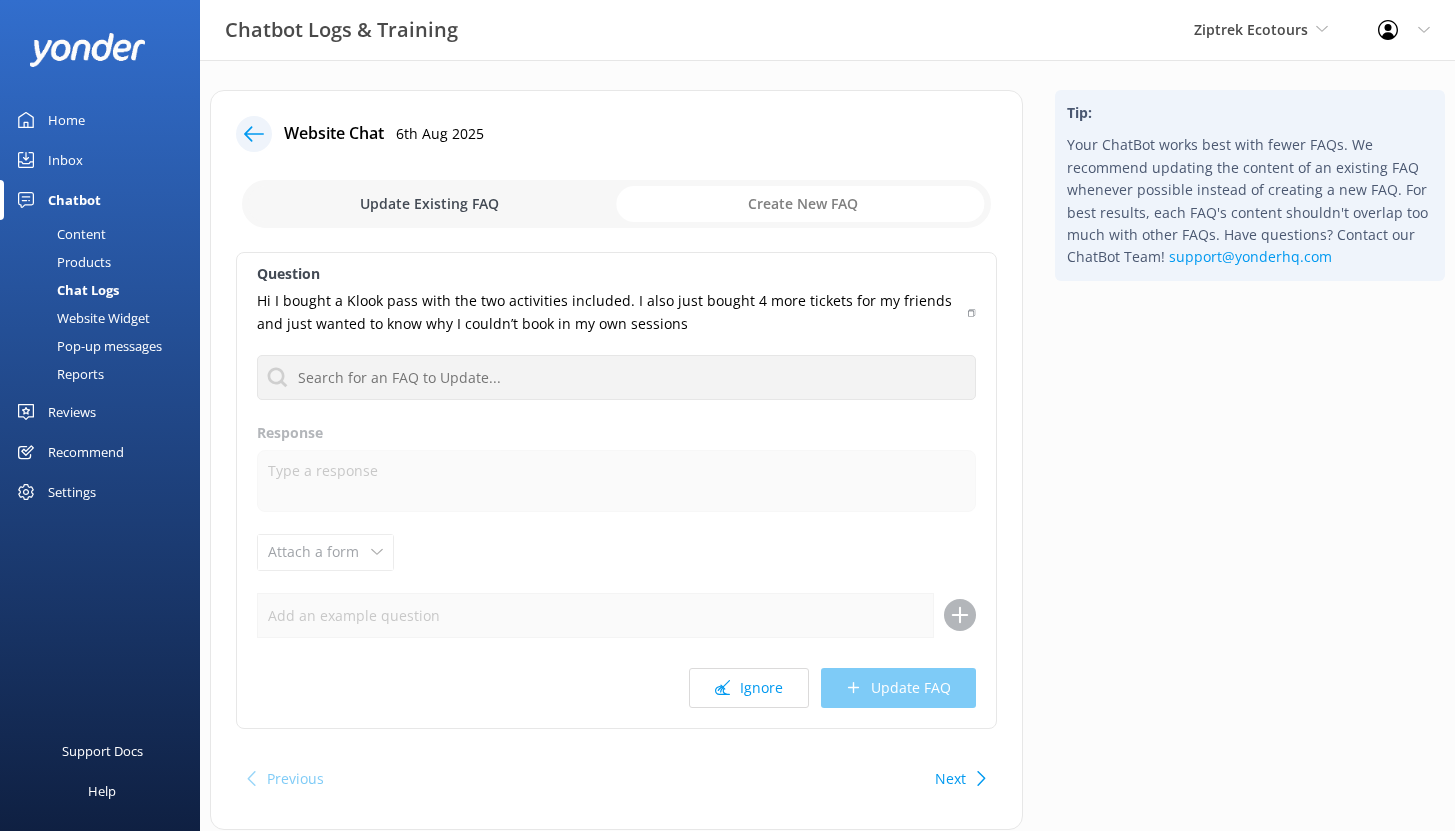 checkbox on "true" 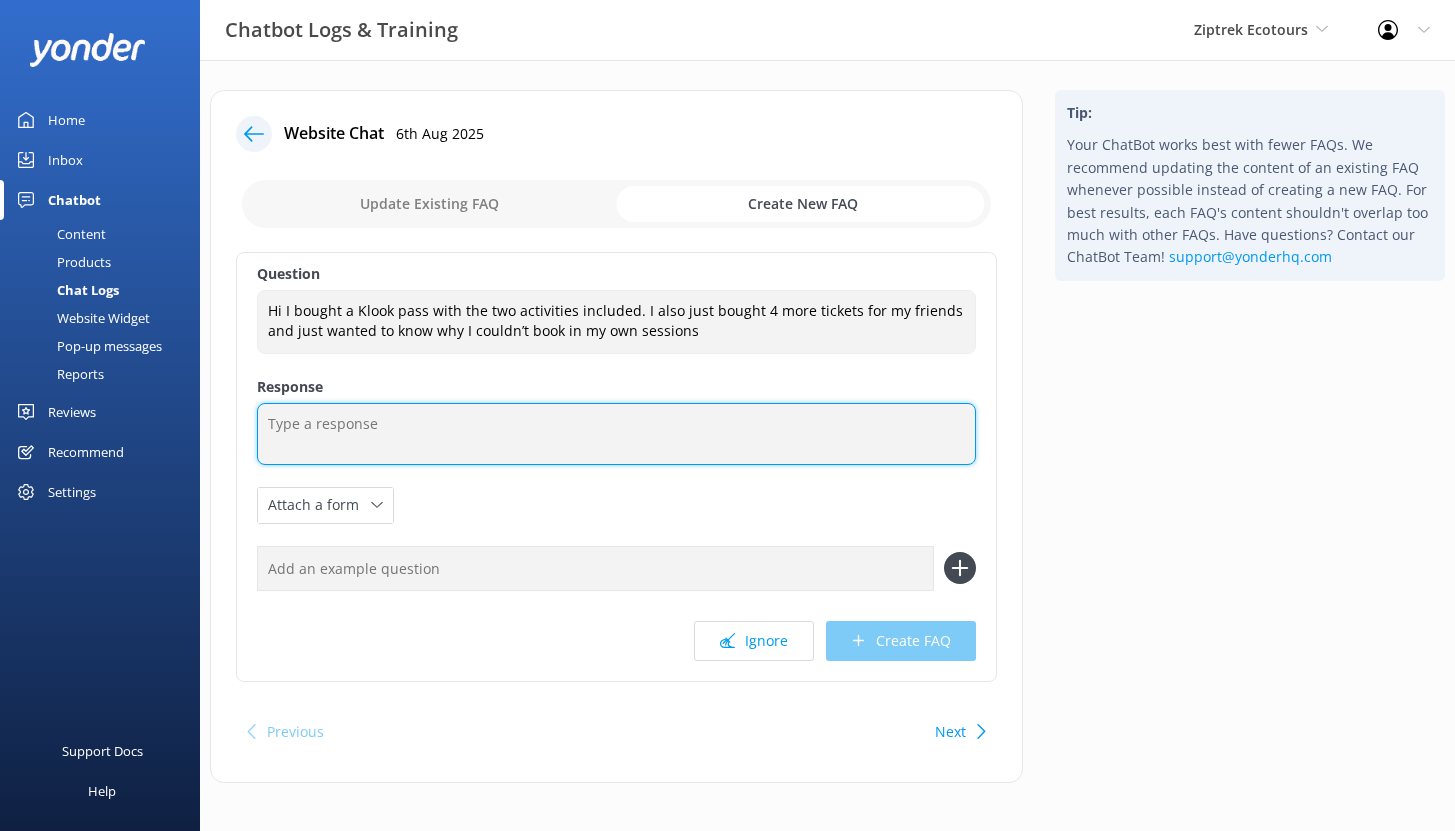 click at bounding box center (616, 434) 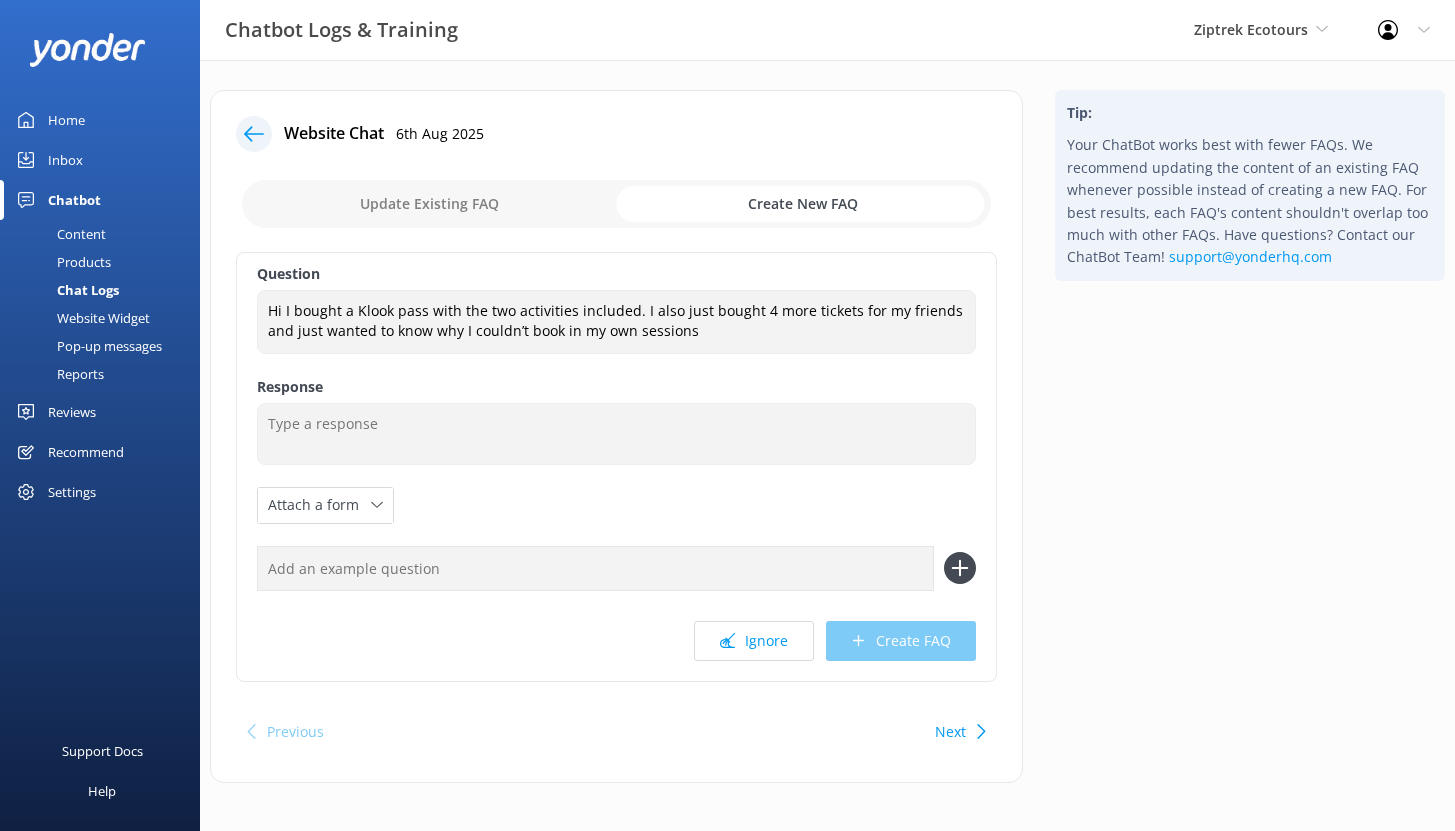click 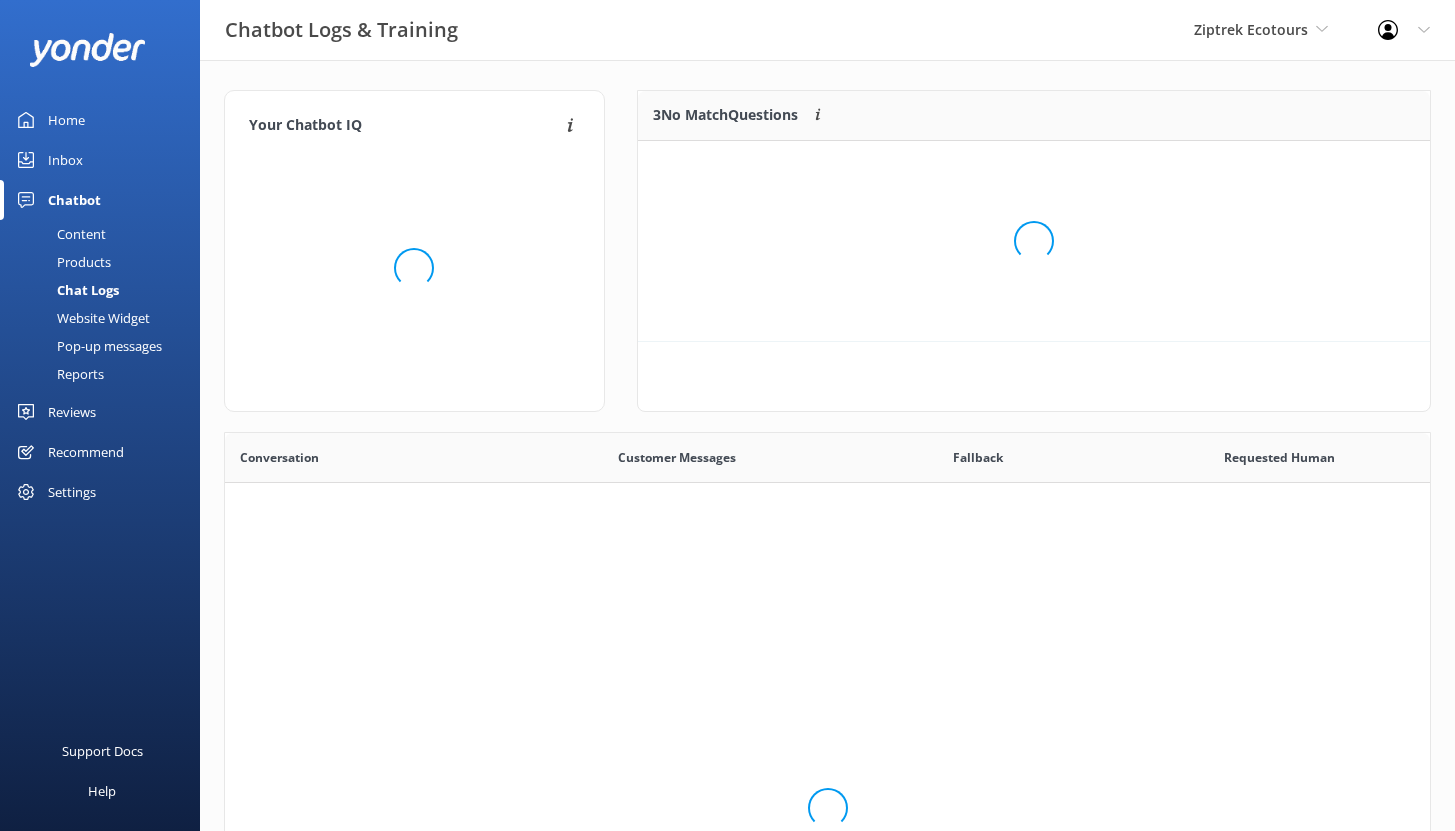 scroll, scrollTop: 16, scrollLeft: 16, axis: both 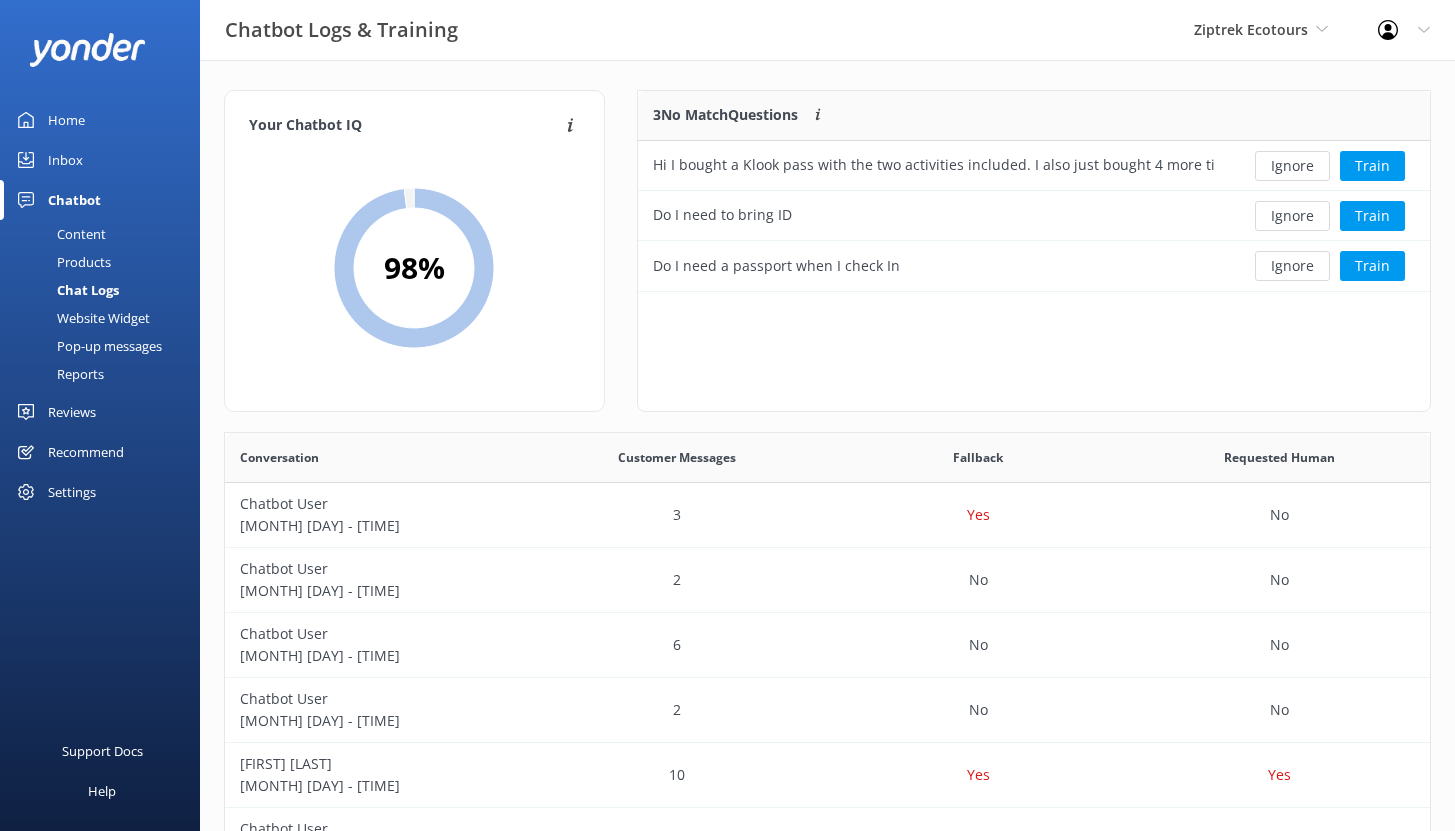 click on "Reviews" at bounding box center [72, 412] 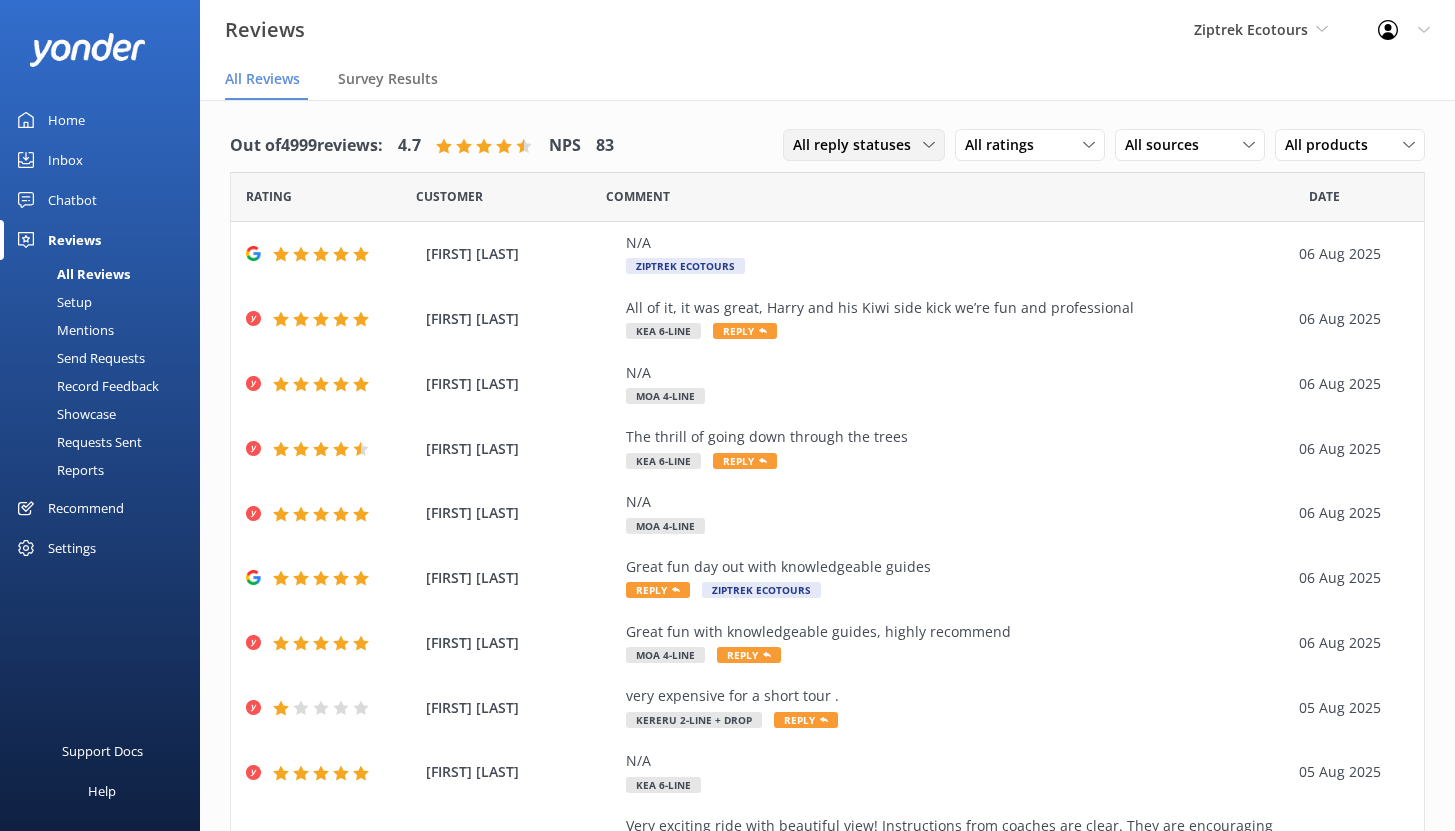 click on "All reply statuses" at bounding box center [858, 145] 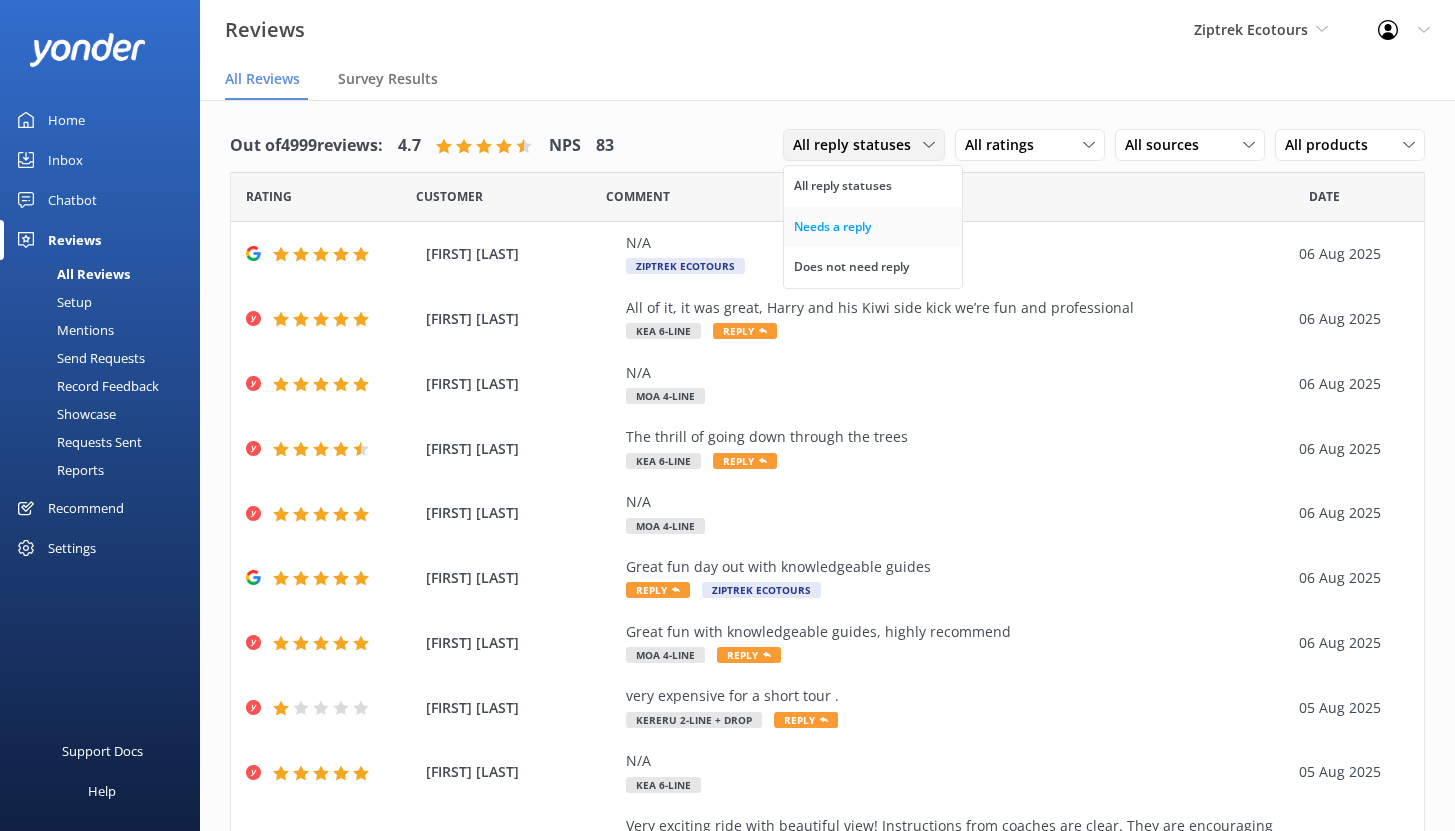 click on "Needs a reply" at bounding box center [832, 227] 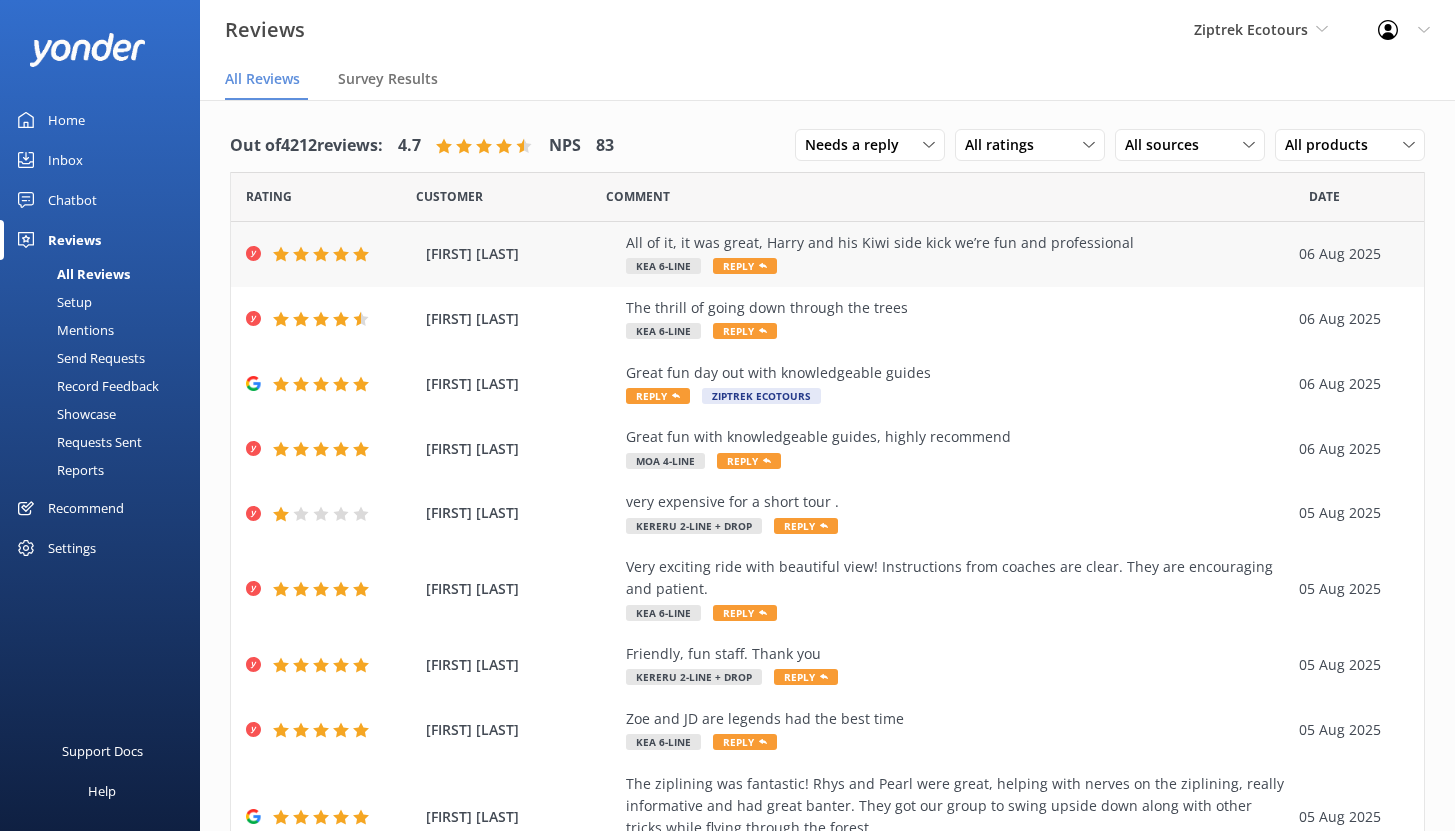 click on "All of it, it was great, Harry and his Kiwi side kick we’re fun and professional" at bounding box center (957, 243) 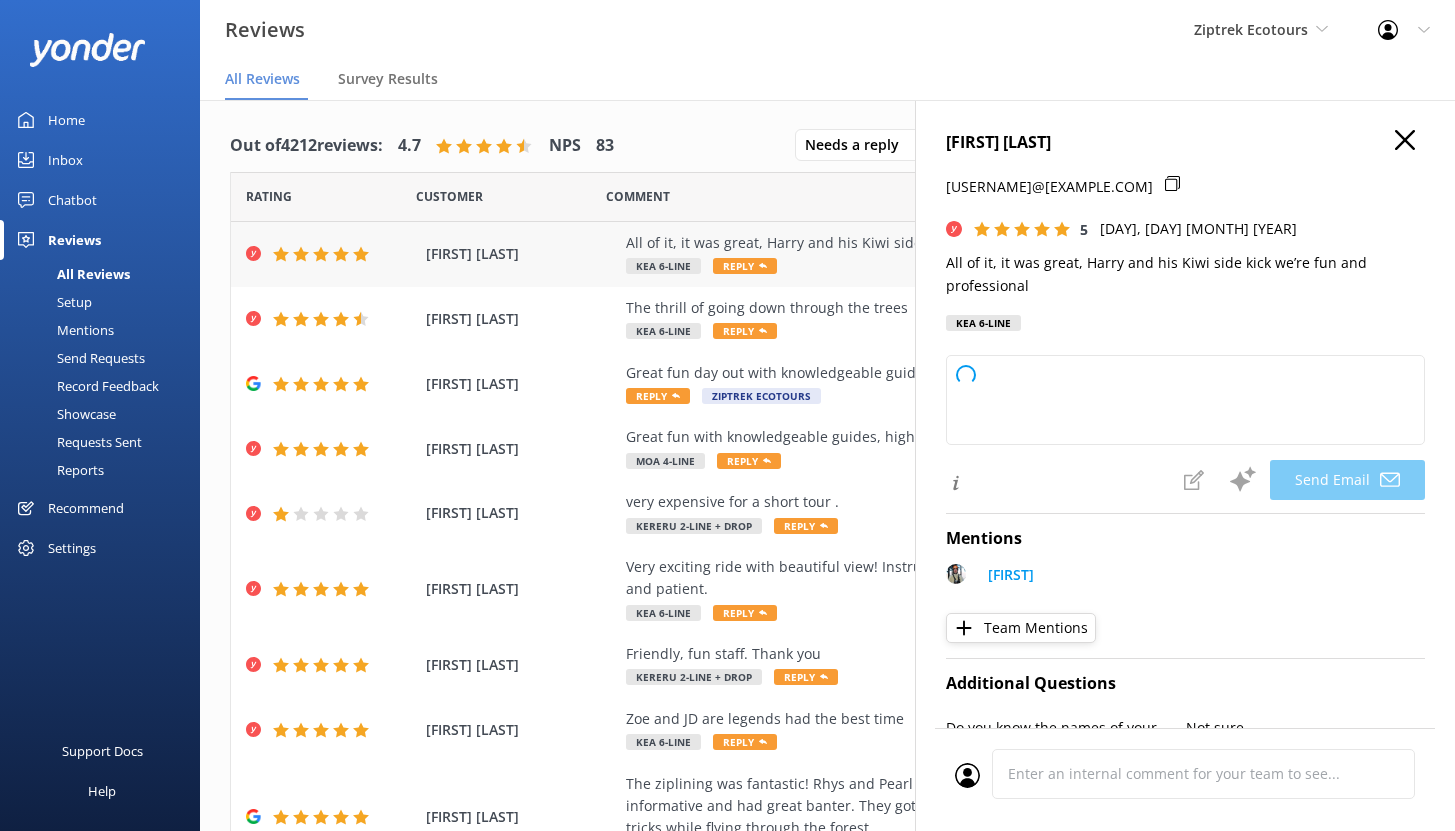 type on "Kia ora Jaymes,
Thanks so much for your awesome feedback! We're so glad you had a great time with Harry and his Kiwi sidekick. Your kind words mean a lot to us.
-The Ziptrek Team" 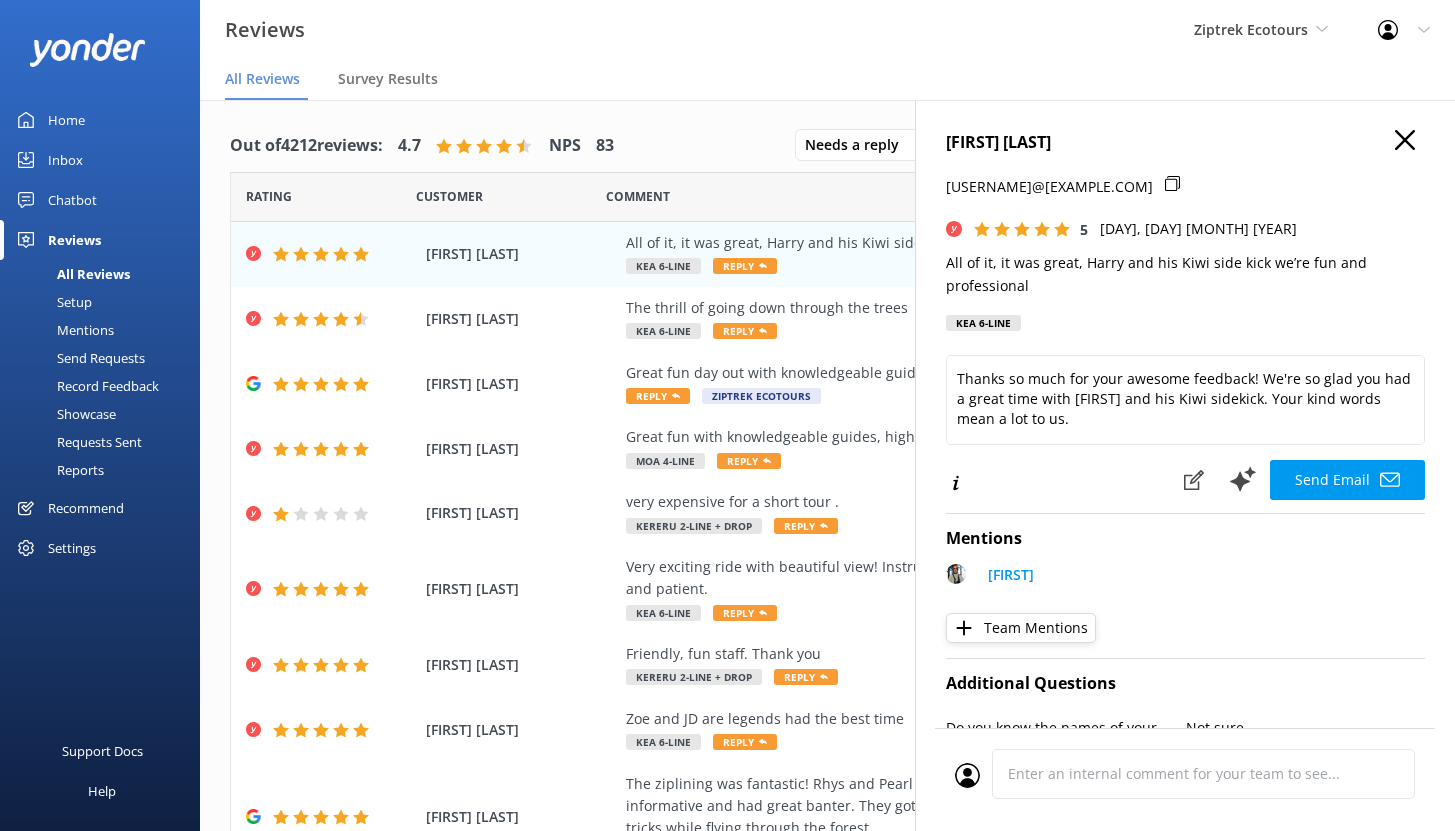 scroll, scrollTop: 36, scrollLeft: 0, axis: vertical 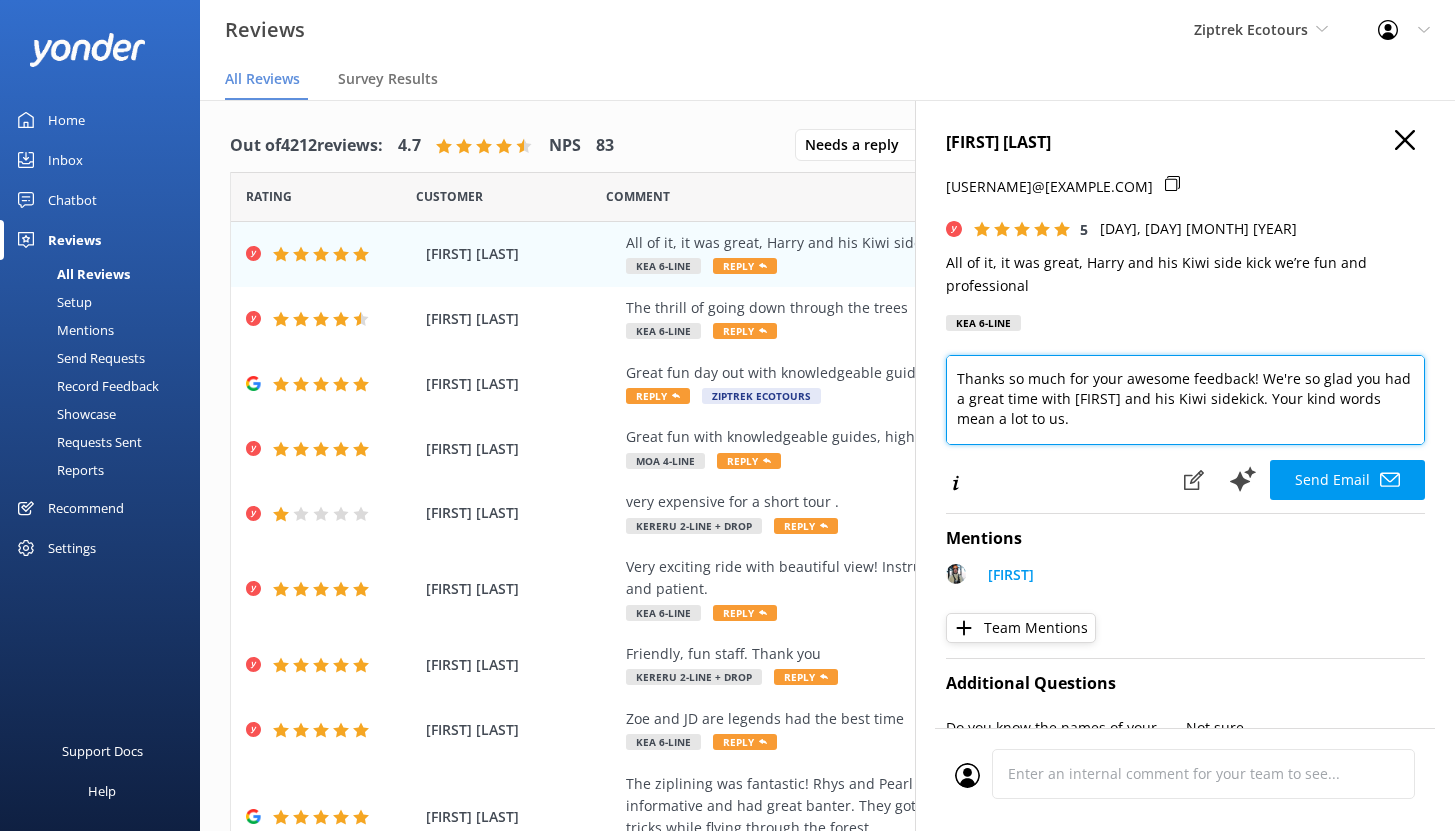 drag, startPoint x: 1111, startPoint y: 415, endPoint x: 951, endPoint y: 386, distance: 162.60689 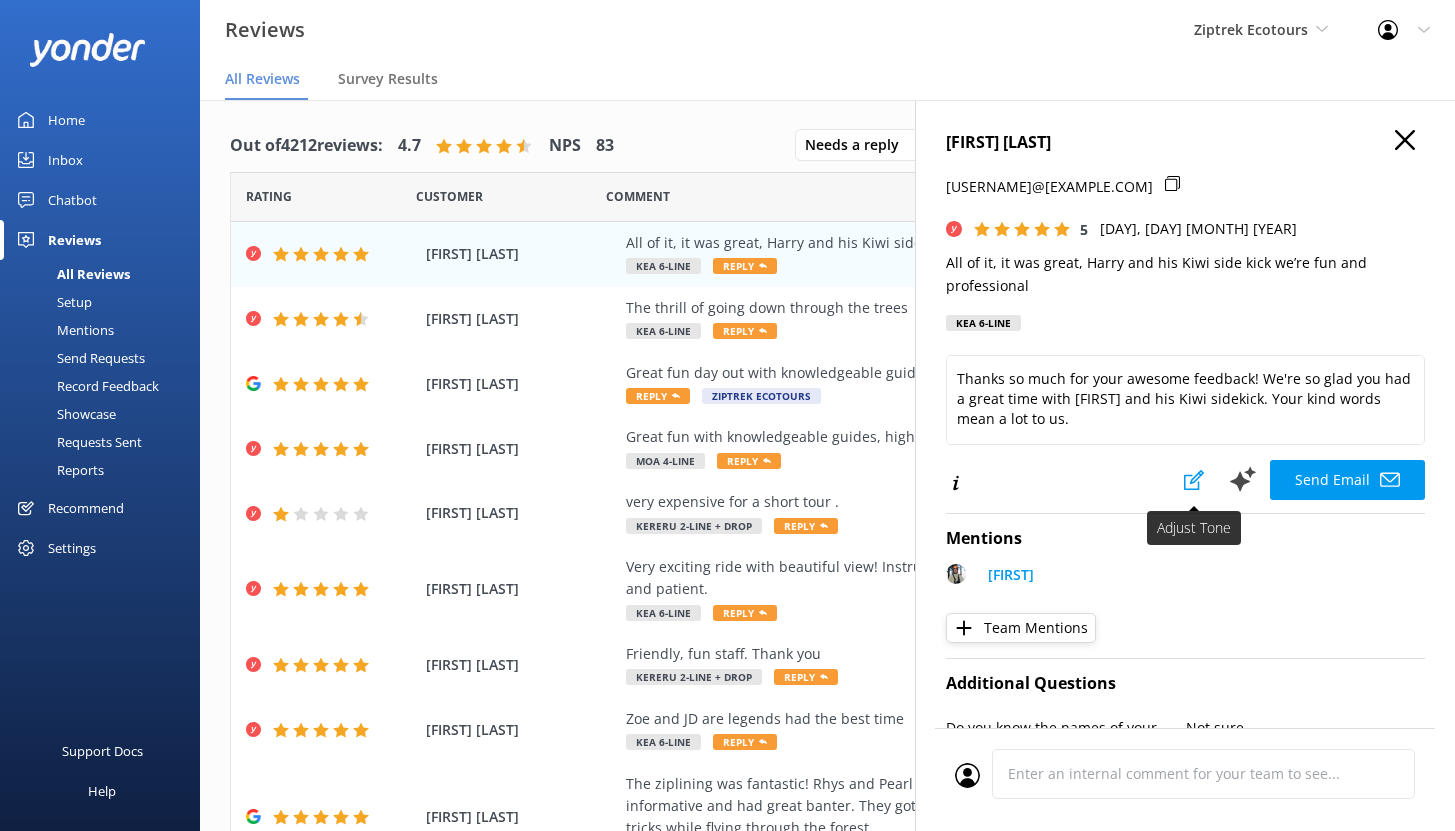 click 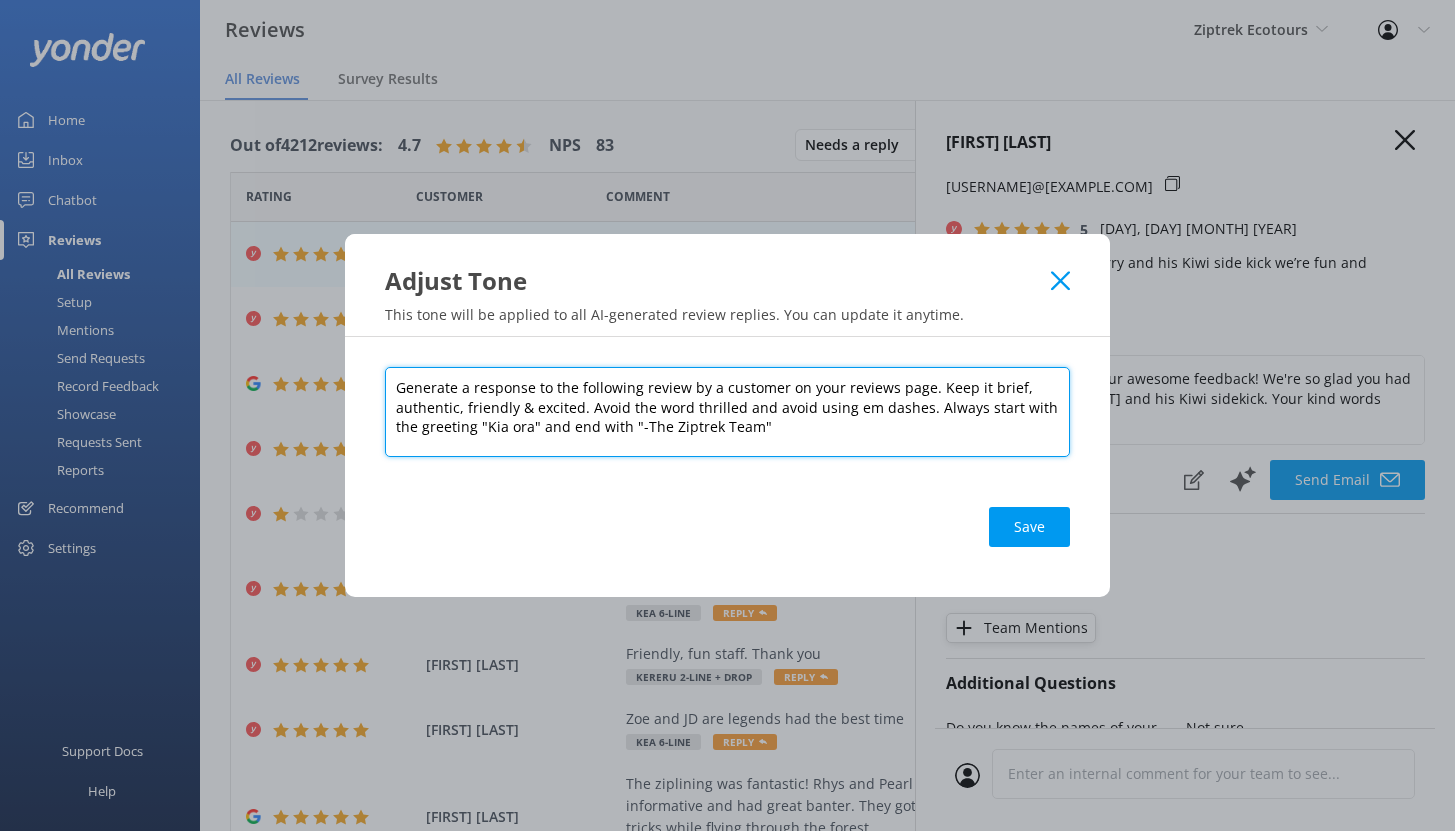 drag, startPoint x: 931, startPoint y: 385, endPoint x: 1019, endPoint y: 389, distance: 88.09086 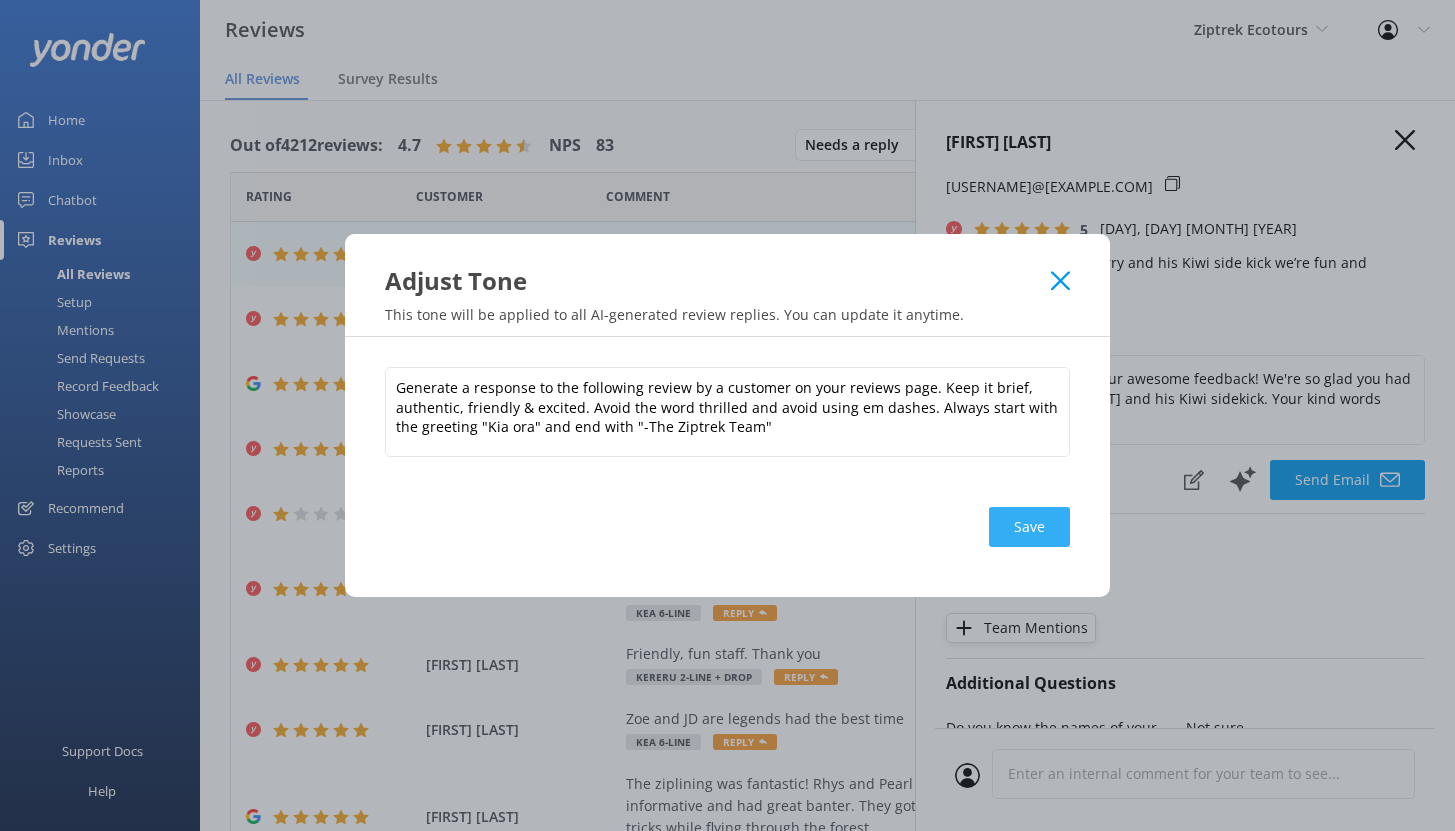 click on "Save" at bounding box center [1029, 527] 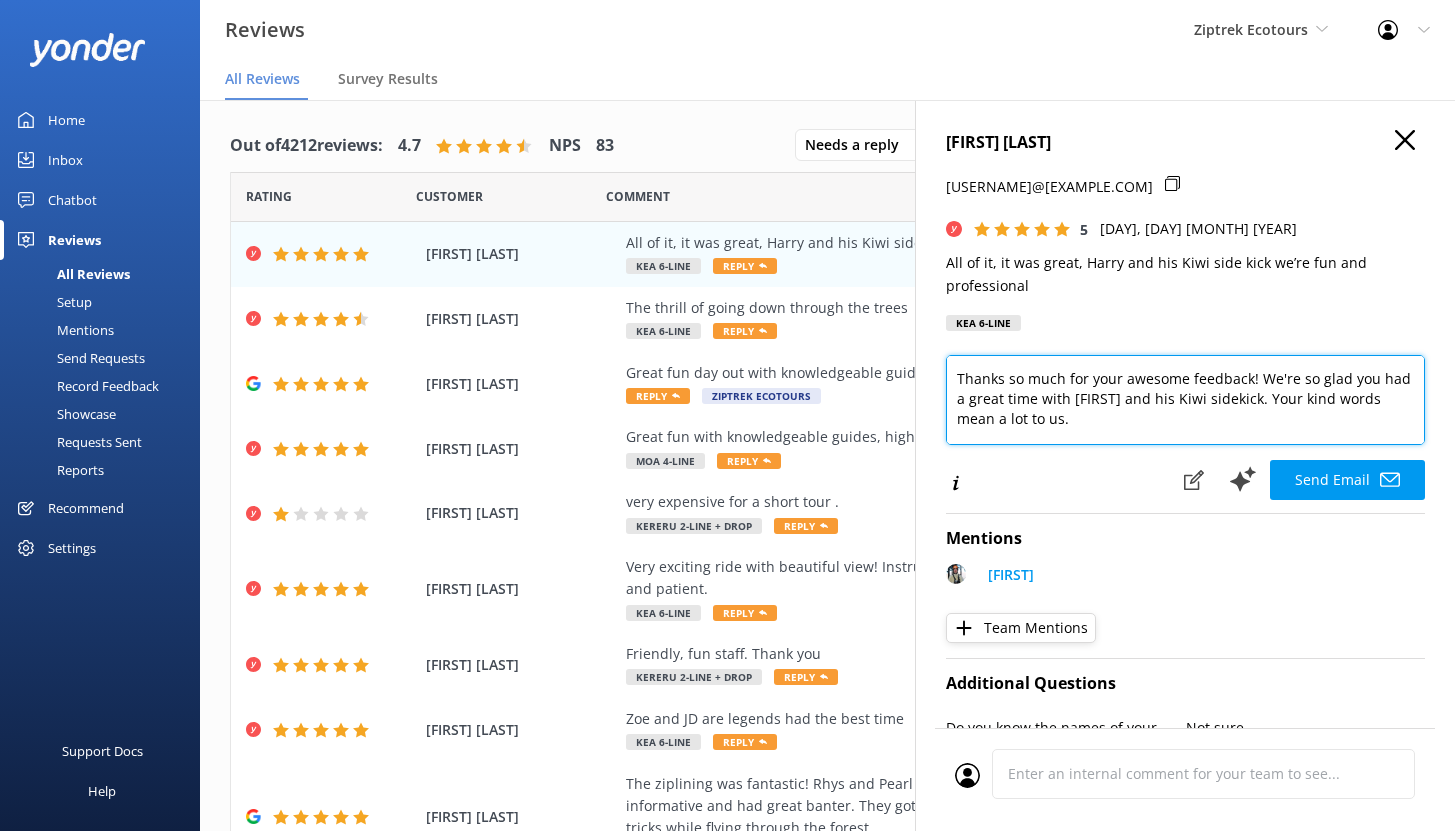 drag, startPoint x: 1112, startPoint y: 416, endPoint x: 951, endPoint y: 381, distance: 164.76044 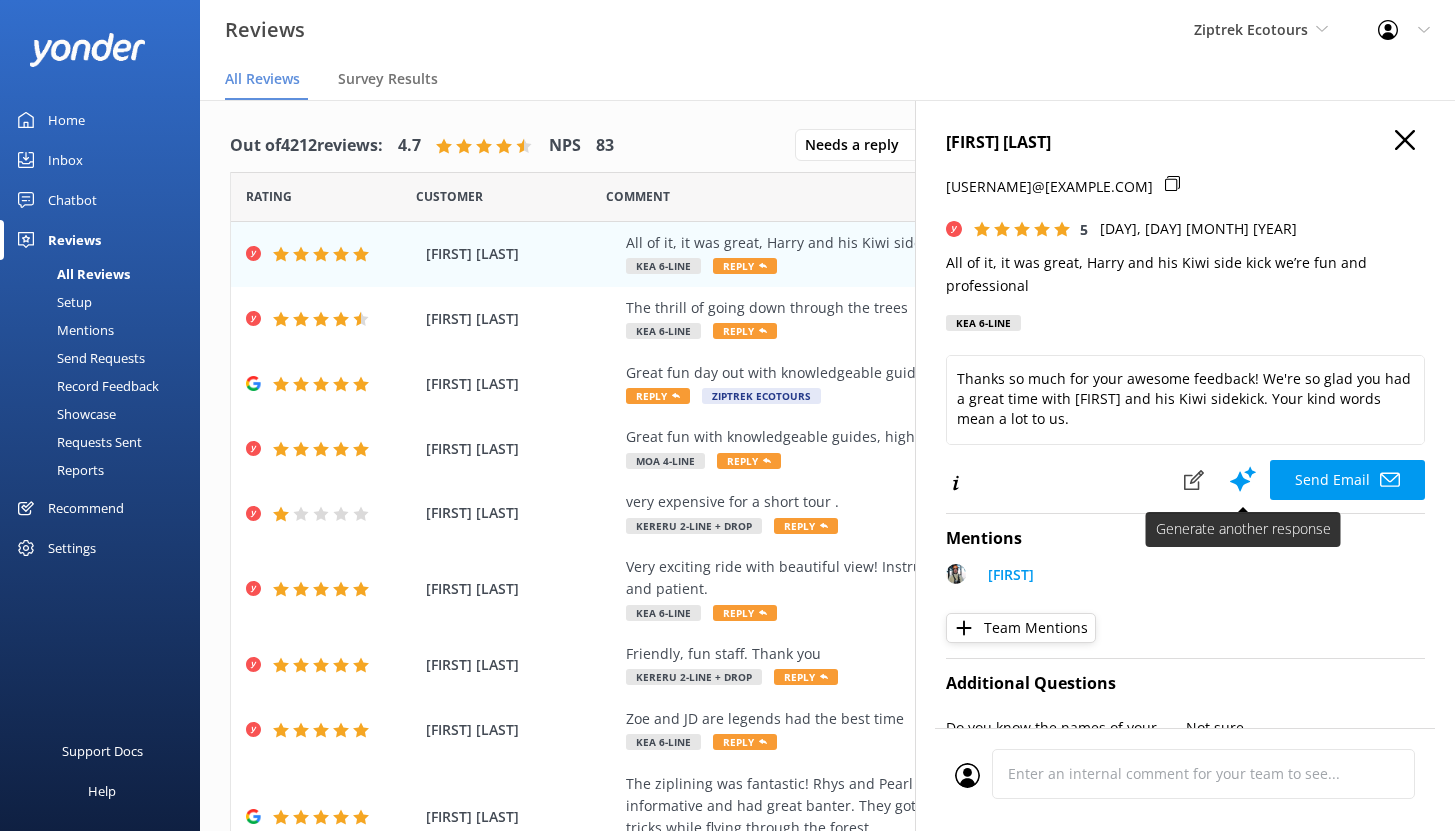 click 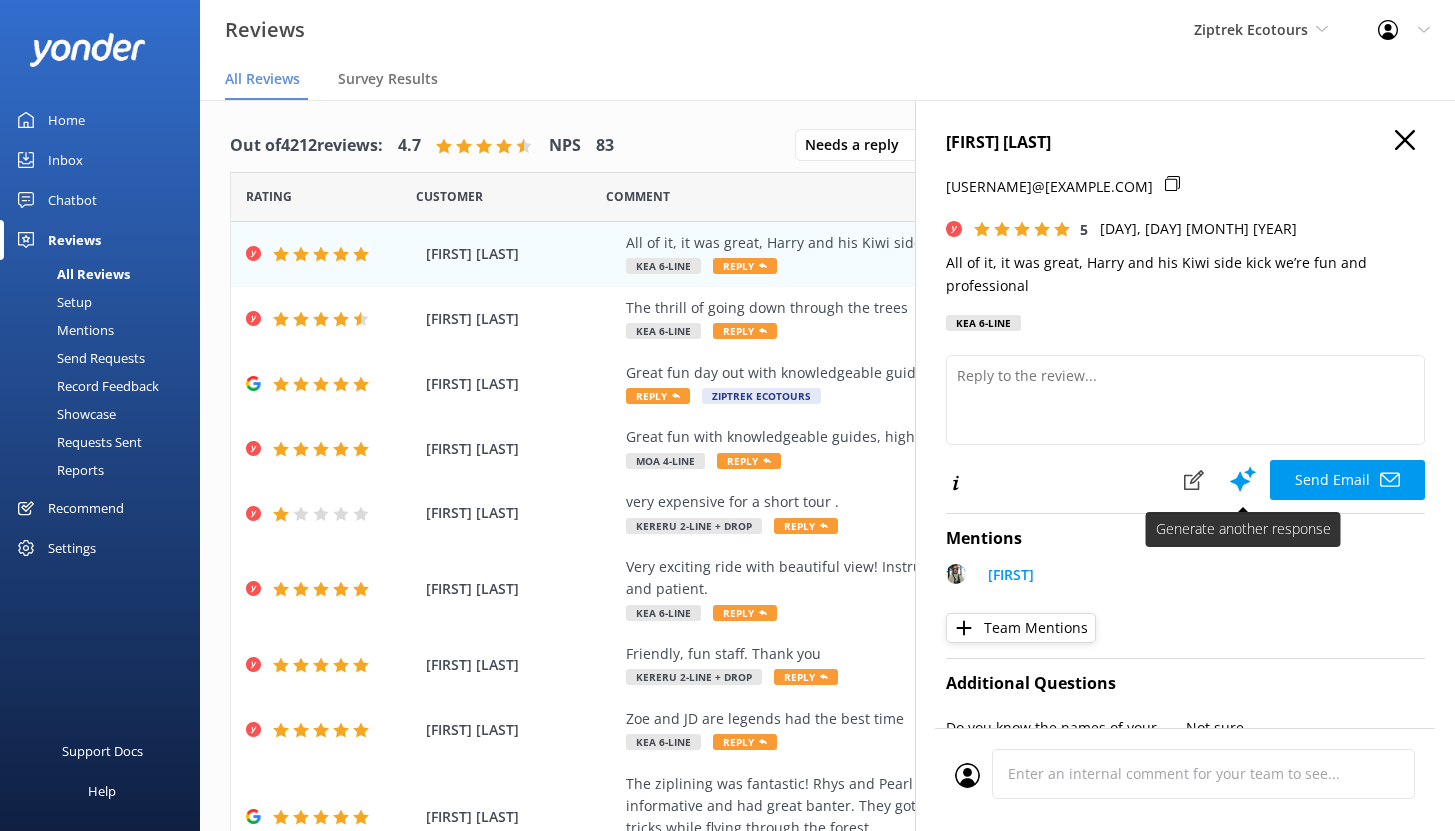 scroll, scrollTop: 0, scrollLeft: 0, axis: both 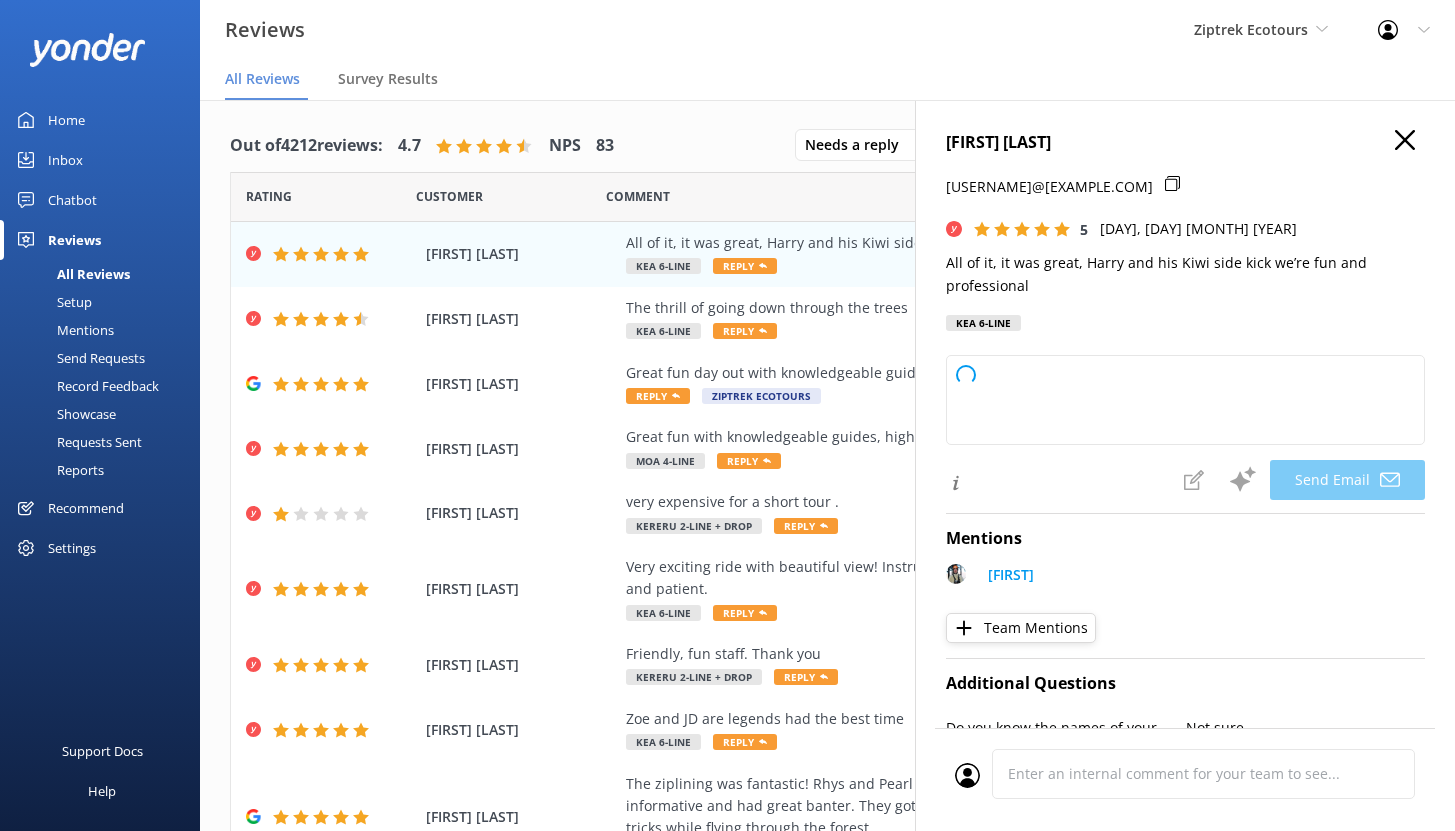 type on "Kia ora Jaymes,
Thank you so much for your awesome feedback! We're so glad you had a great time with Harry and his Kiwi sidekick. We appreciate you joining us and hope to see you again soon.
-The Ziptrek Team" 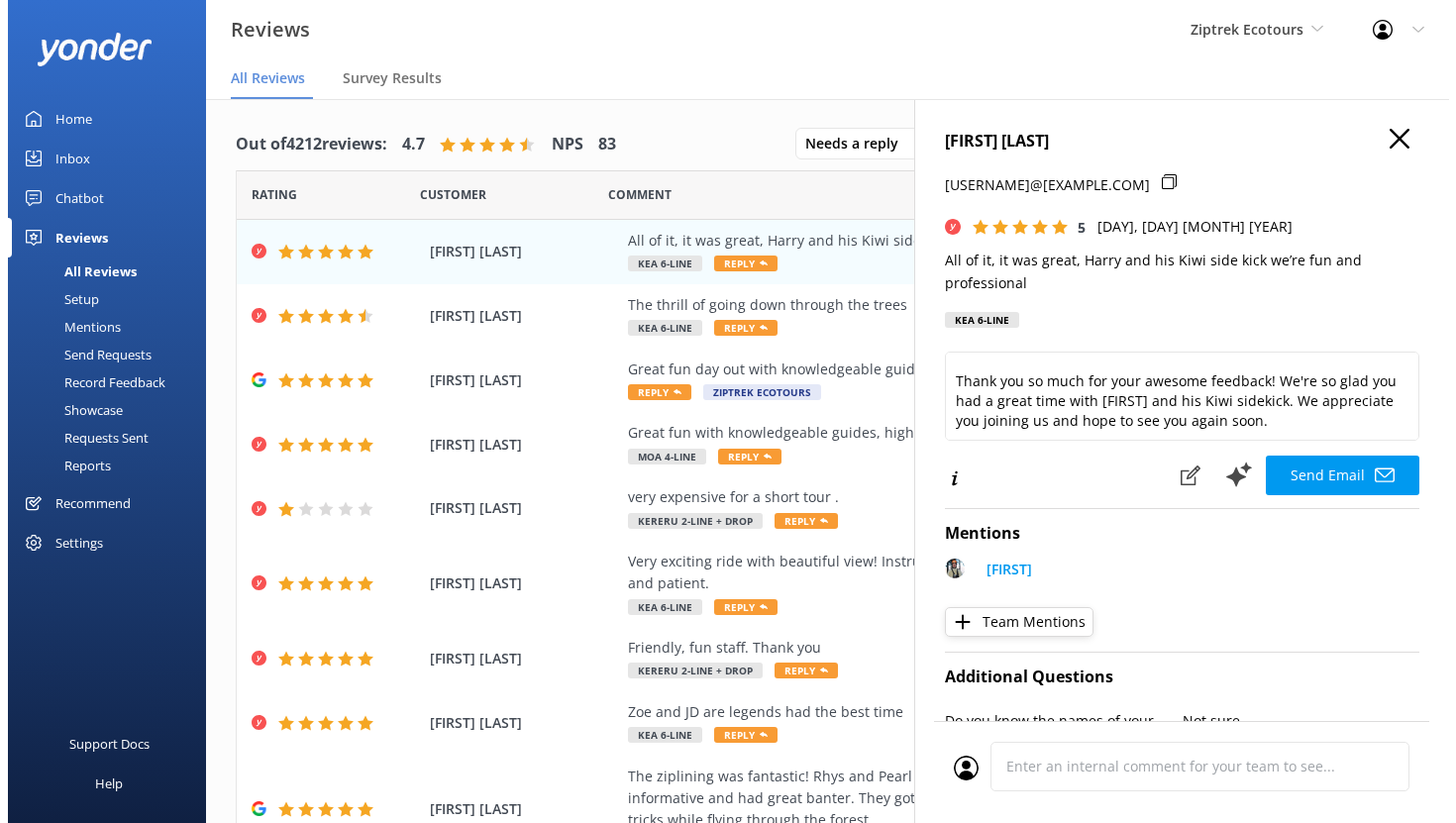 scroll, scrollTop: 68, scrollLeft: 0, axis: vertical 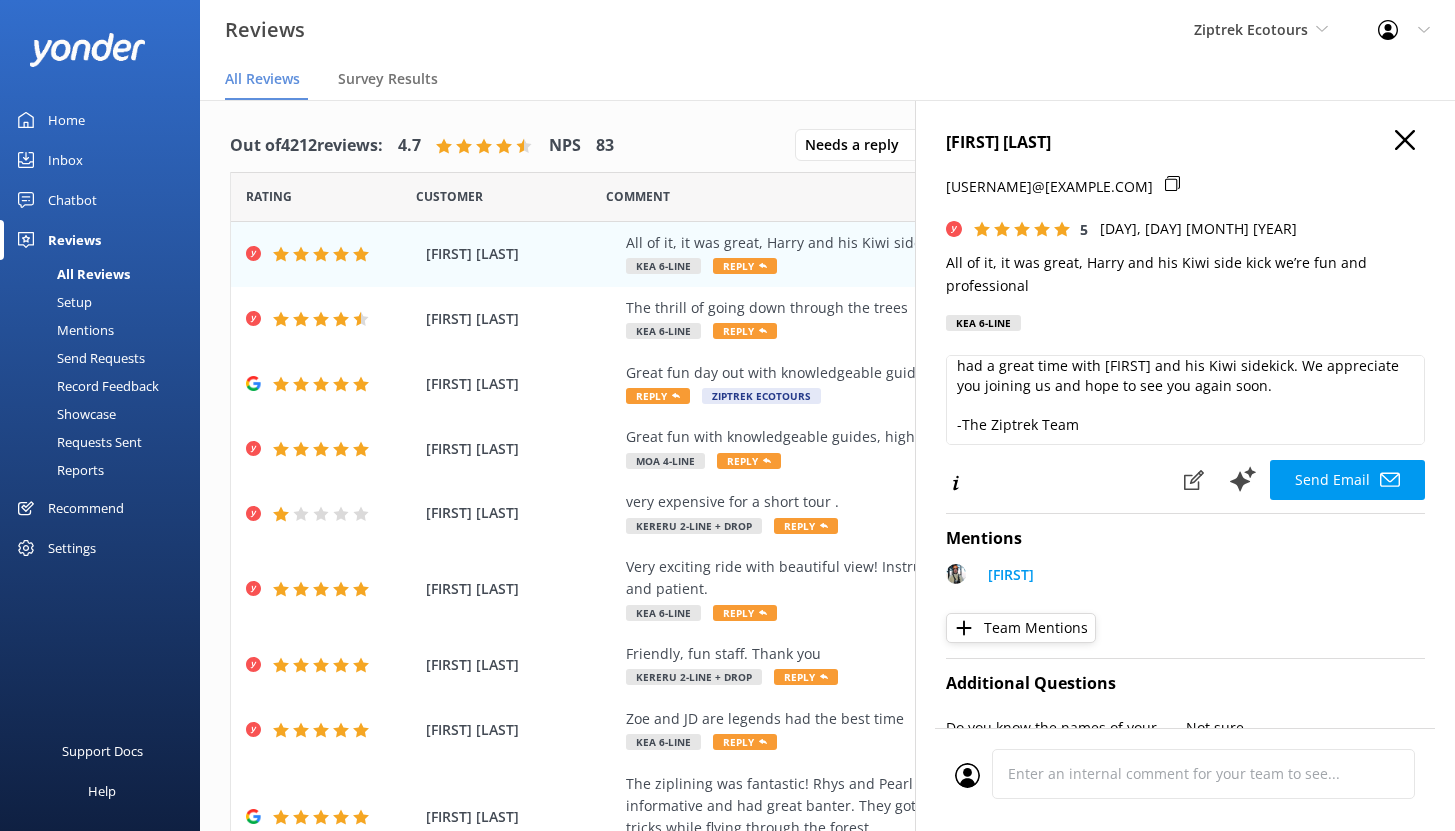 click on "Mentions" at bounding box center (63, 330) 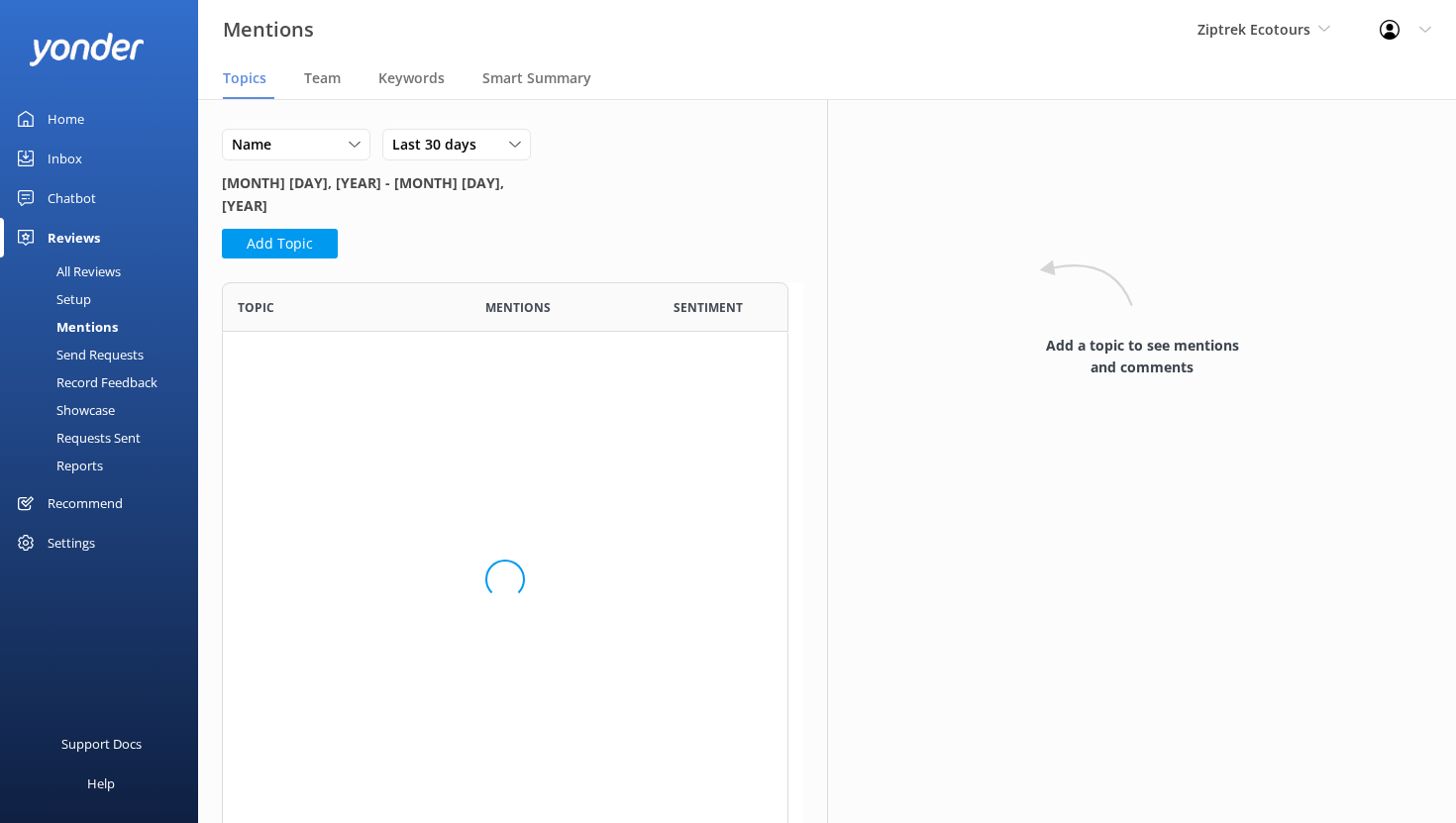 scroll, scrollTop: 16, scrollLeft: 16, axis: both 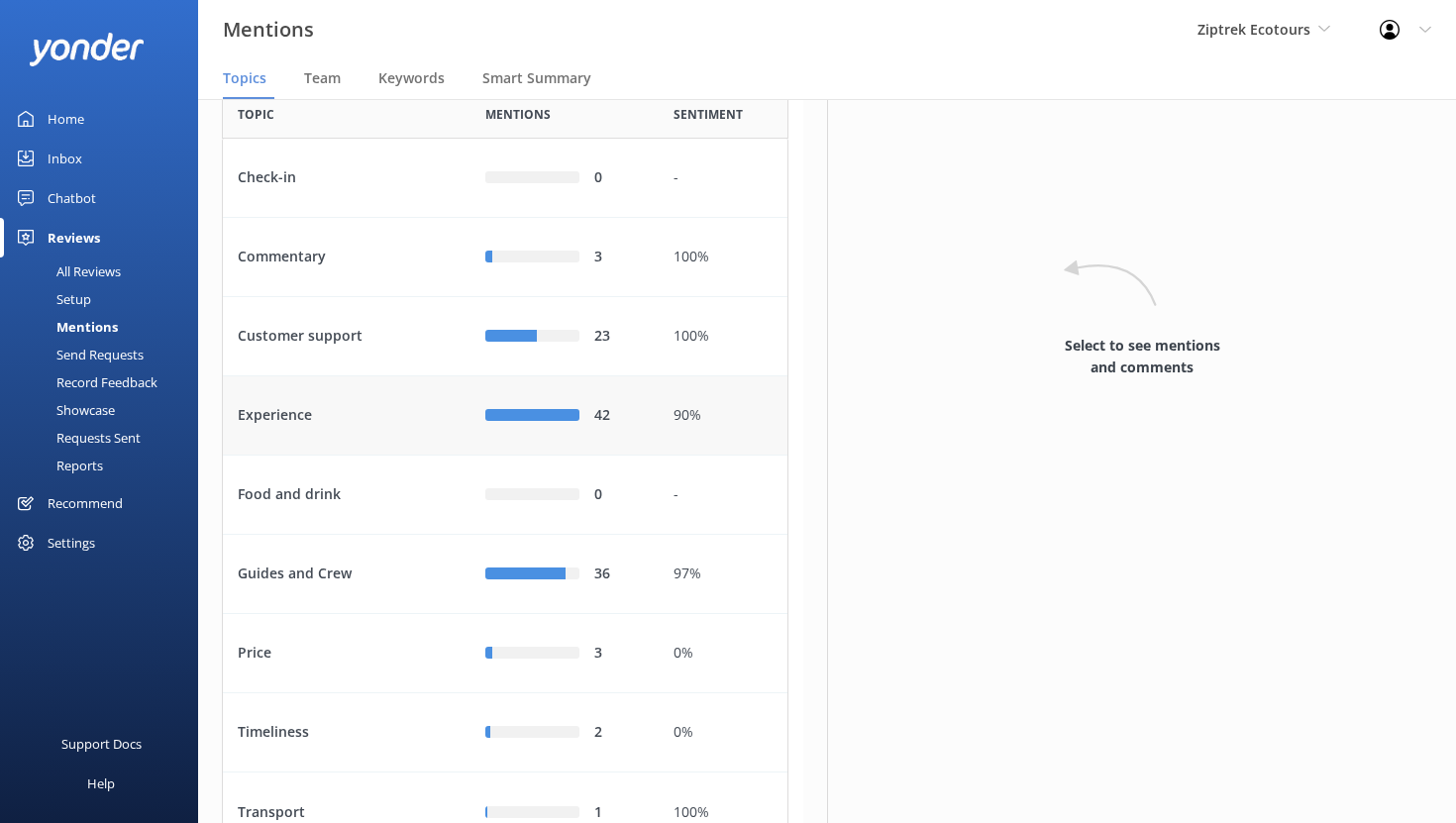 click on "Experience" at bounding box center (347, 416) 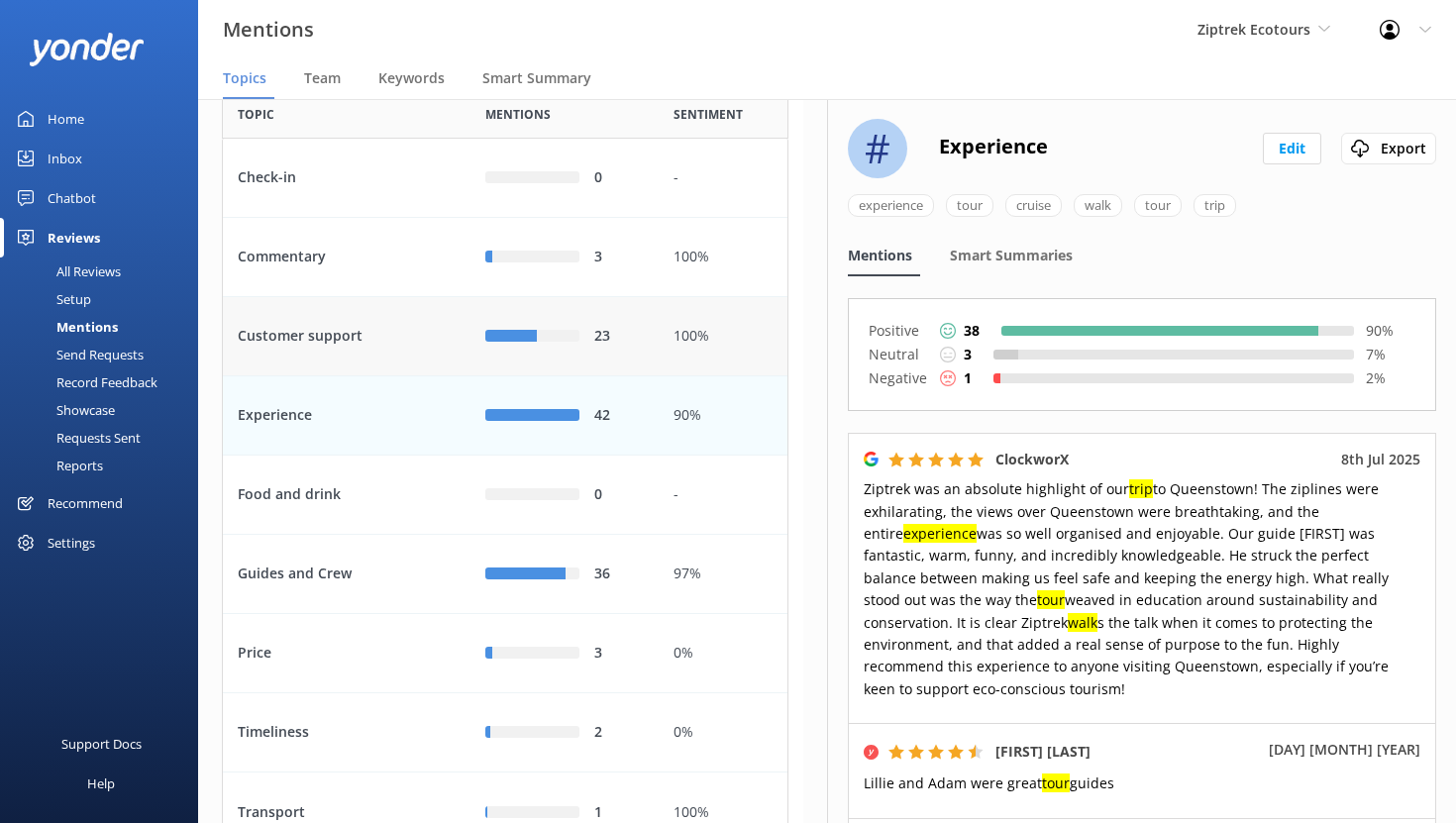 click on "Customer support" at bounding box center (347, 337) 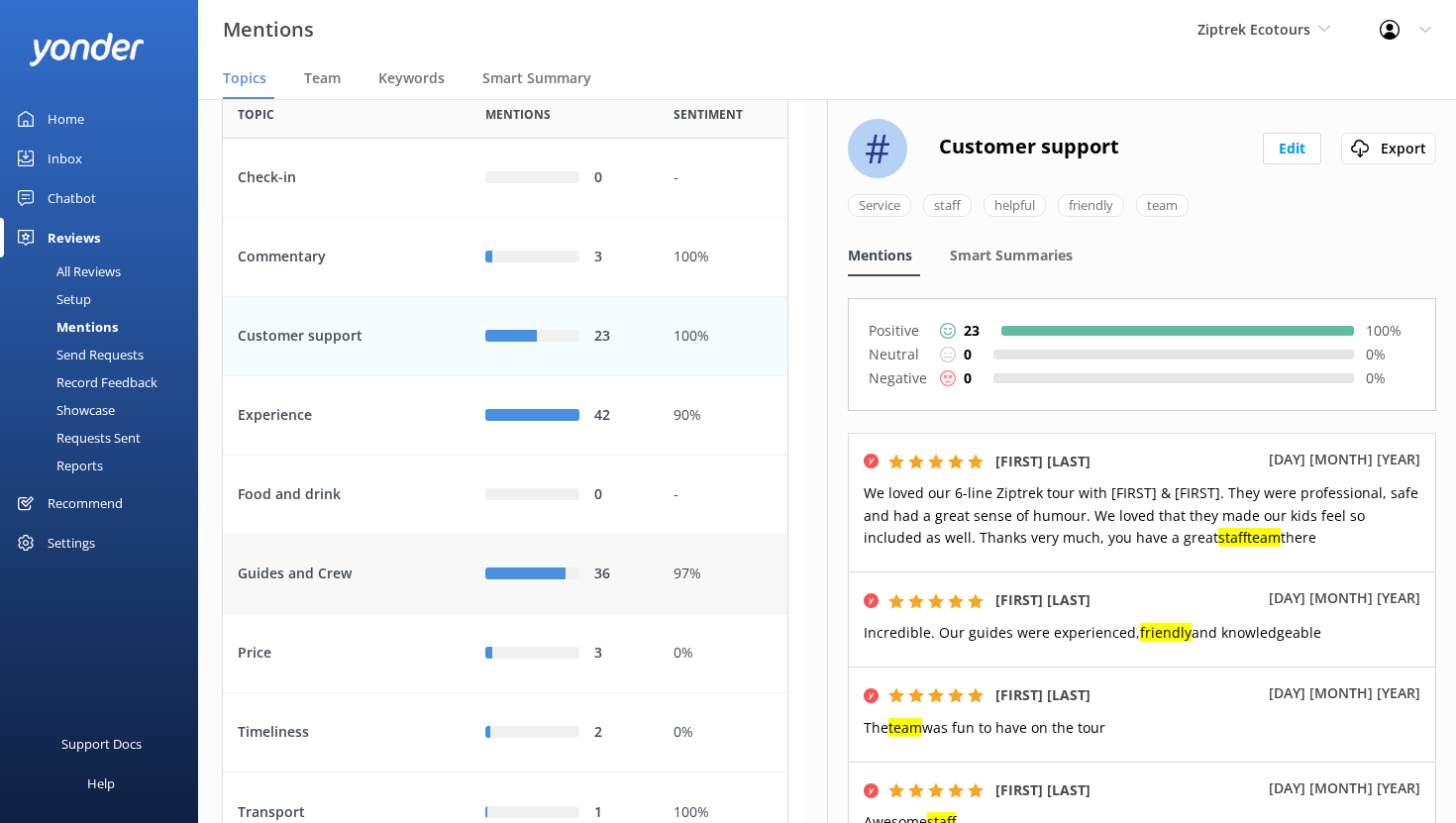 click on "Guides and Crew" at bounding box center (347, 574) 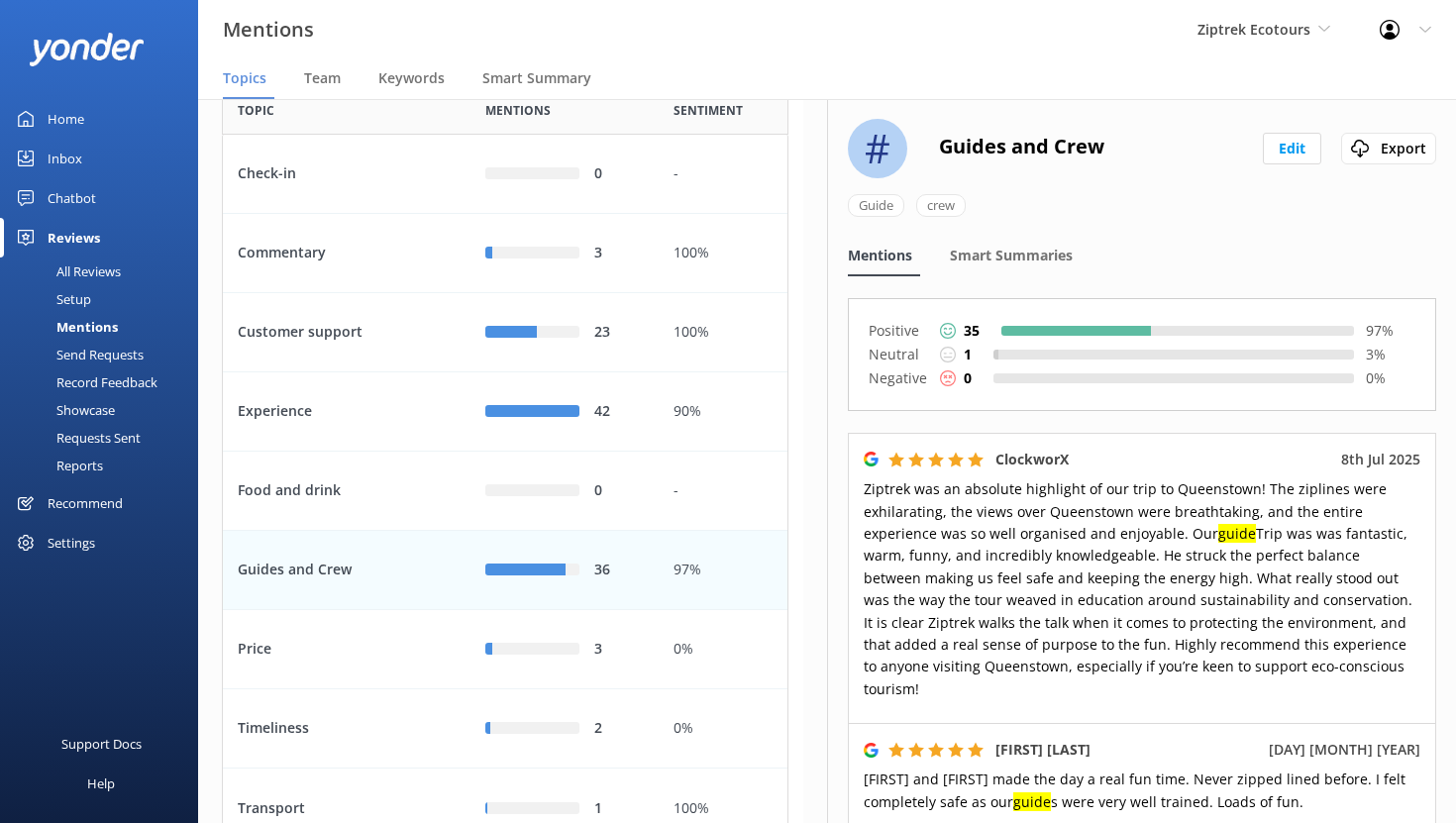 scroll, scrollTop: 197, scrollLeft: 0, axis: vertical 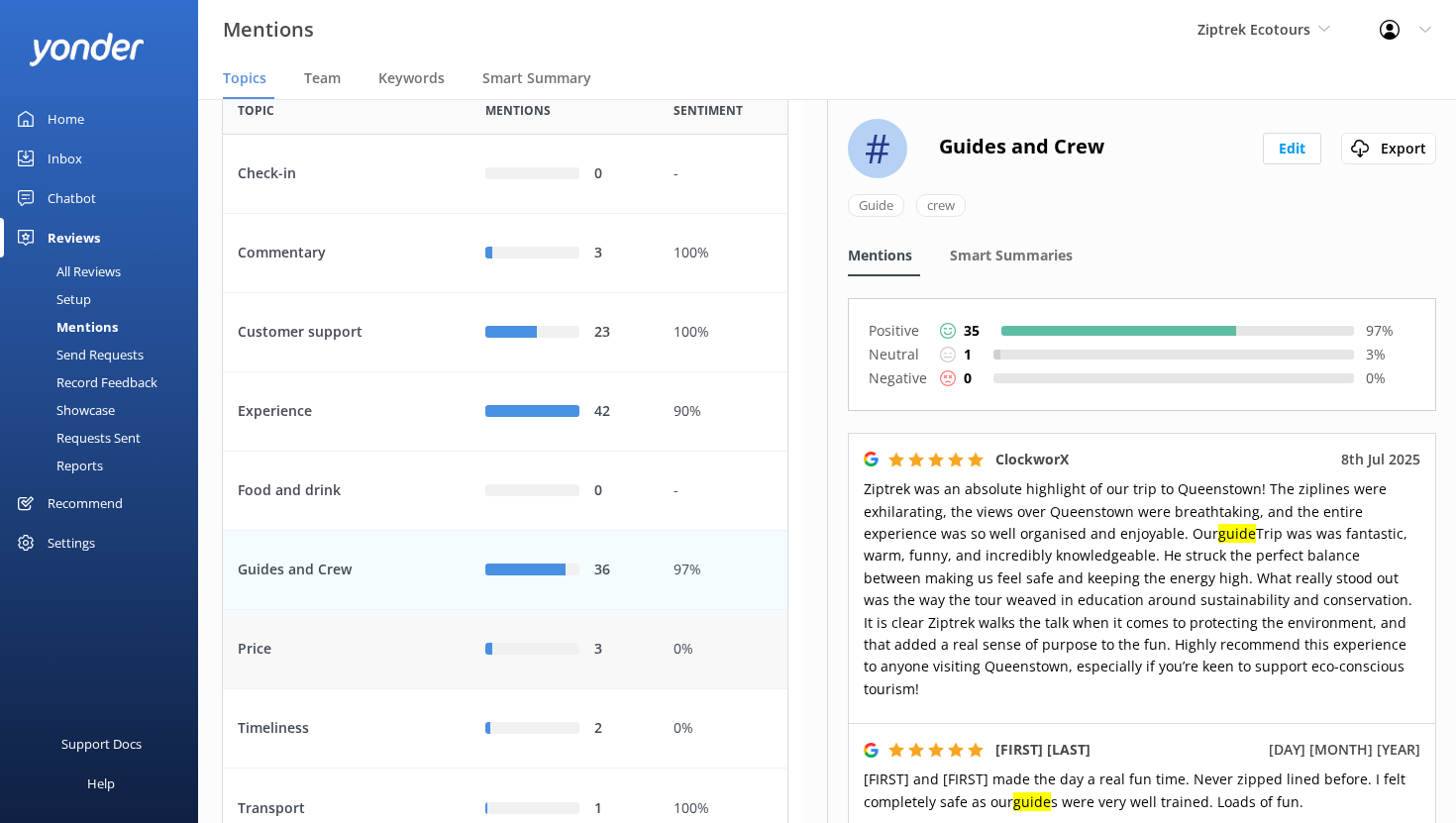 click on "Price" at bounding box center (347, 650) 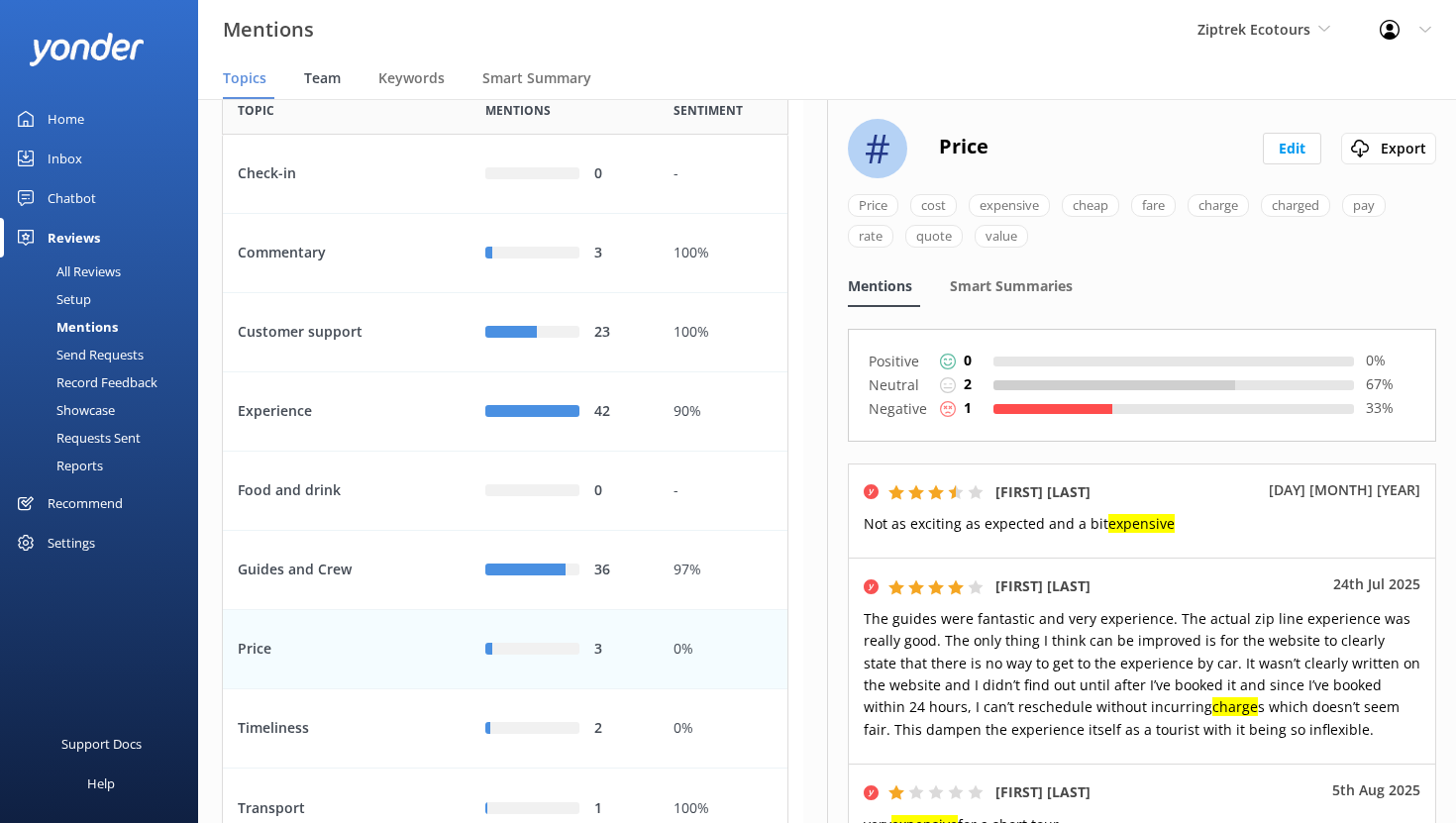 click on "Team" at bounding box center (322, 78) 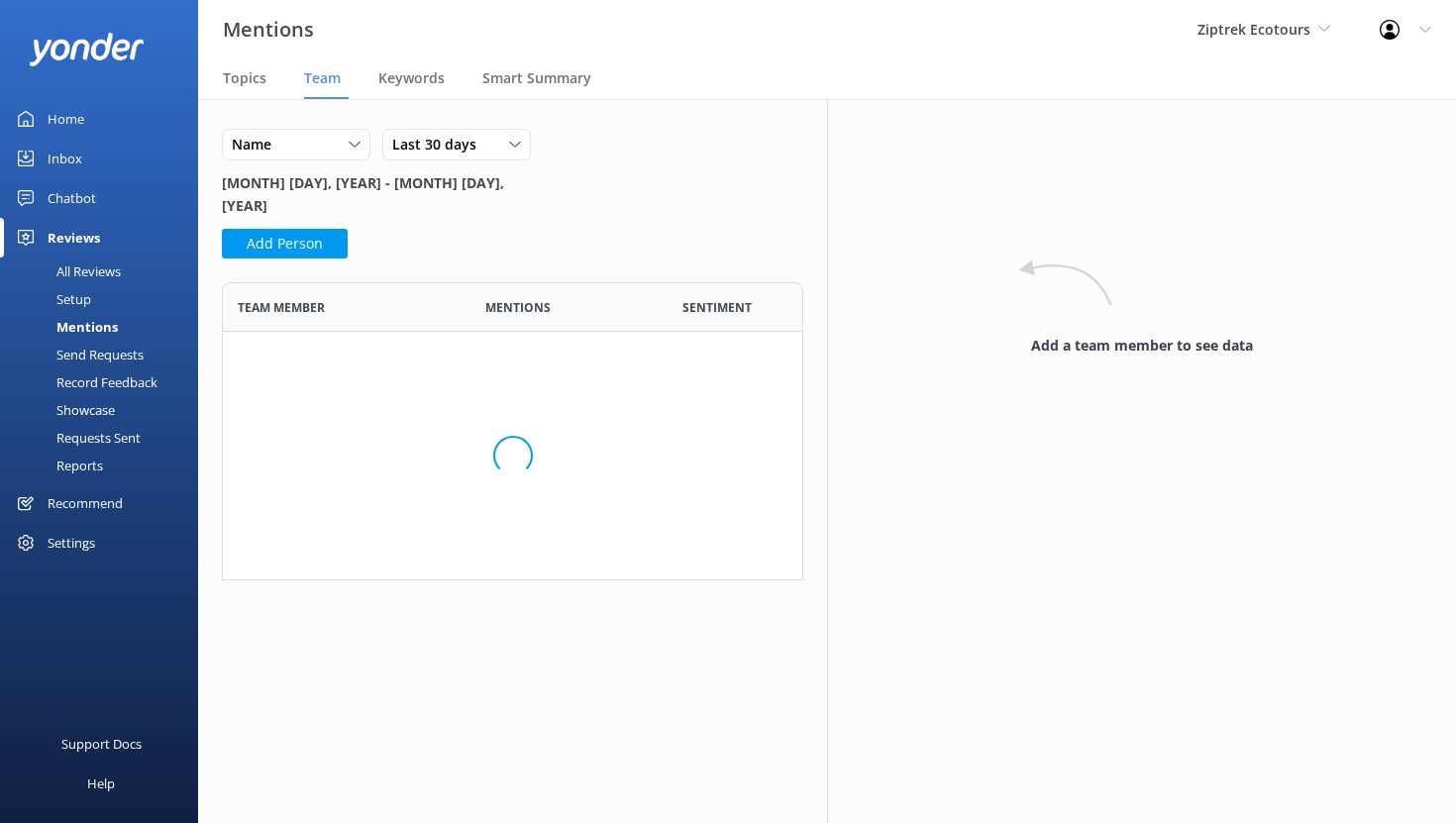 scroll, scrollTop: 16, scrollLeft: 16, axis: both 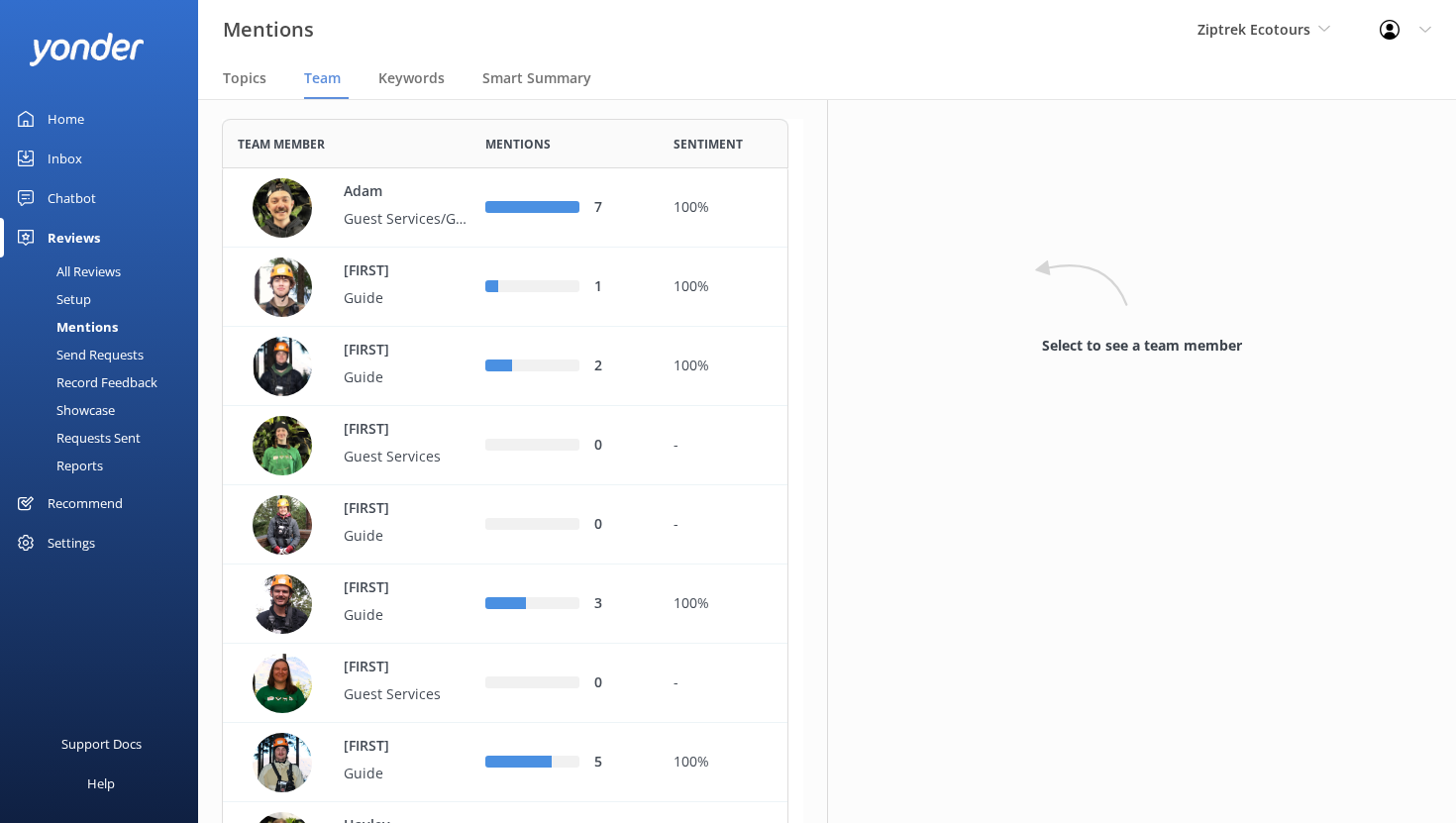click on "Reviews" at bounding box center [73, 238] 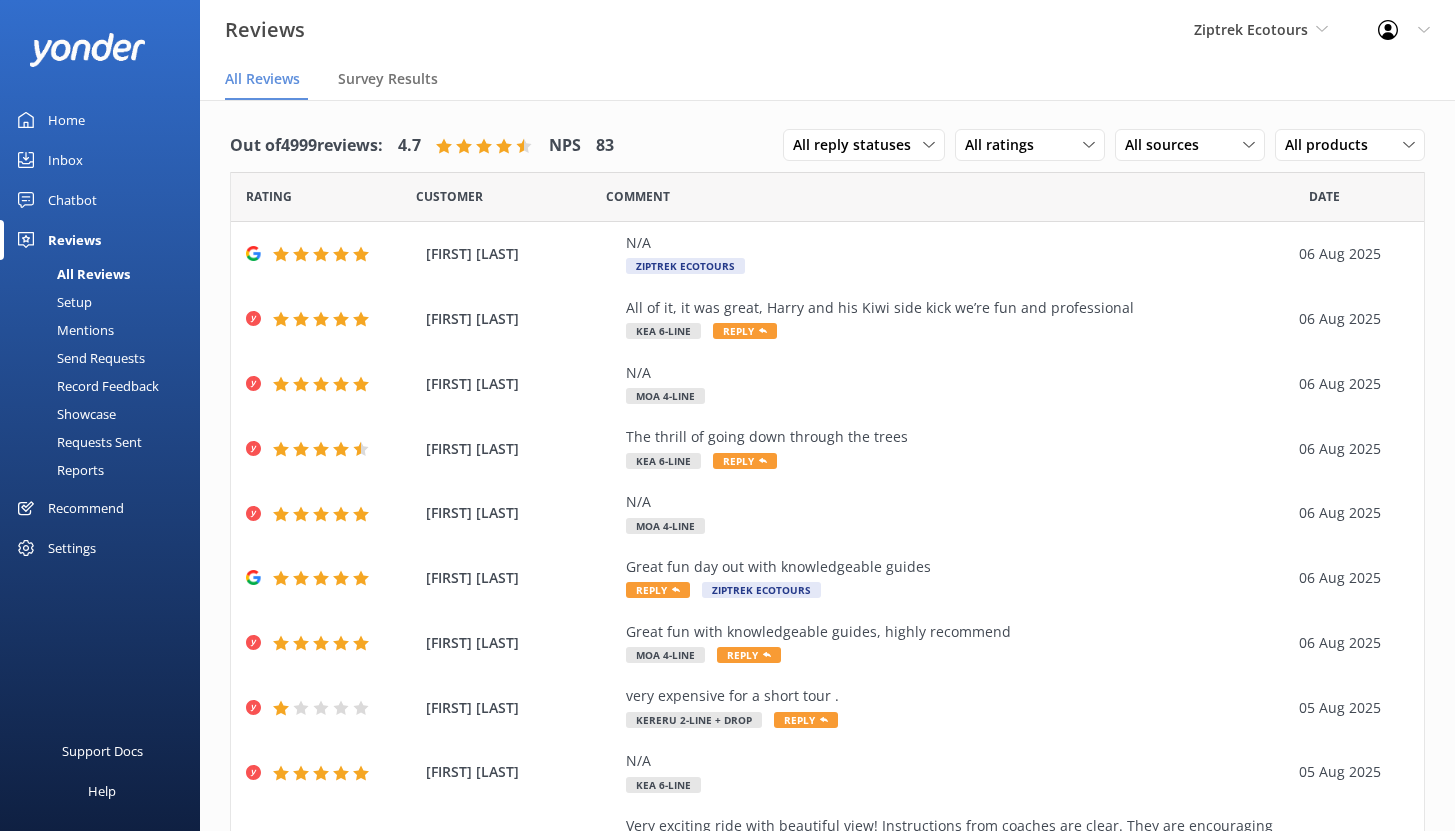 click on "Mentions" at bounding box center [63, 330] 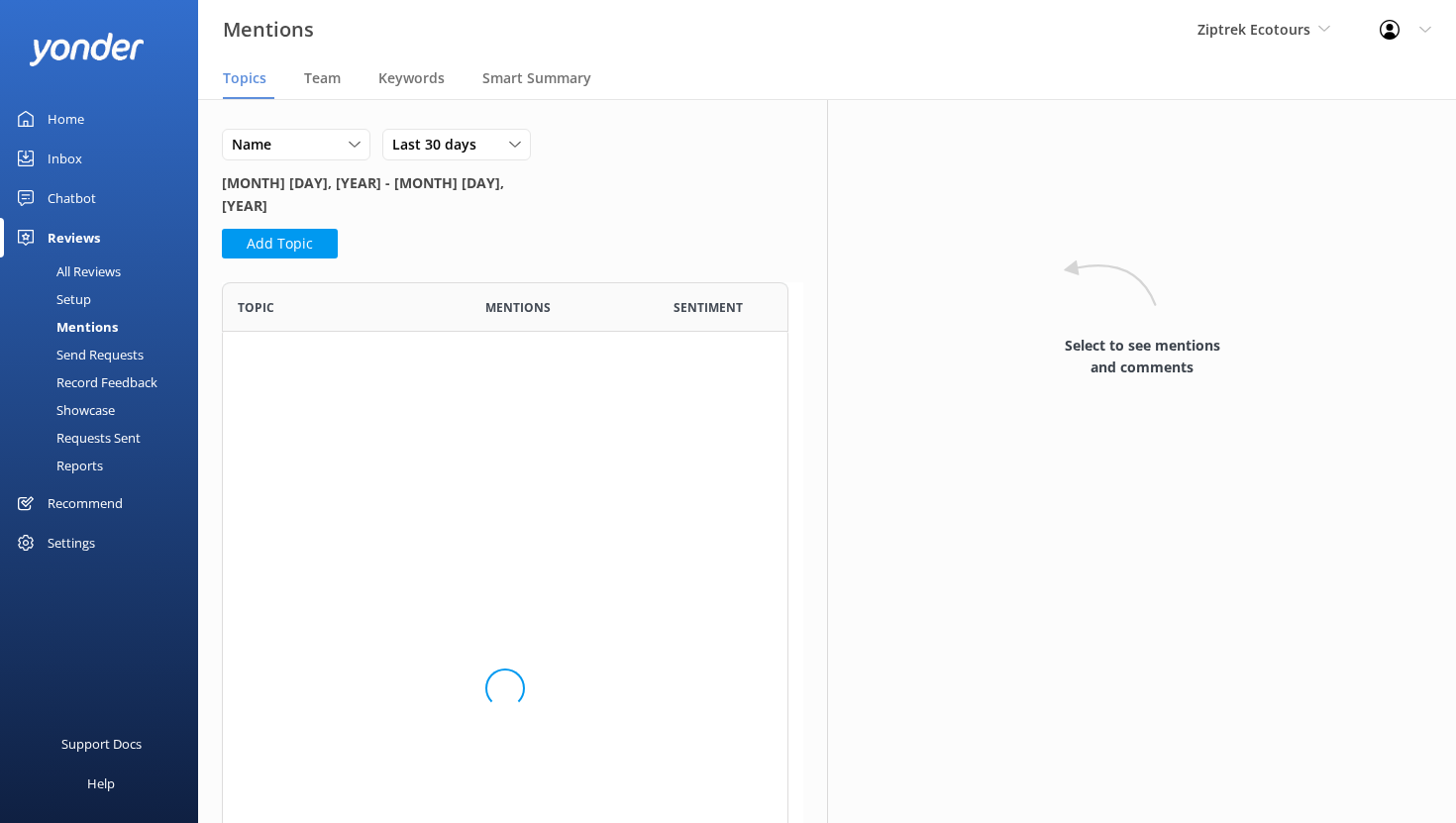 scroll, scrollTop: 16, scrollLeft: 16, axis: both 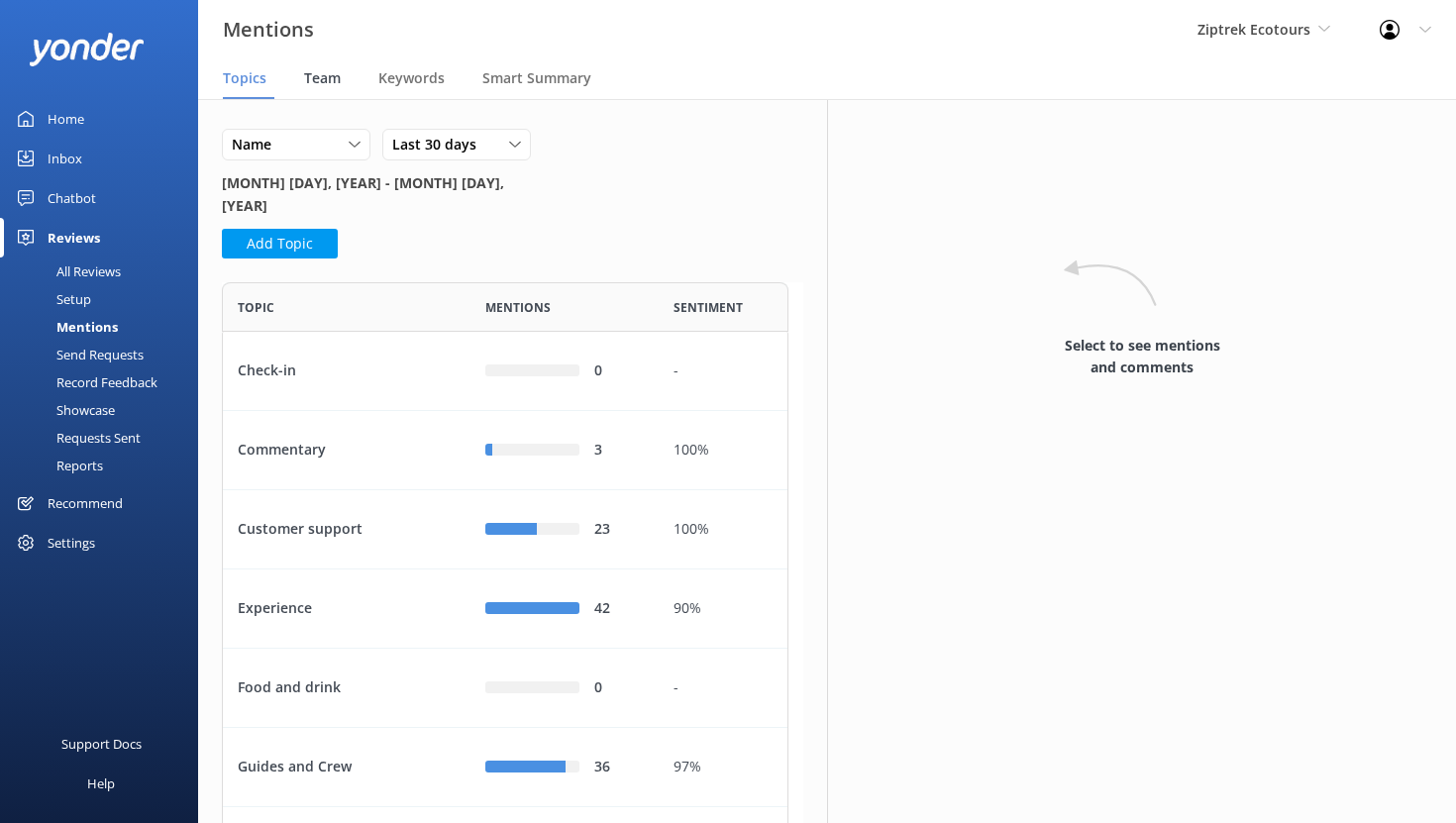 click on "Team" at bounding box center [322, 78] 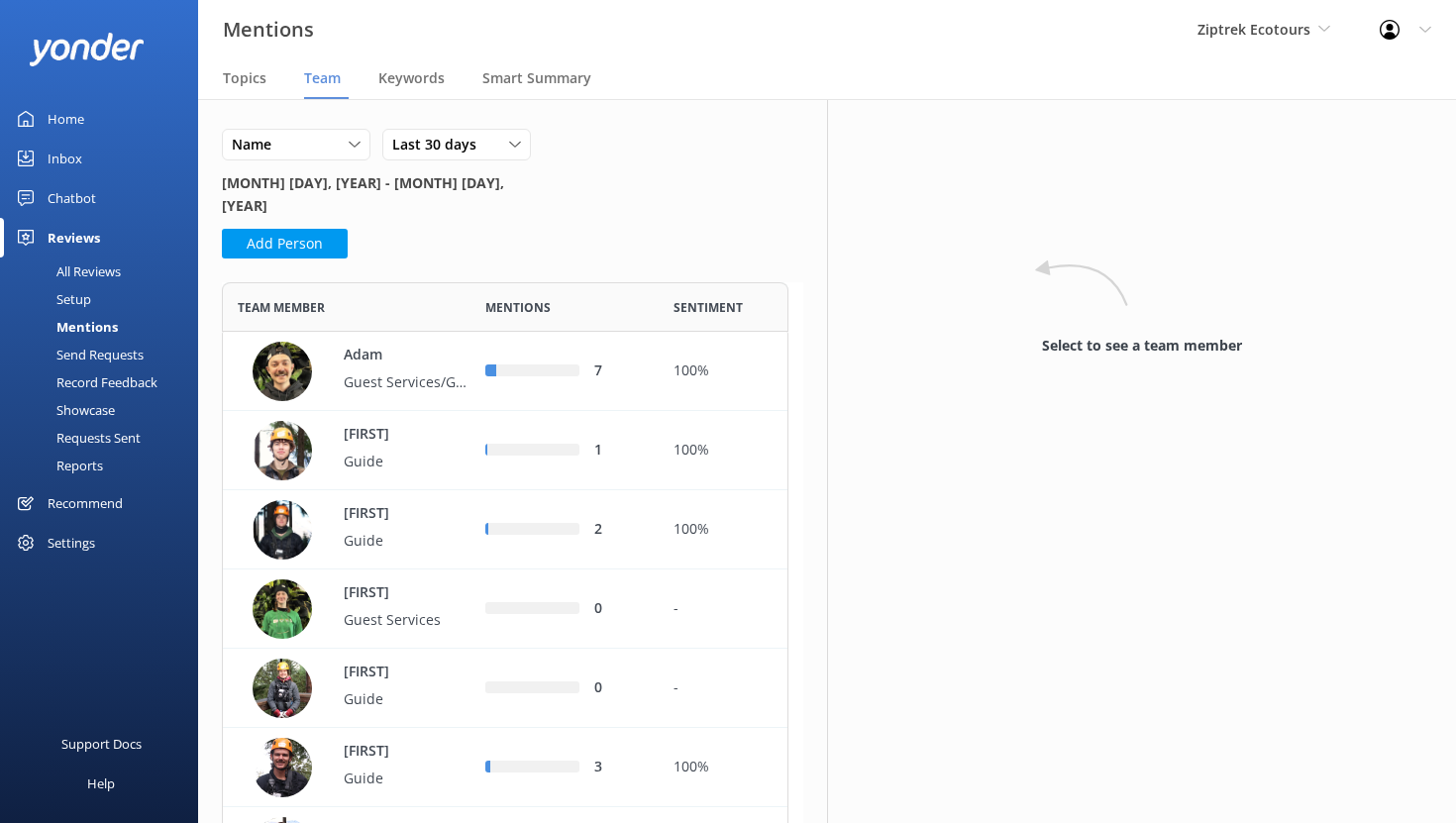 scroll, scrollTop: 16, scrollLeft: 16, axis: both 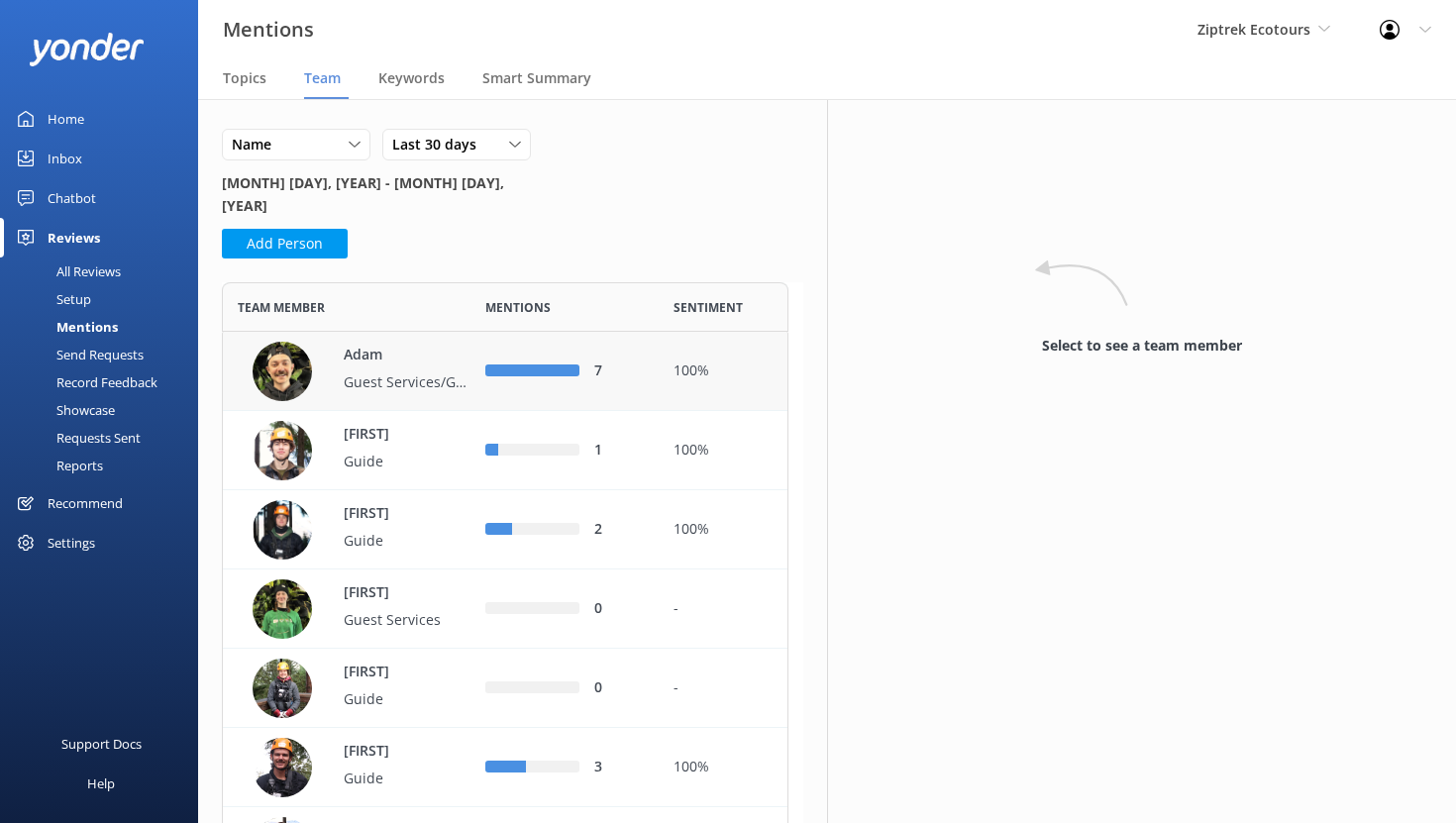 click on "Adam" at bounding box center (408, 355) 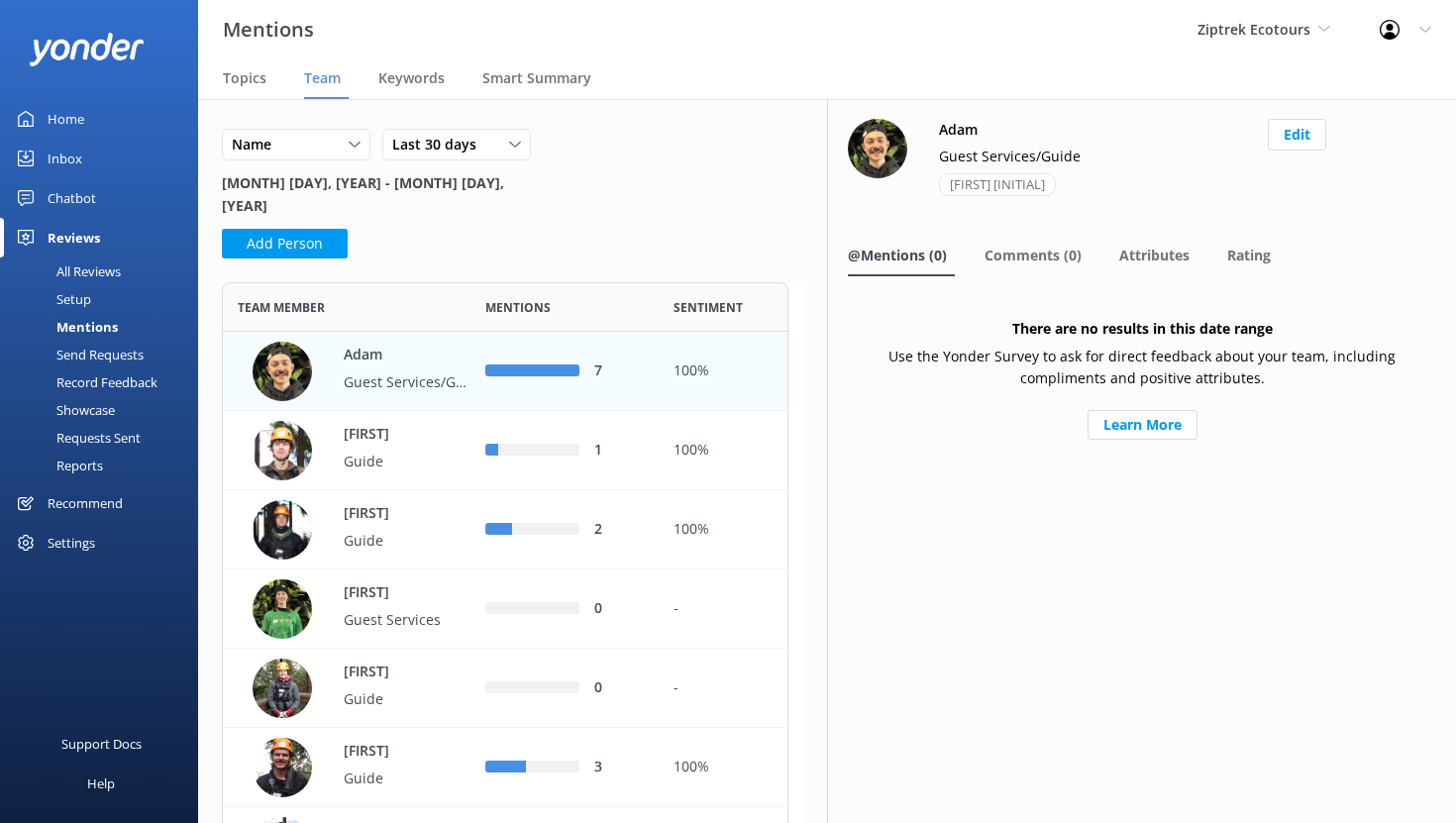 click on "Adam" at bounding box center (408, 355) 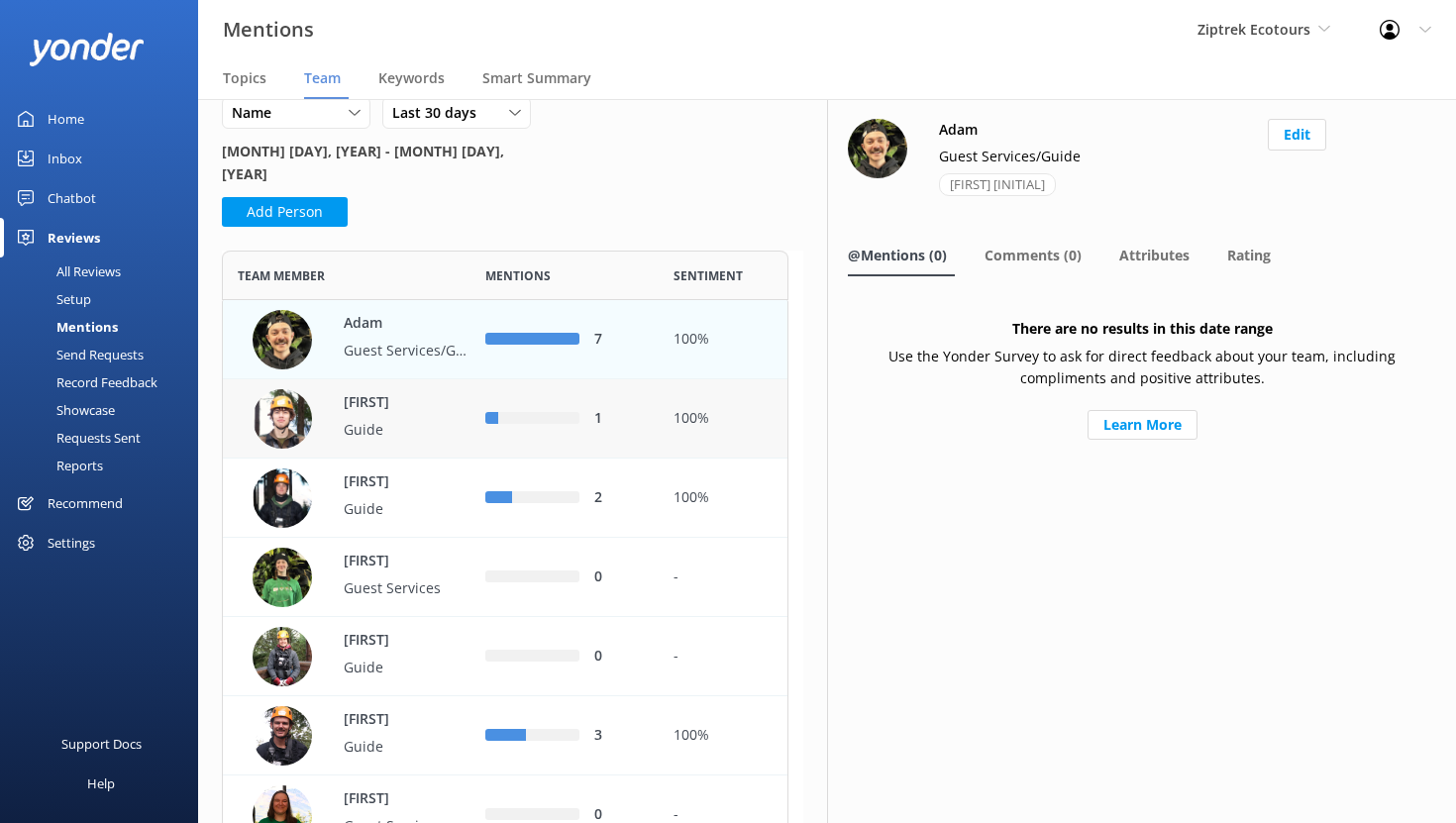 scroll, scrollTop: 0, scrollLeft: 0, axis: both 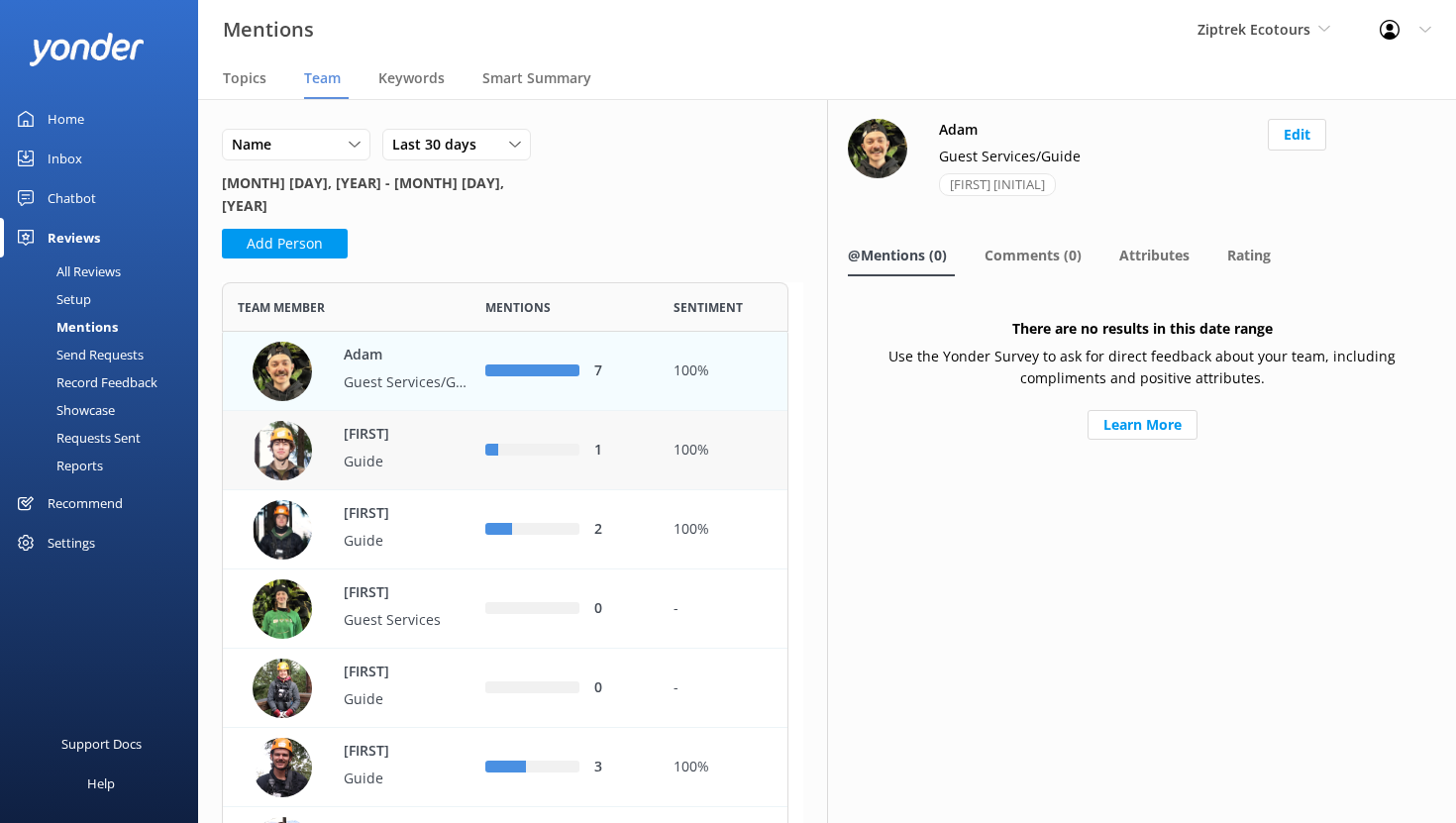 click on "Guide" at bounding box center [408, 462] 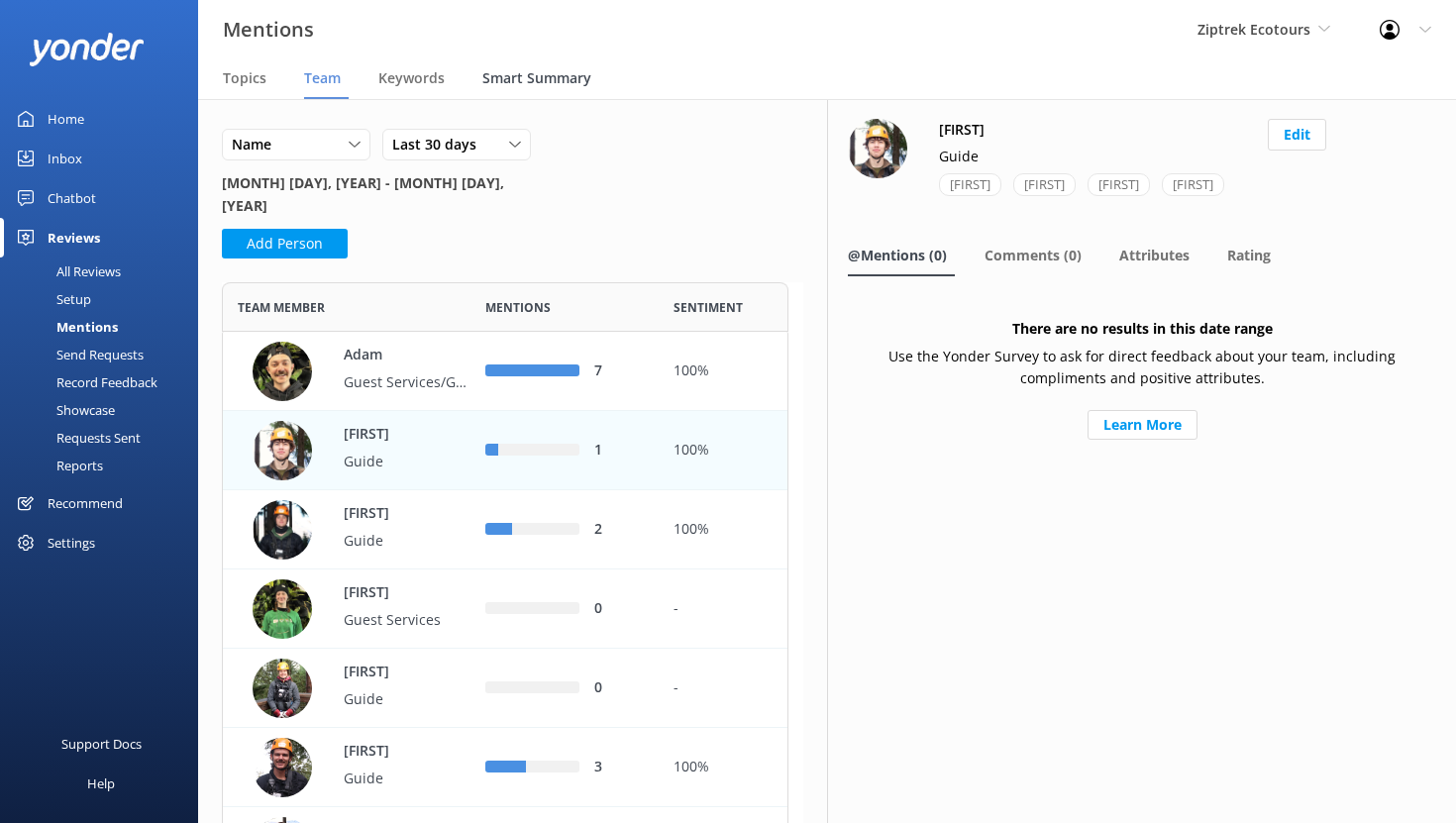 click on "Smart Summary" at bounding box center [537, 78] 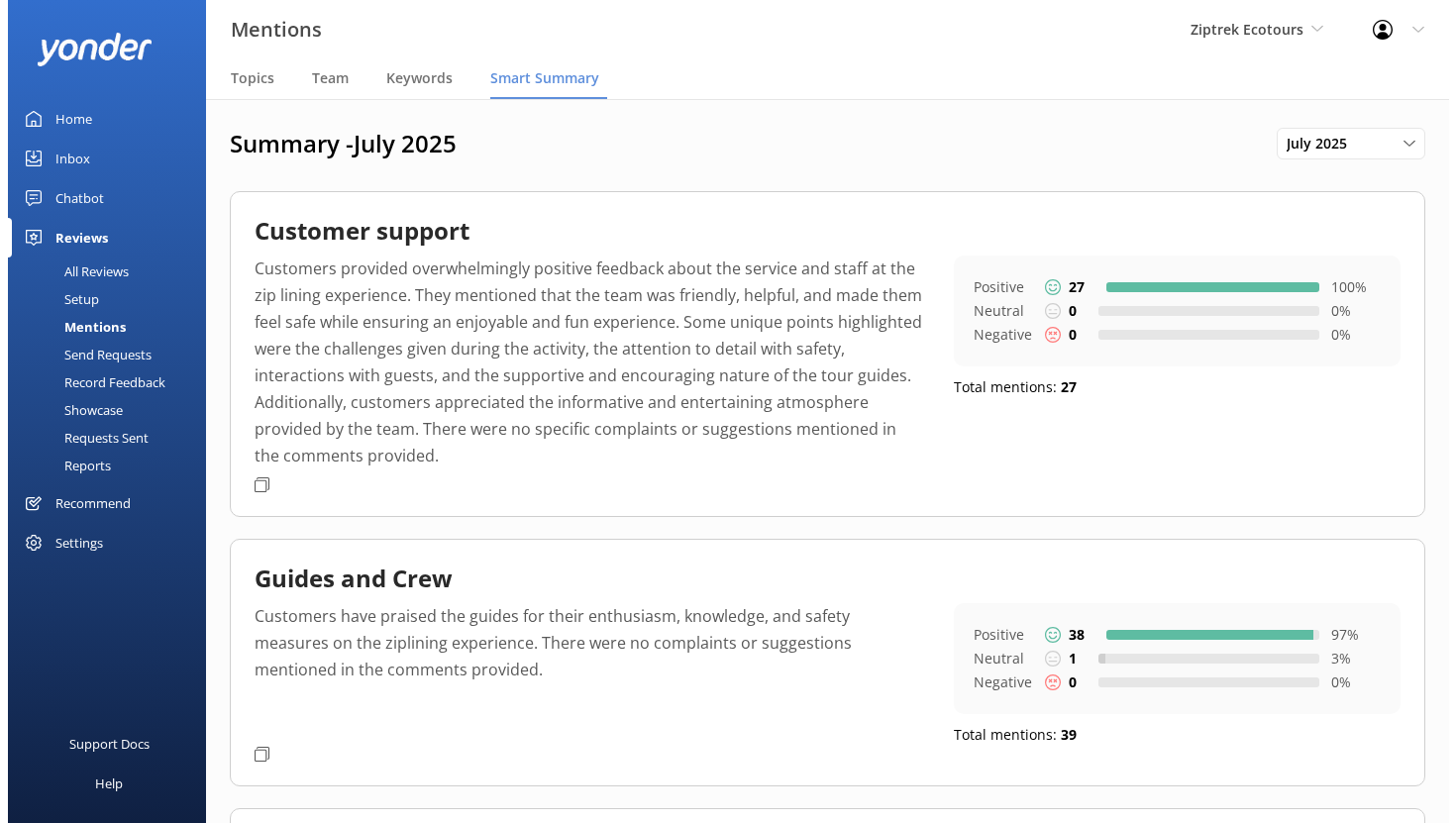 scroll, scrollTop: 0, scrollLeft: 0, axis: both 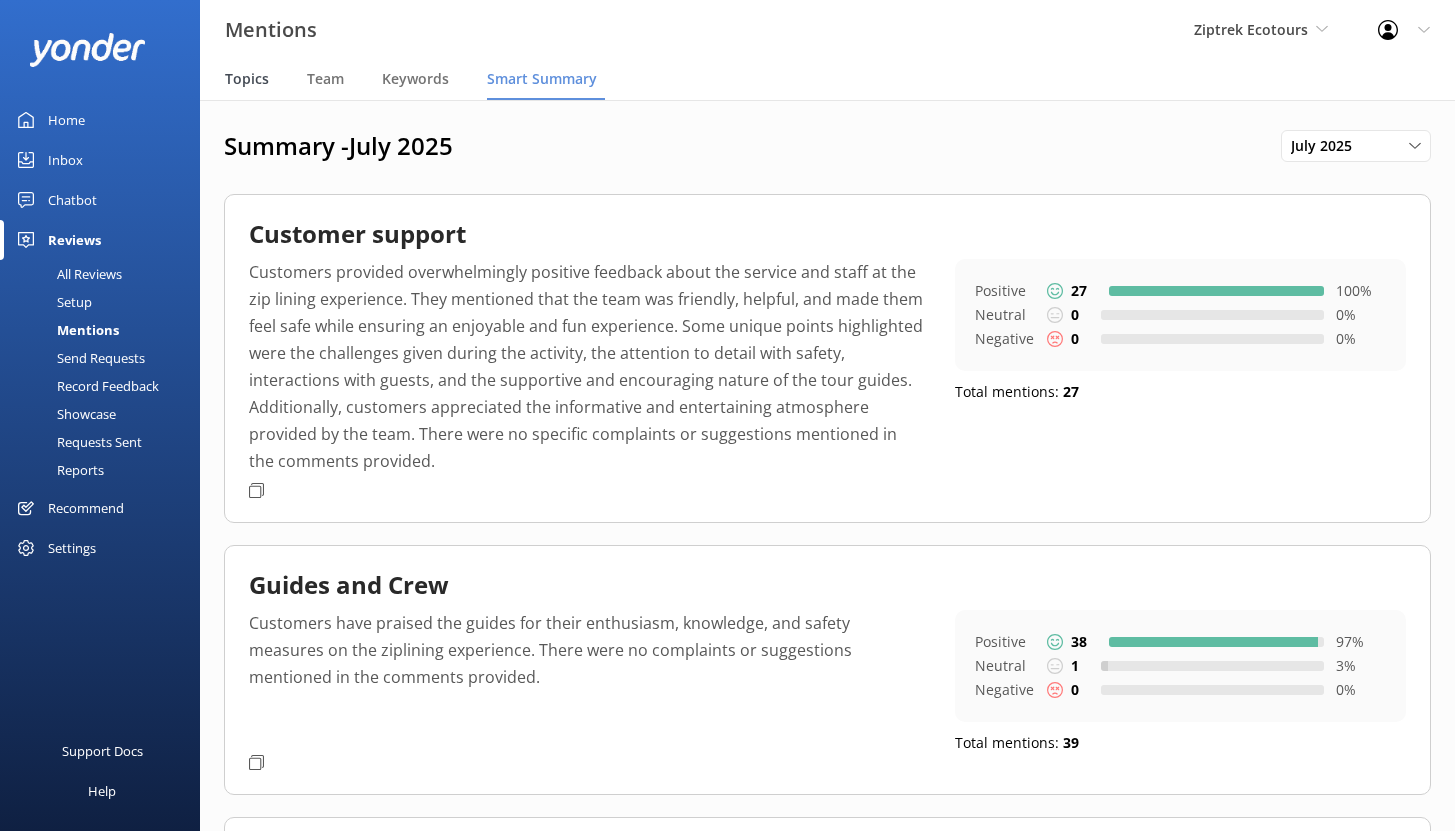 click on "Topics" at bounding box center (247, 79) 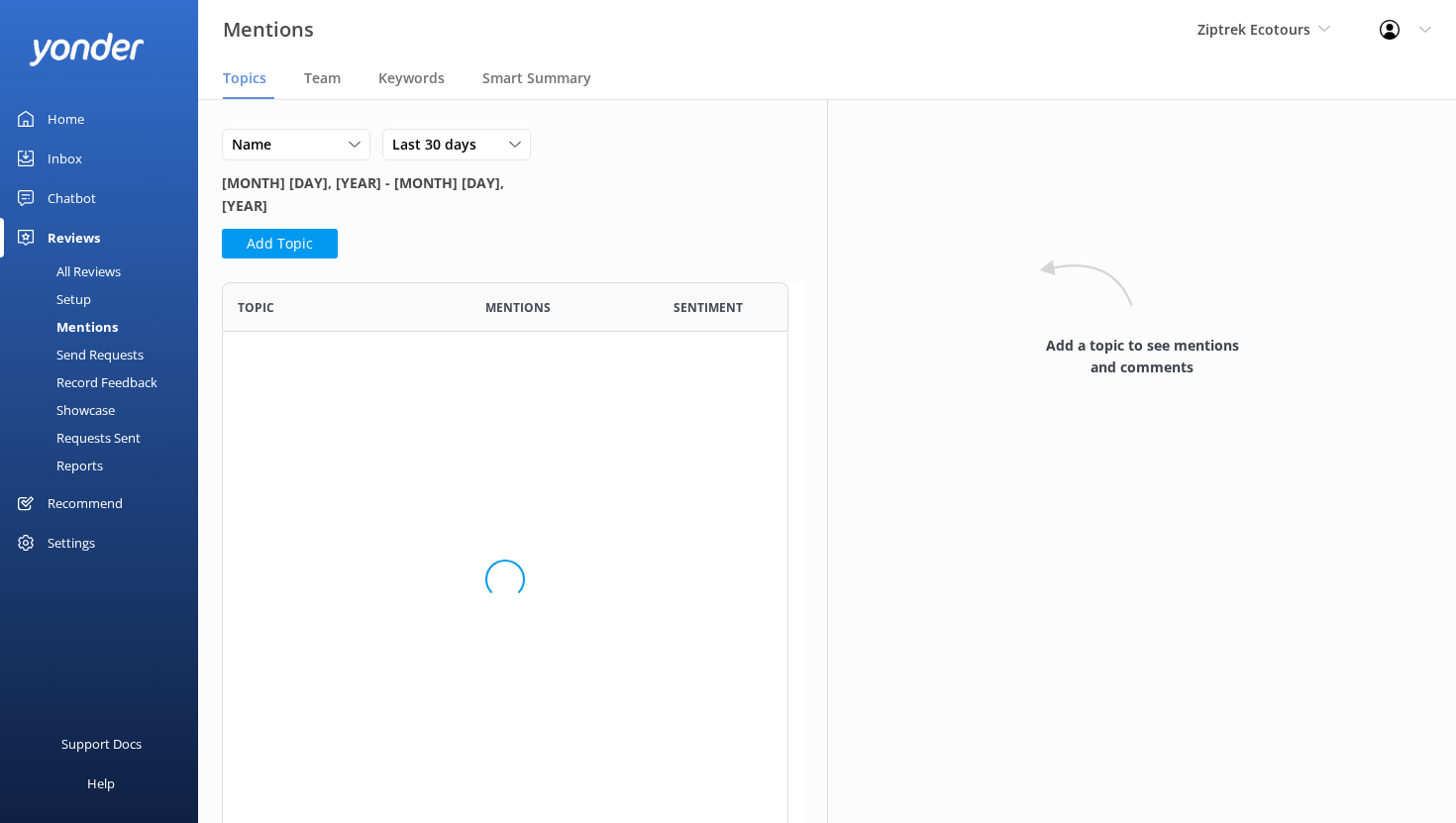 scroll, scrollTop: 16, scrollLeft: 16, axis: both 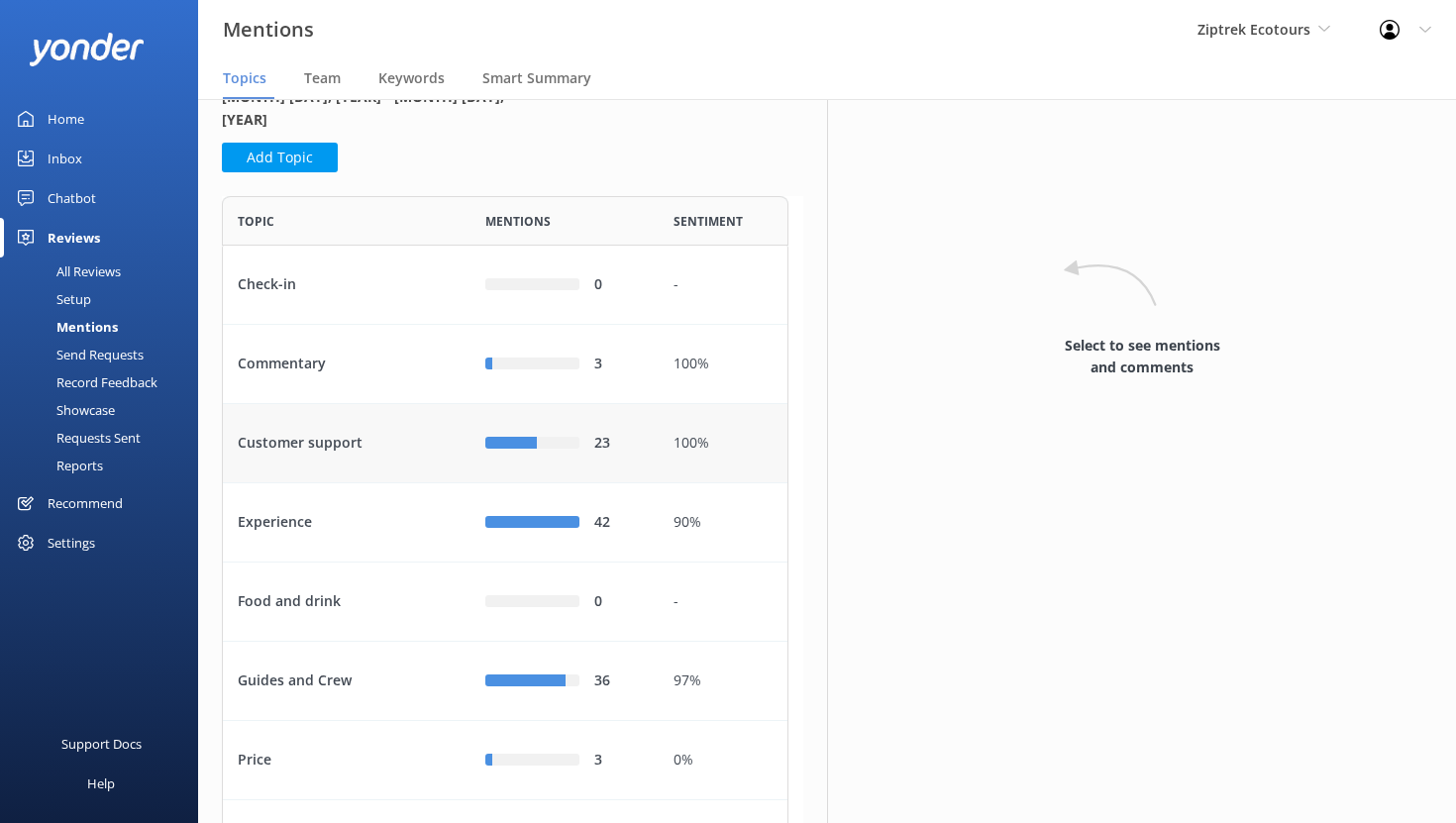 click on "Customer support" at bounding box center [347, 444] 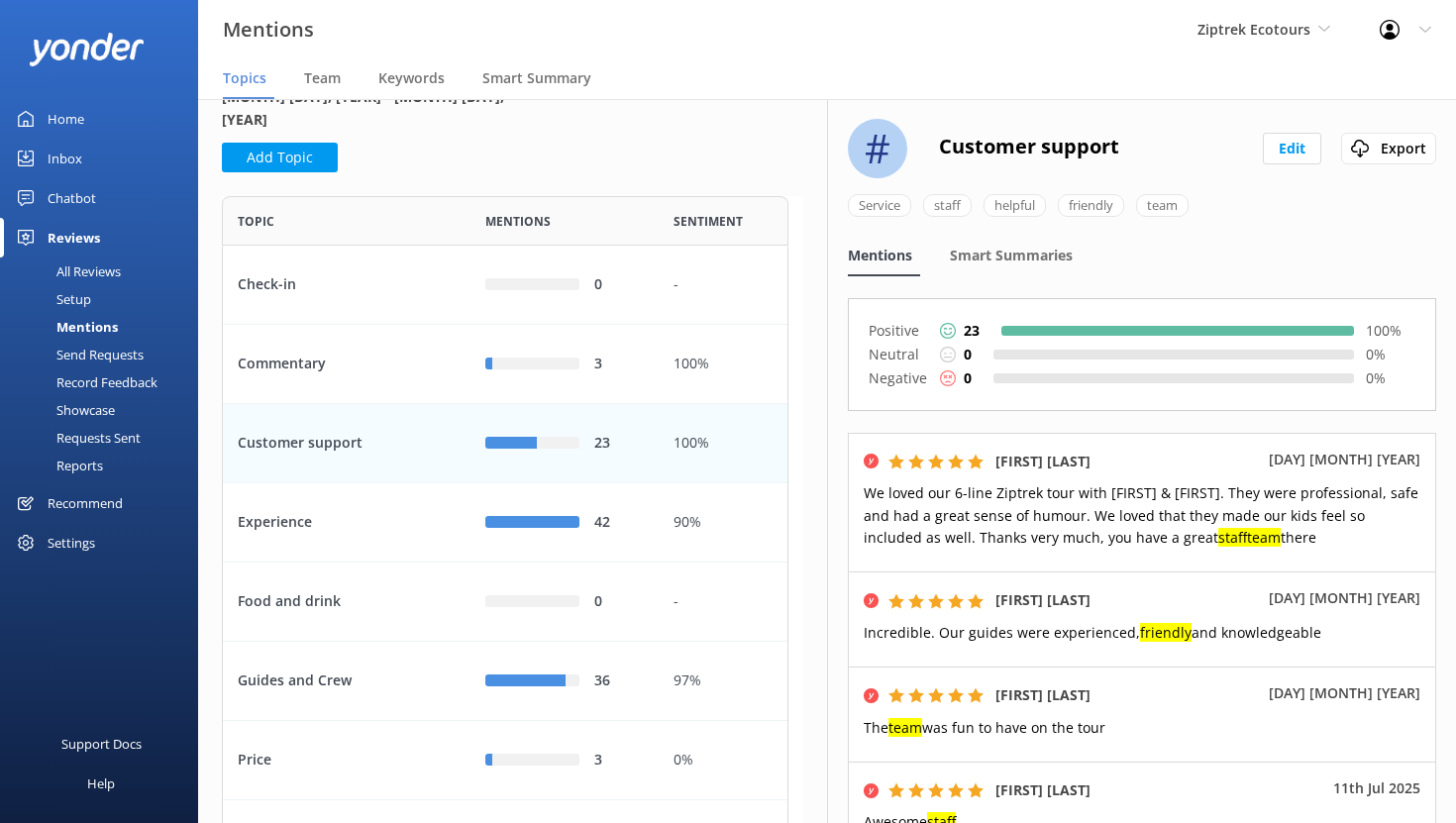 click on "Recommend" at bounding box center (85, 503) 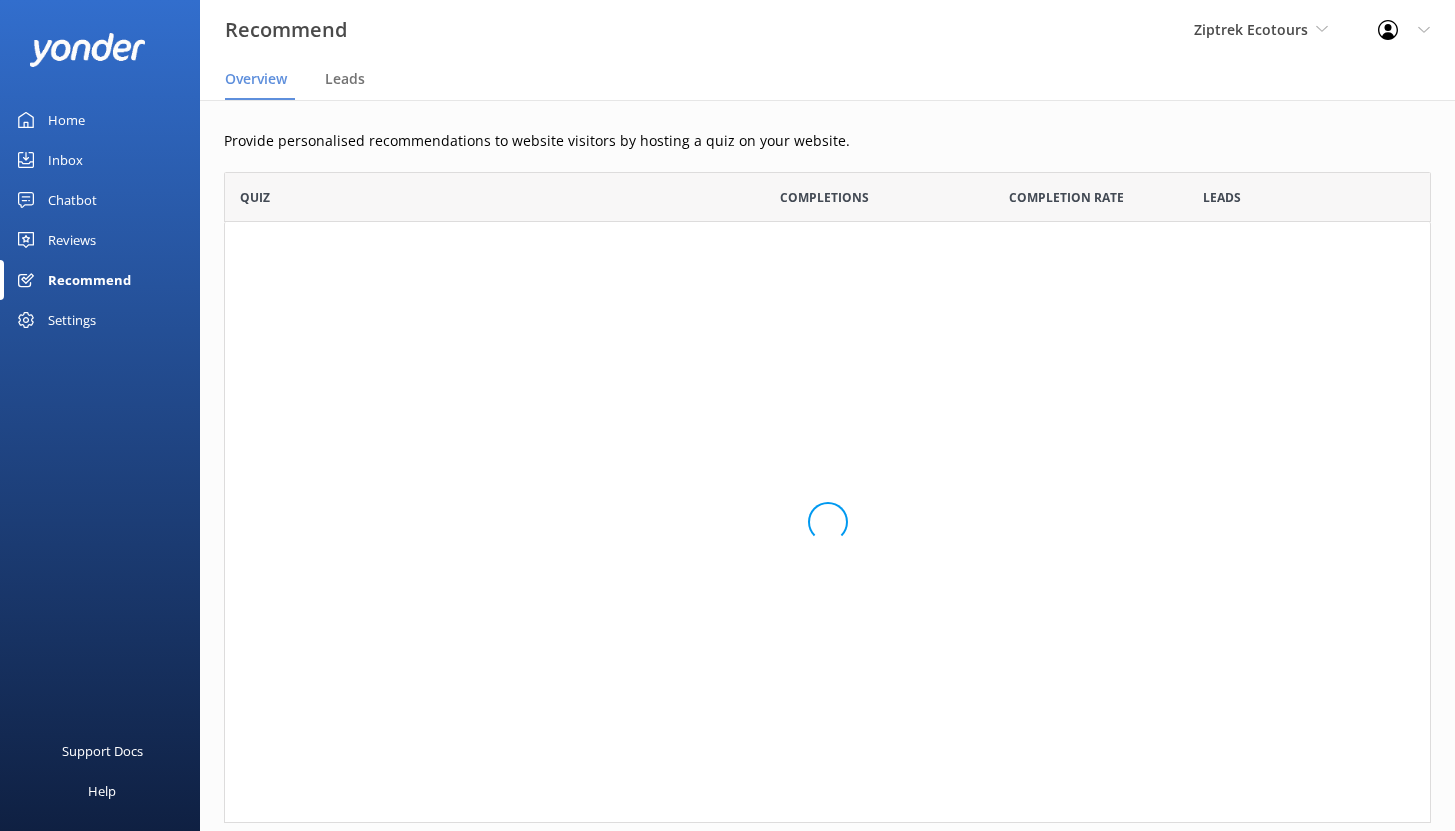 scroll, scrollTop: 16, scrollLeft: 16, axis: both 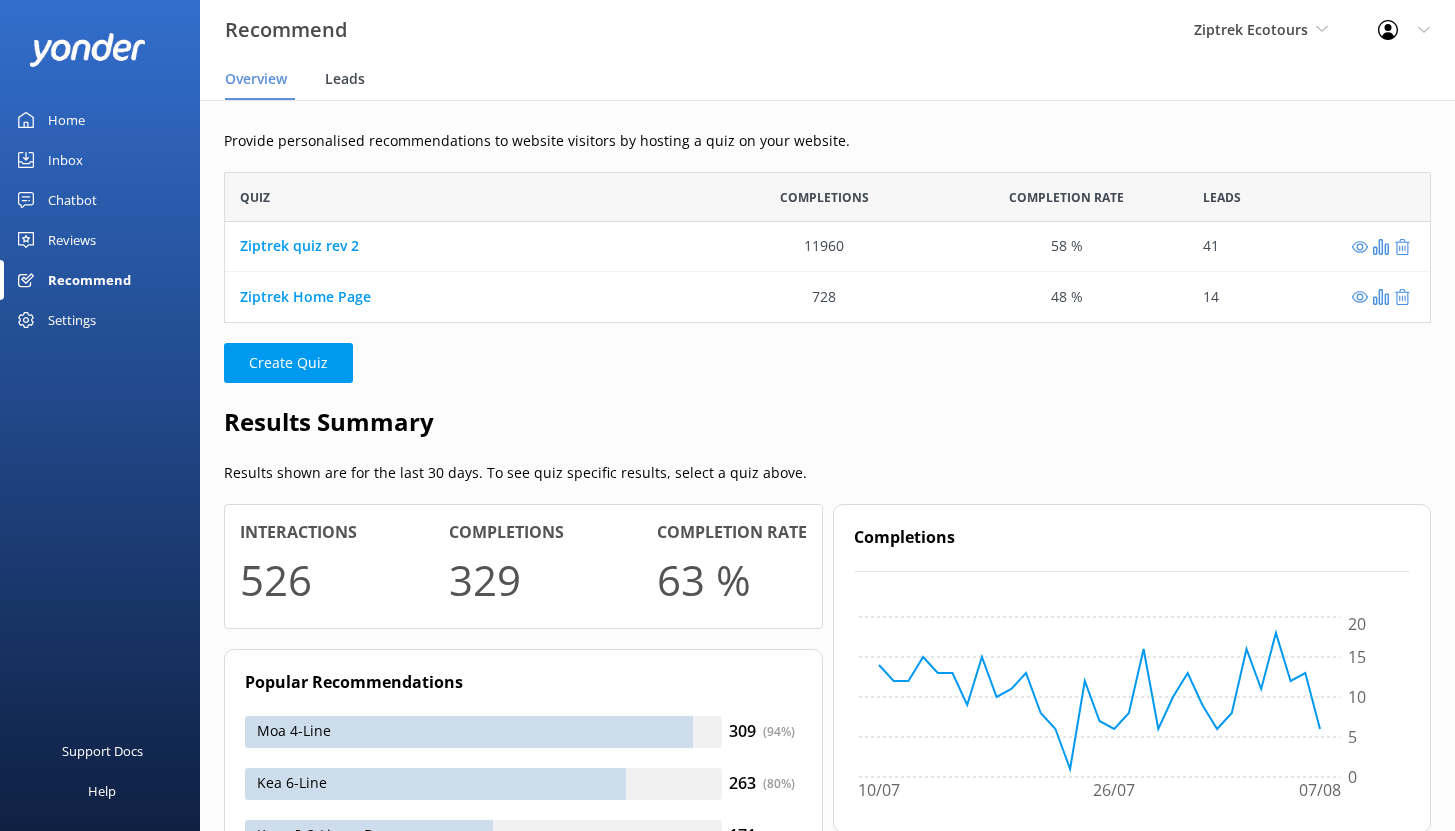 click on "Leads" at bounding box center (345, 79) 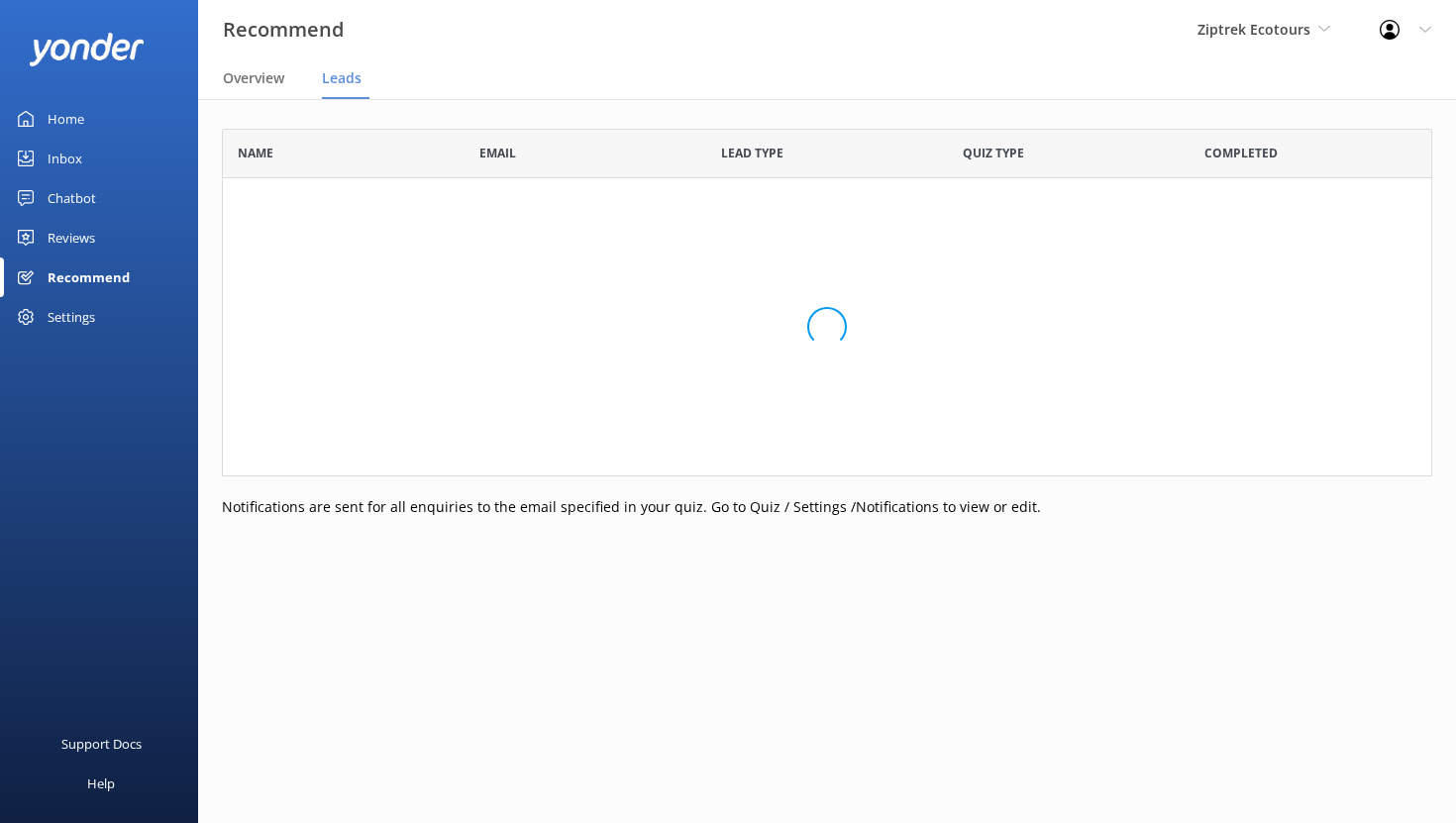 scroll, scrollTop: 16, scrollLeft: 16, axis: both 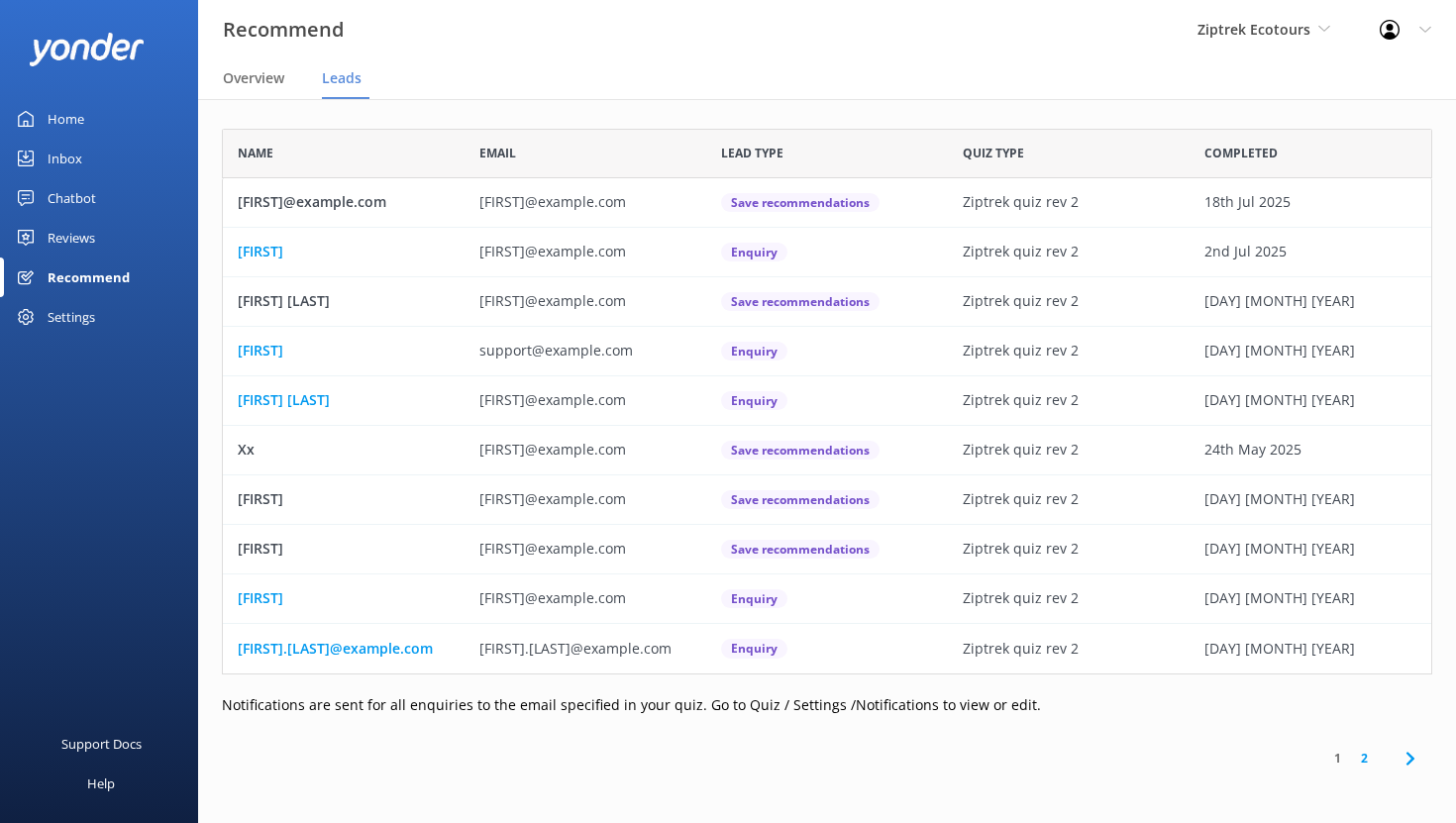 drag, startPoint x: 426, startPoint y: 201, endPoint x: 234, endPoint y: 205, distance: 192.04166 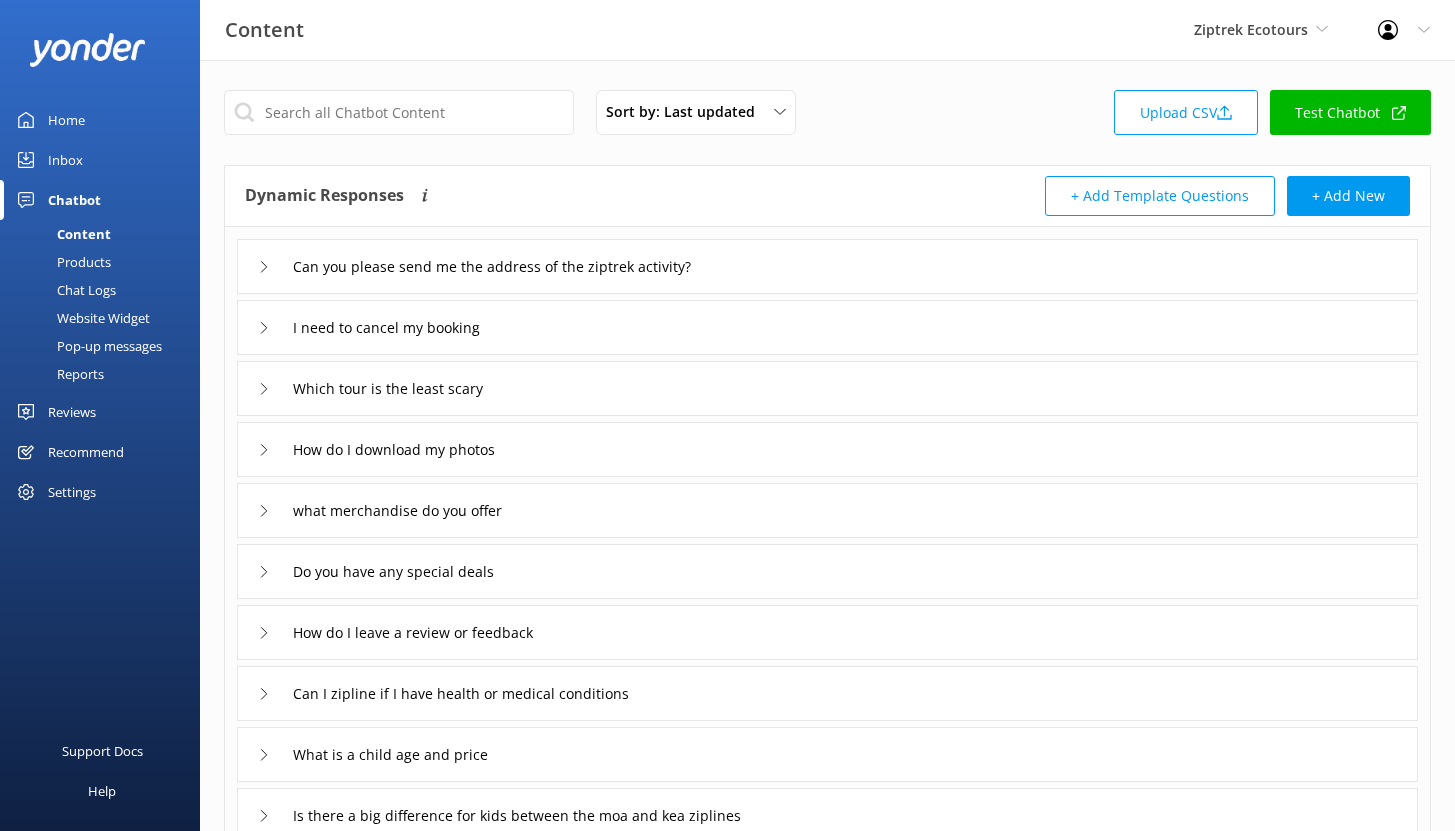 click on "Reports" at bounding box center [58, 374] 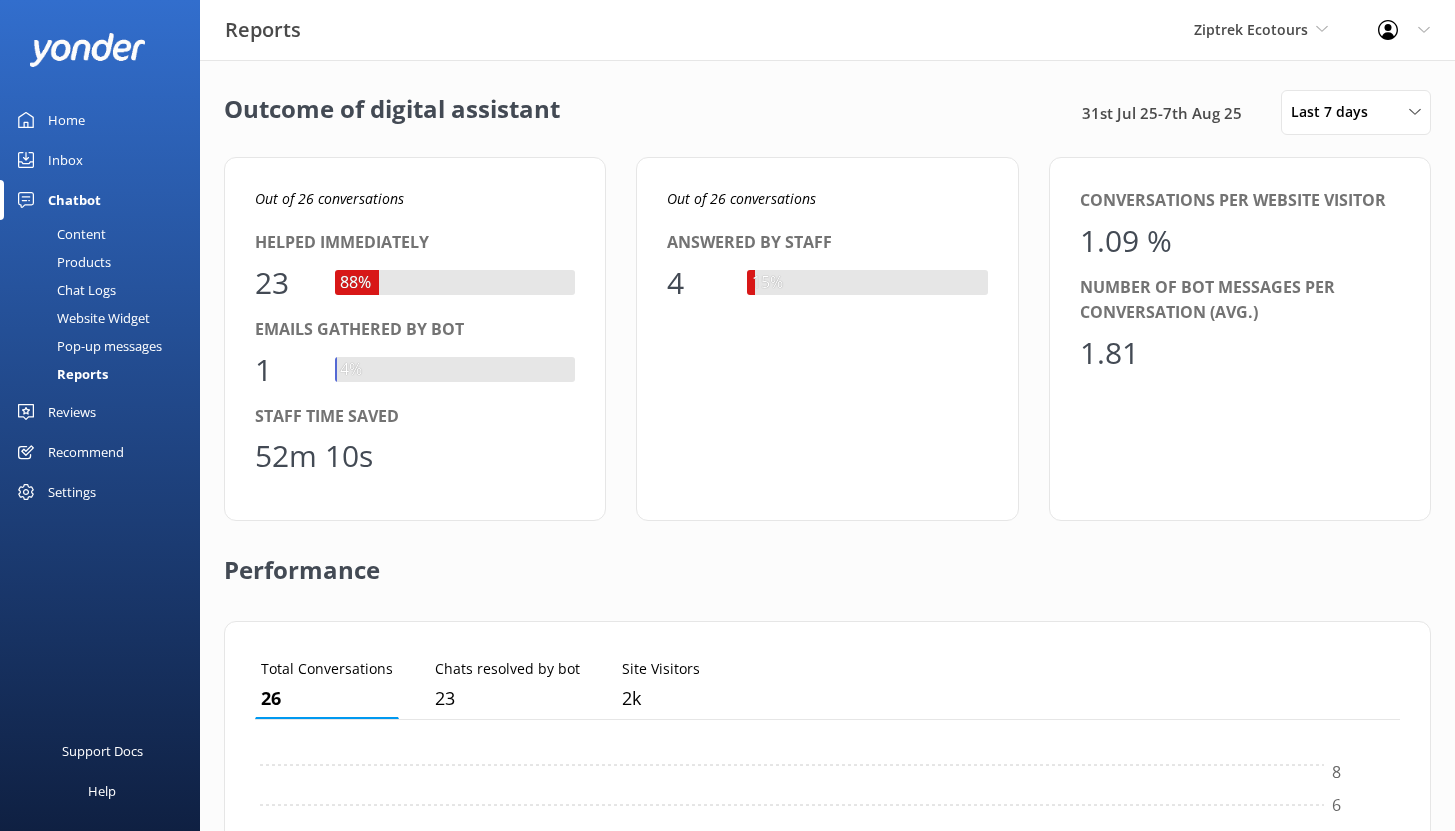 scroll, scrollTop: 16, scrollLeft: 16, axis: both 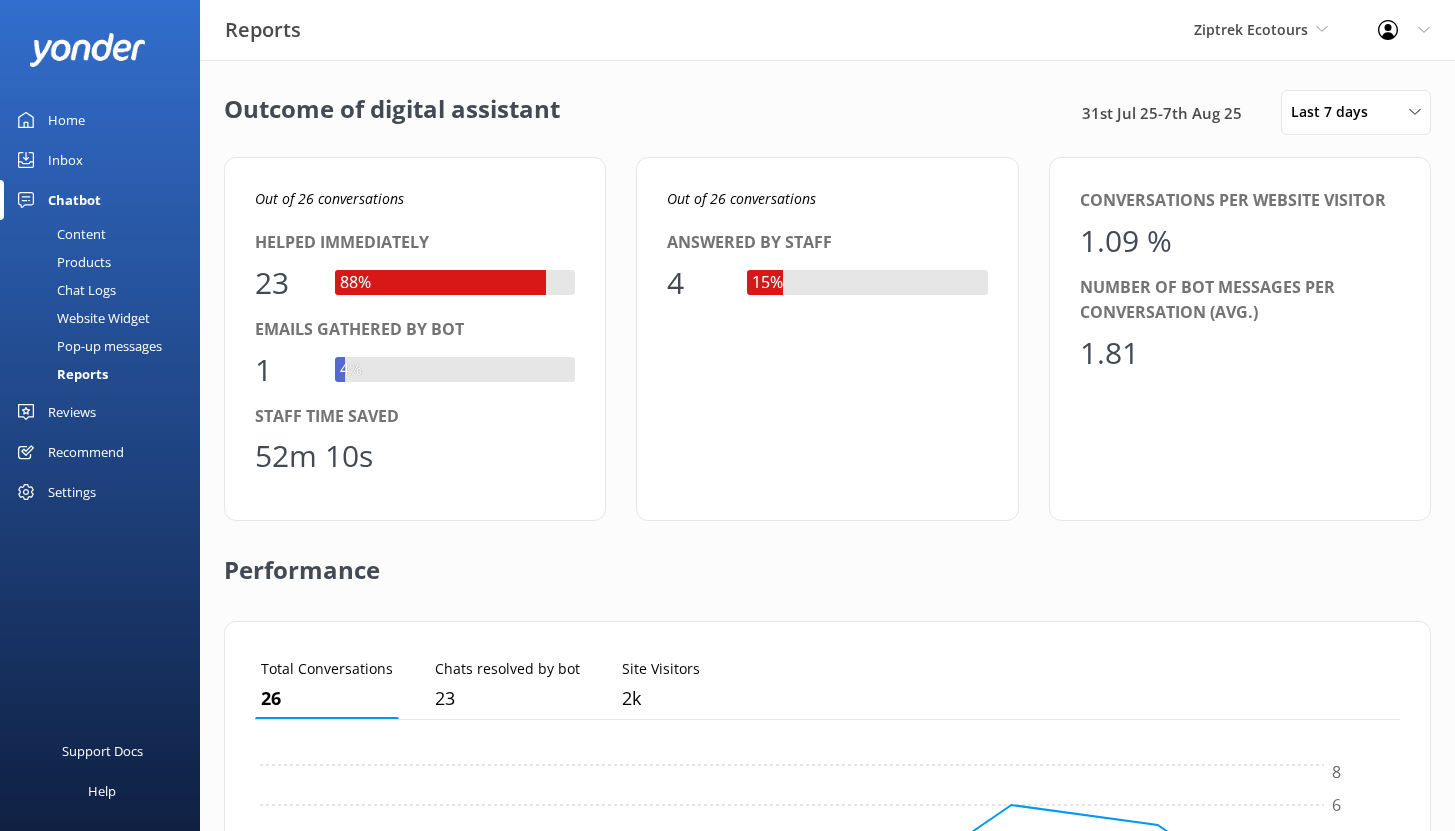 click on "Reviews" at bounding box center [72, 412] 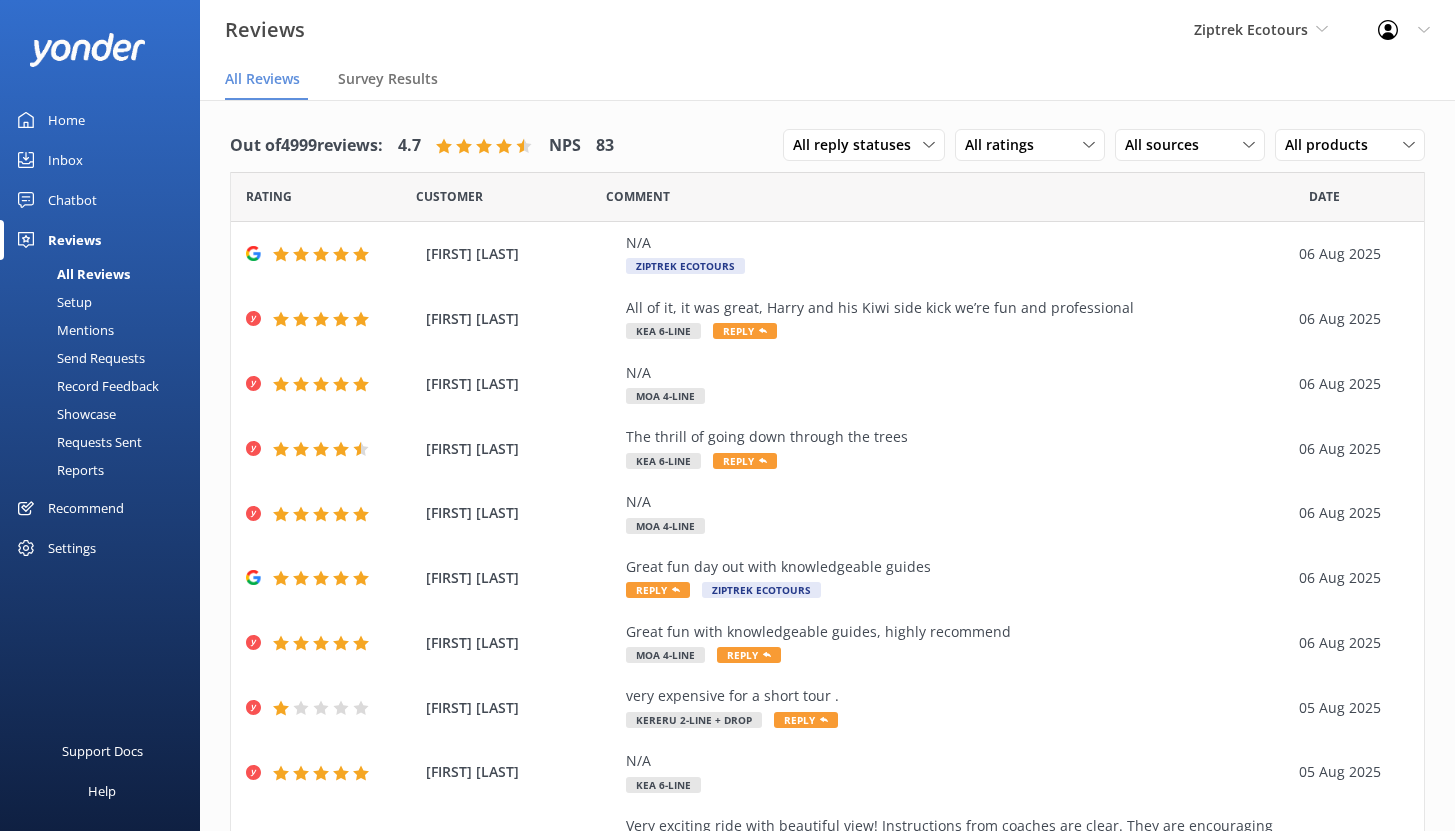 click on "Mentions" at bounding box center [106, 330] 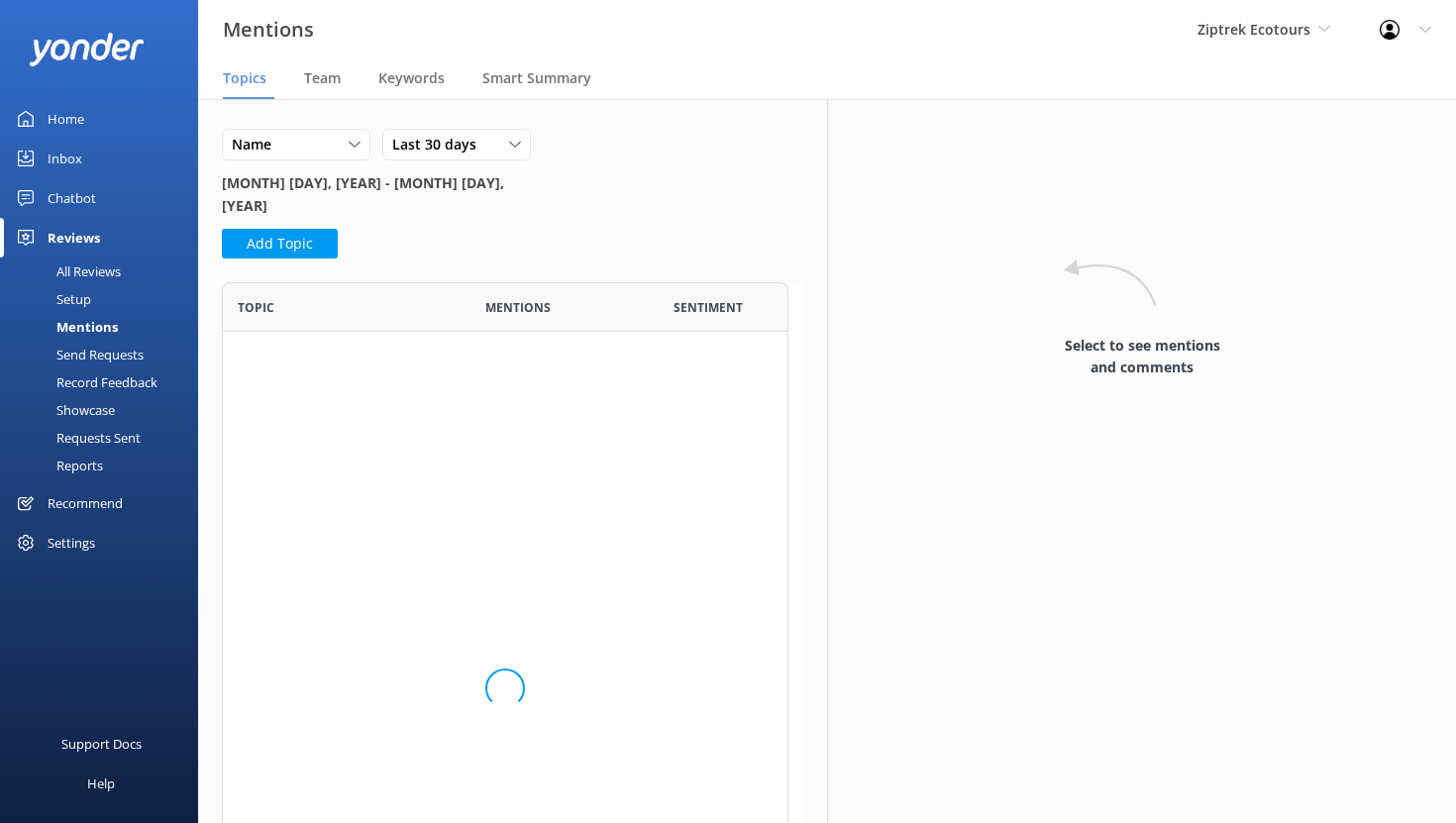 scroll, scrollTop: 16, scrollLeft: 16, axis: both 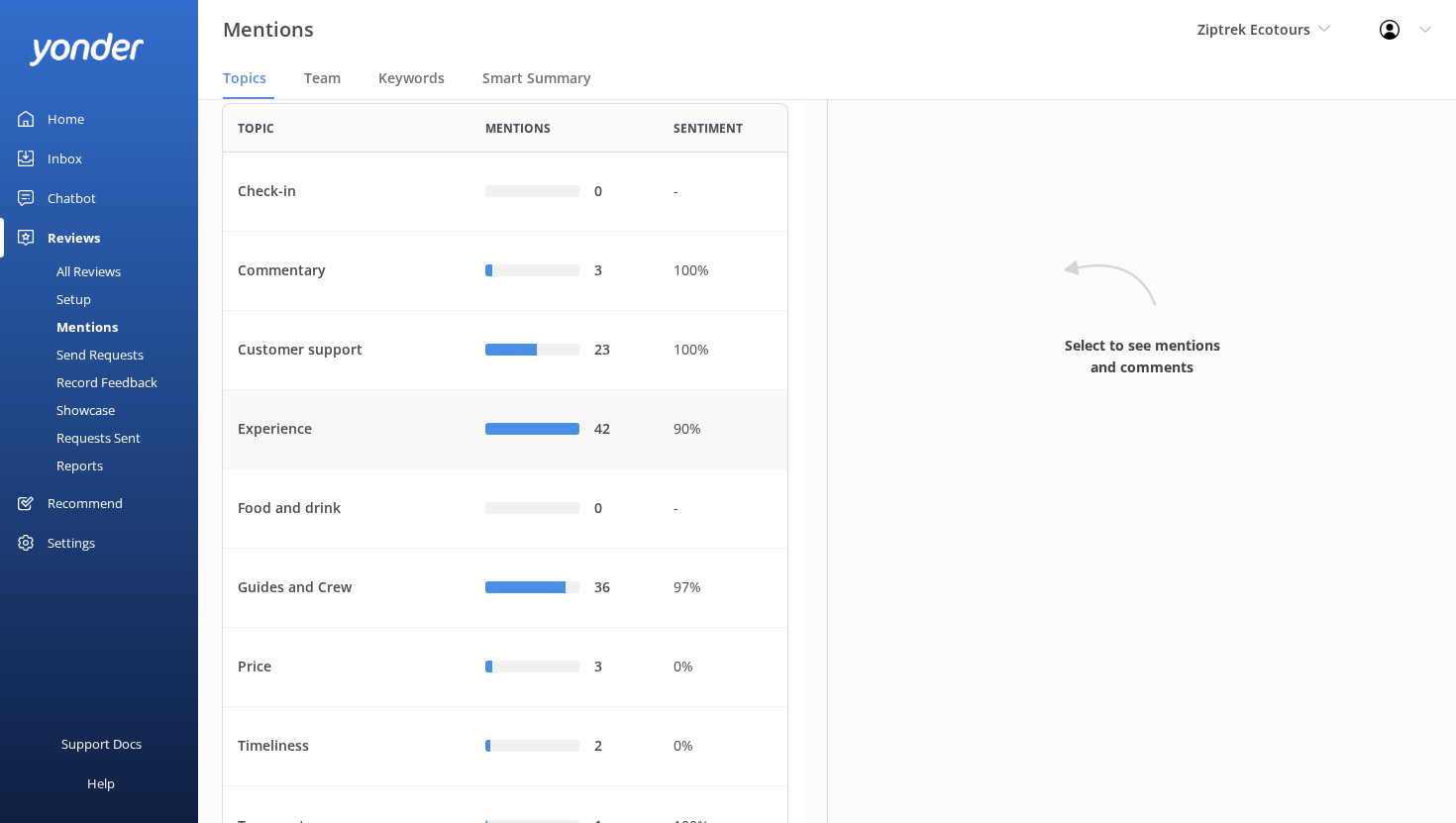 click on "Experience" at bounding box center [347, 430] 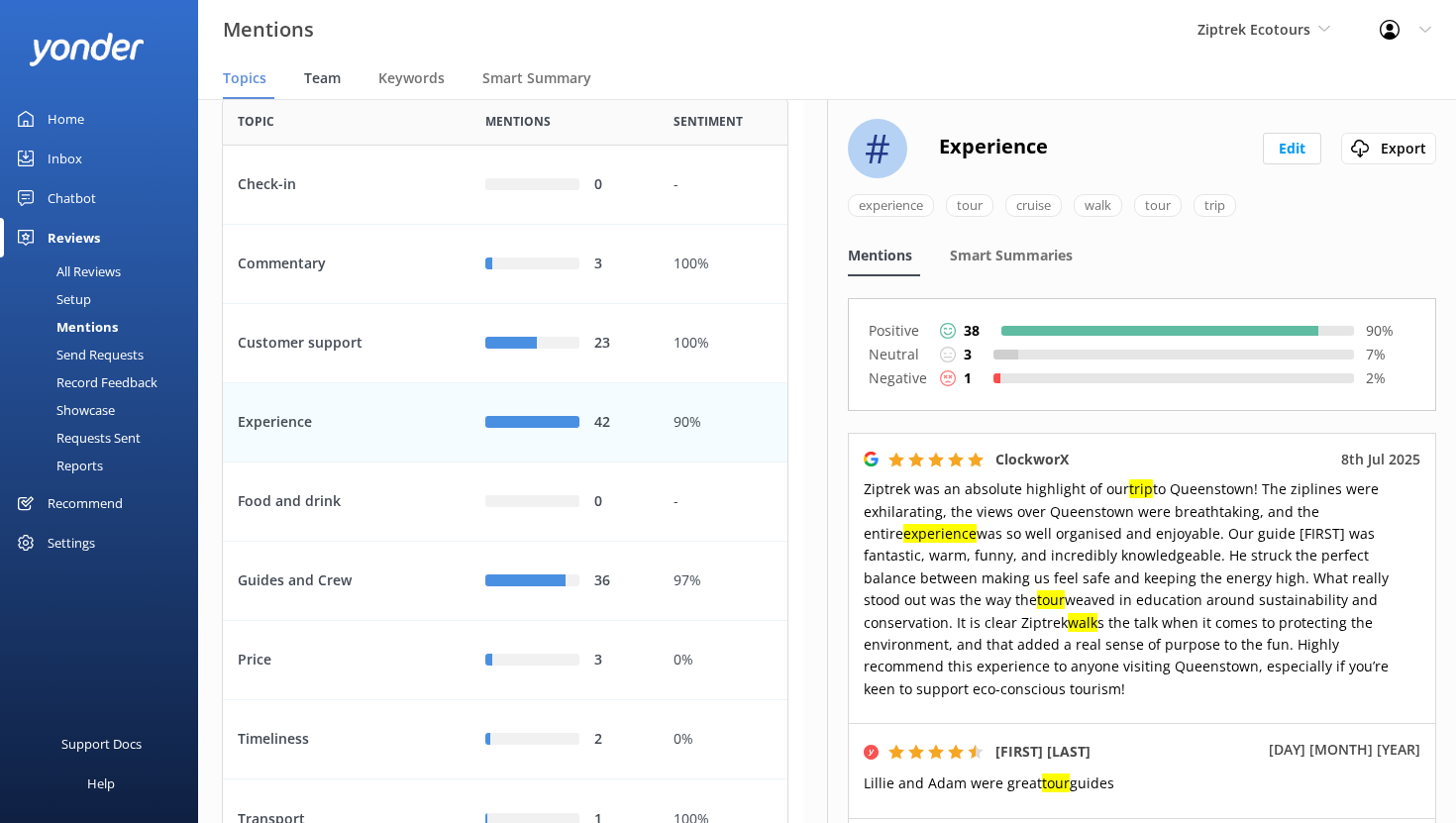 scroll, scrollTop: 187, scrollLeft: 0, axis: vertical 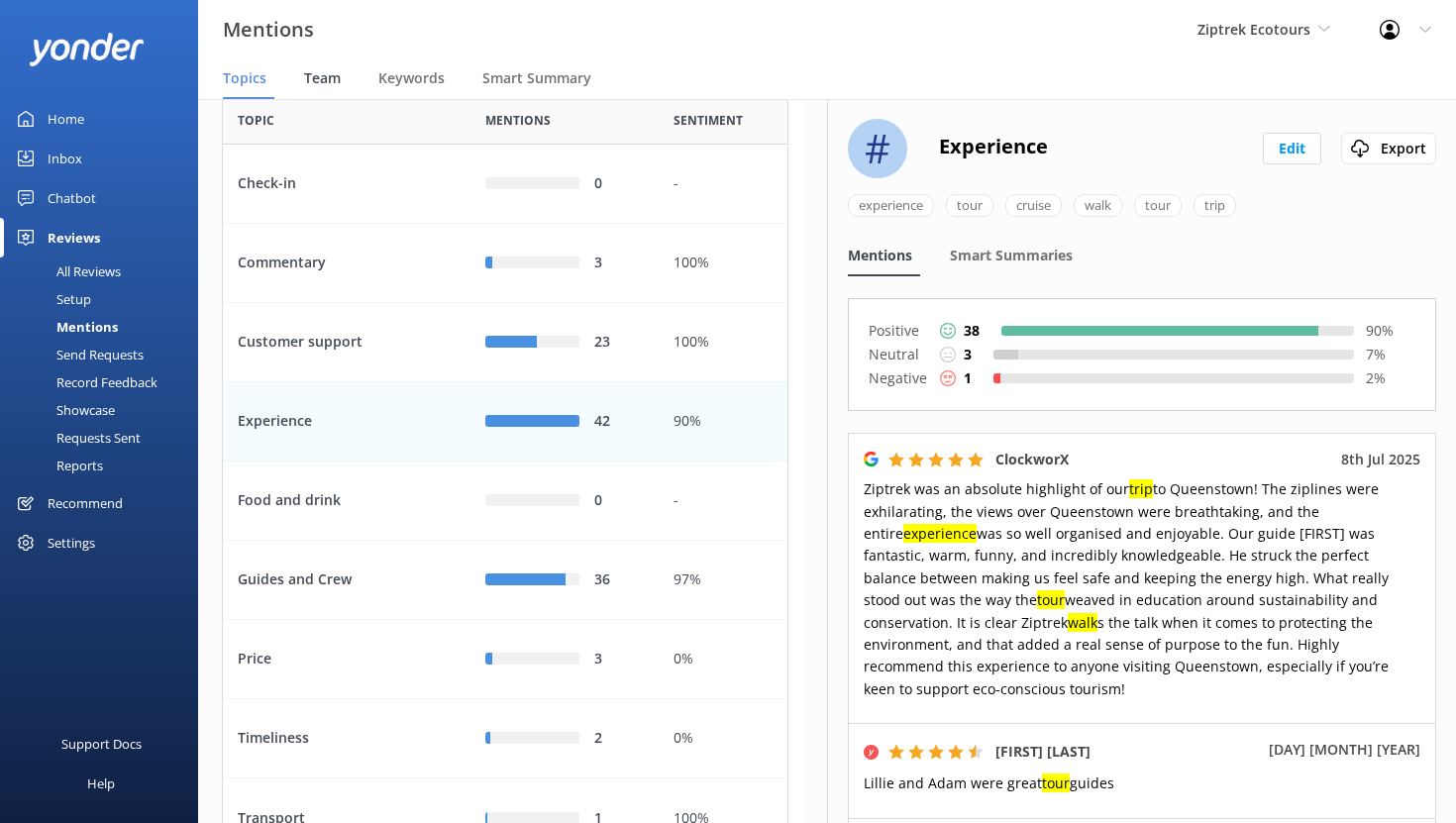 click on "Team" at bounding box center [322, 78] 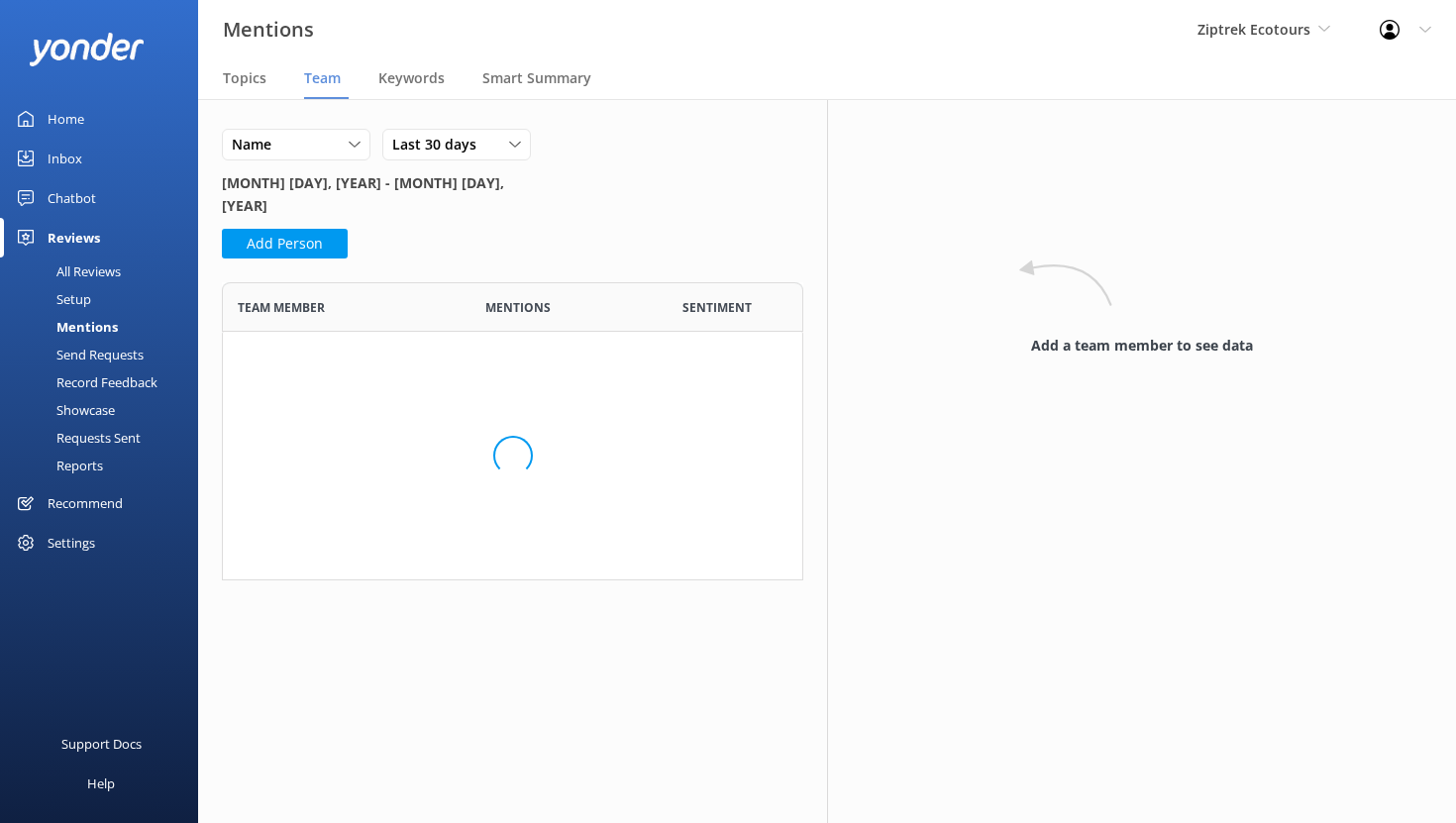 scroll, scrollTop: 16, scrollLeft: 16, axis: both 